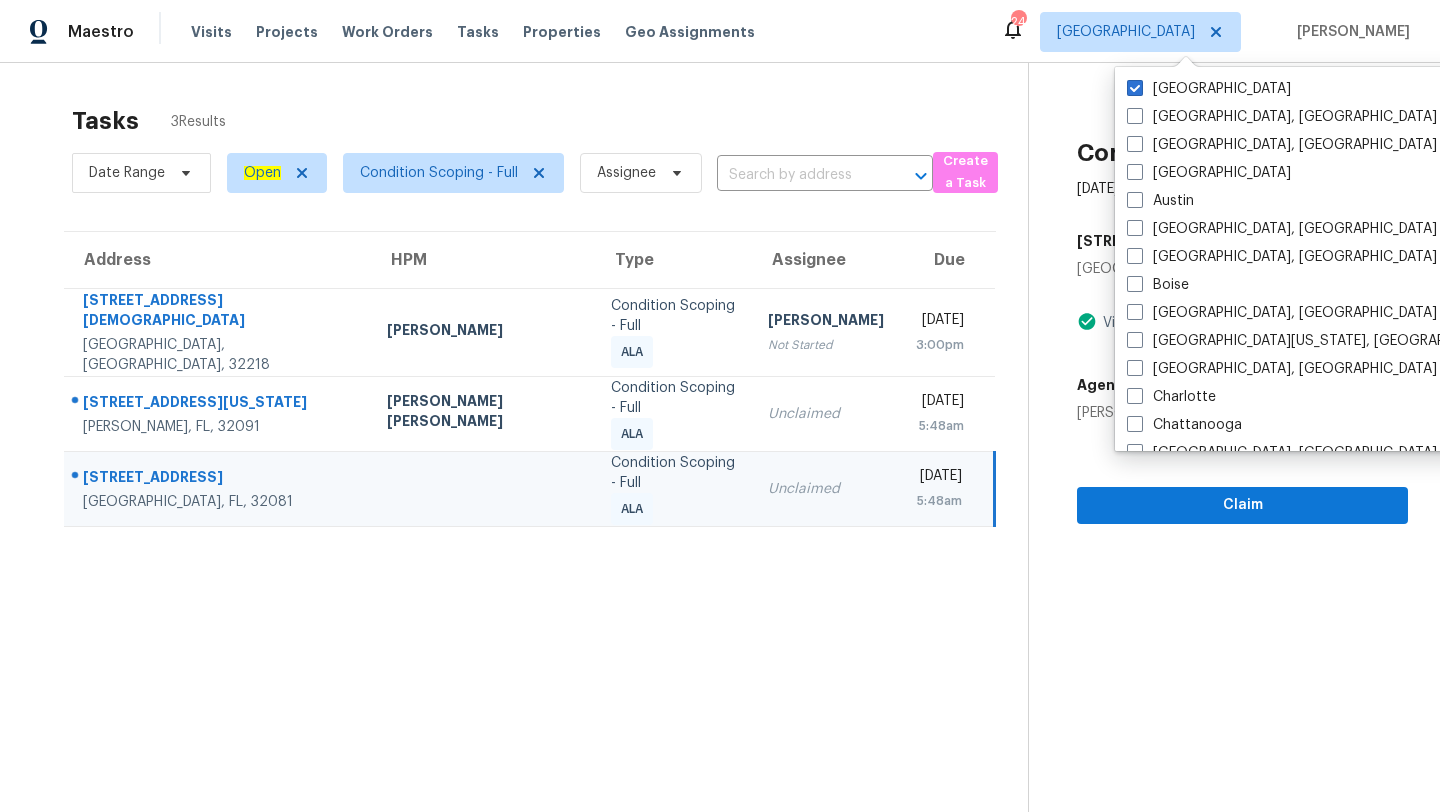 scroll, scrollTop: 0, scrollLeft: 0, axis: both 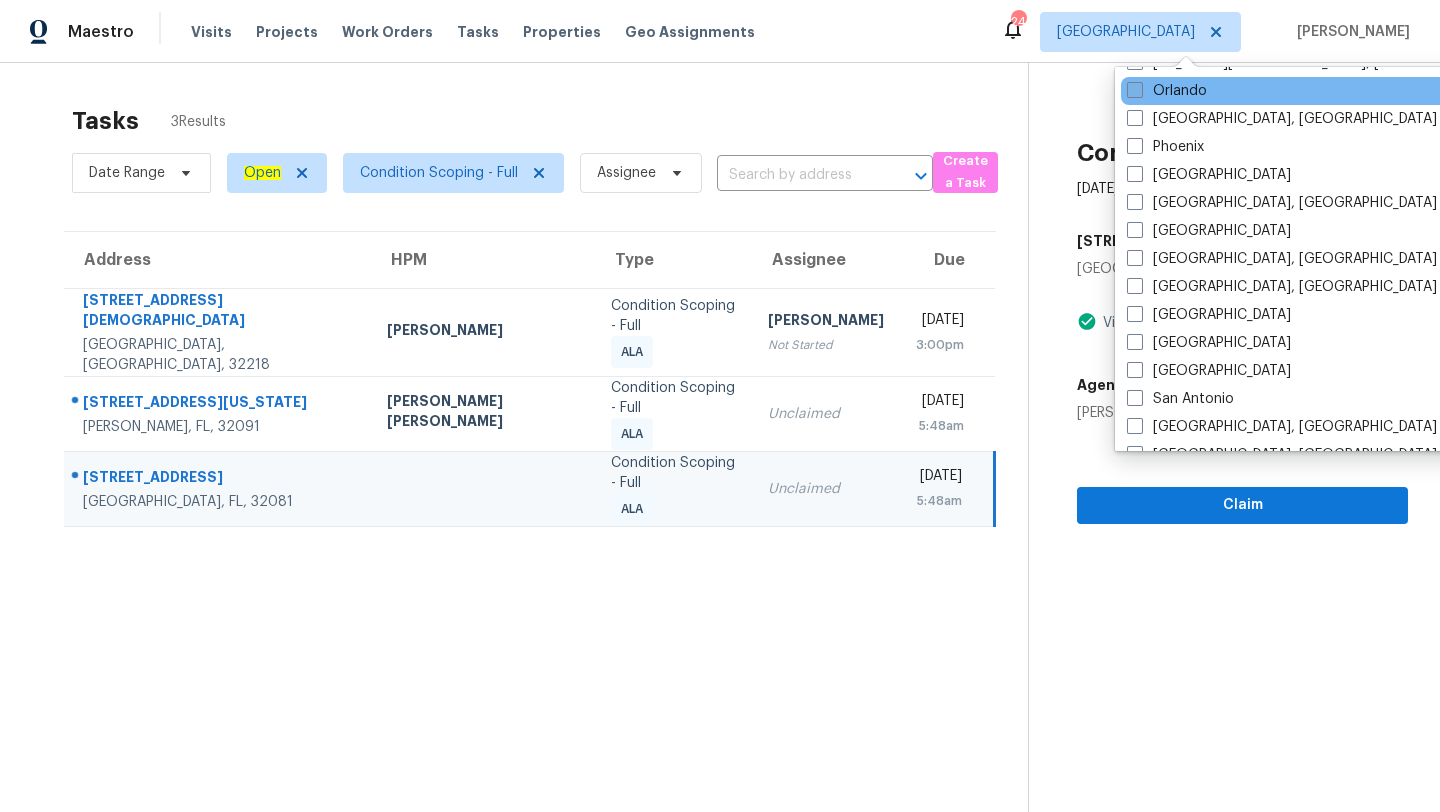click on "Orlando" at bounding box center [1167, 91] 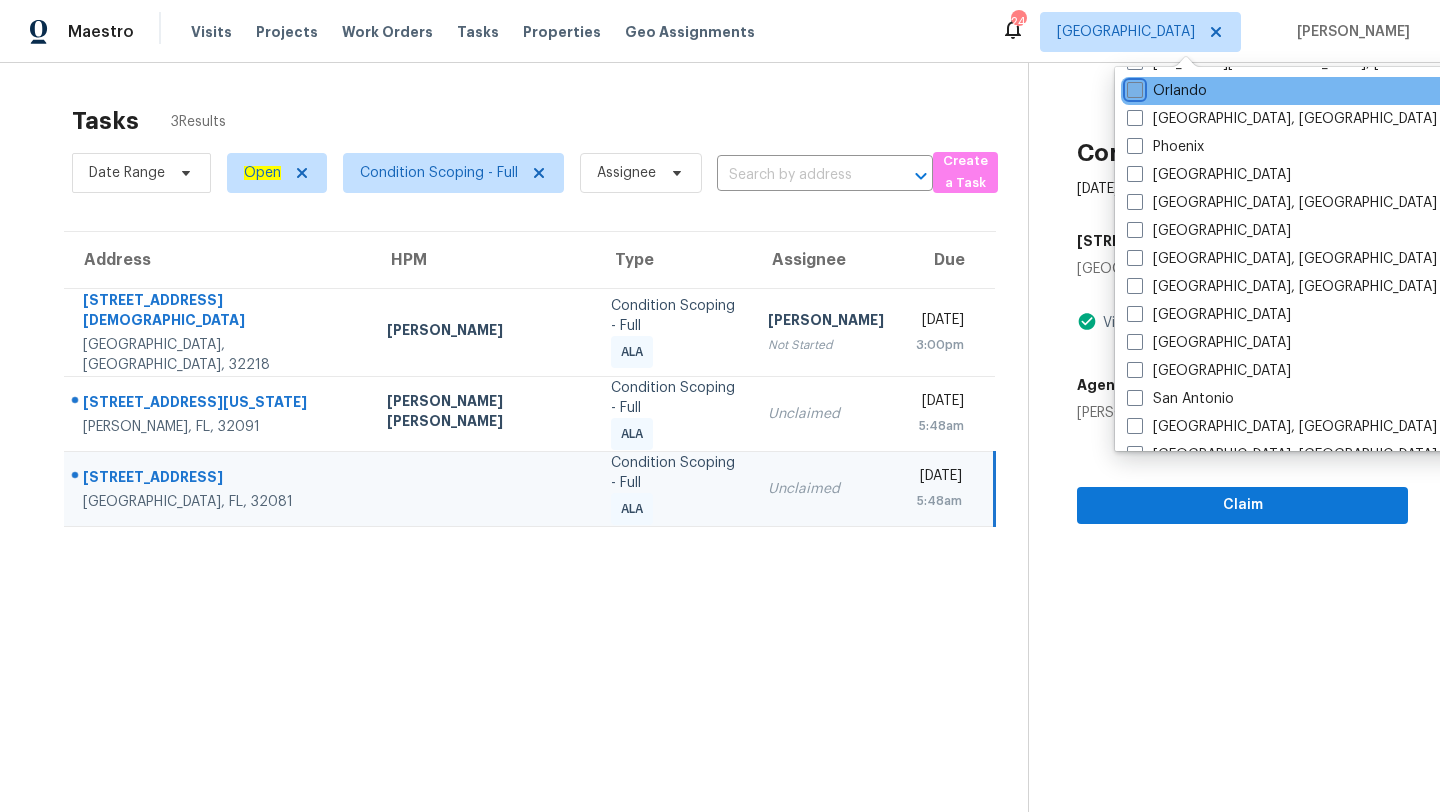 click on "Orlando" at bounding box center [1133, 87] 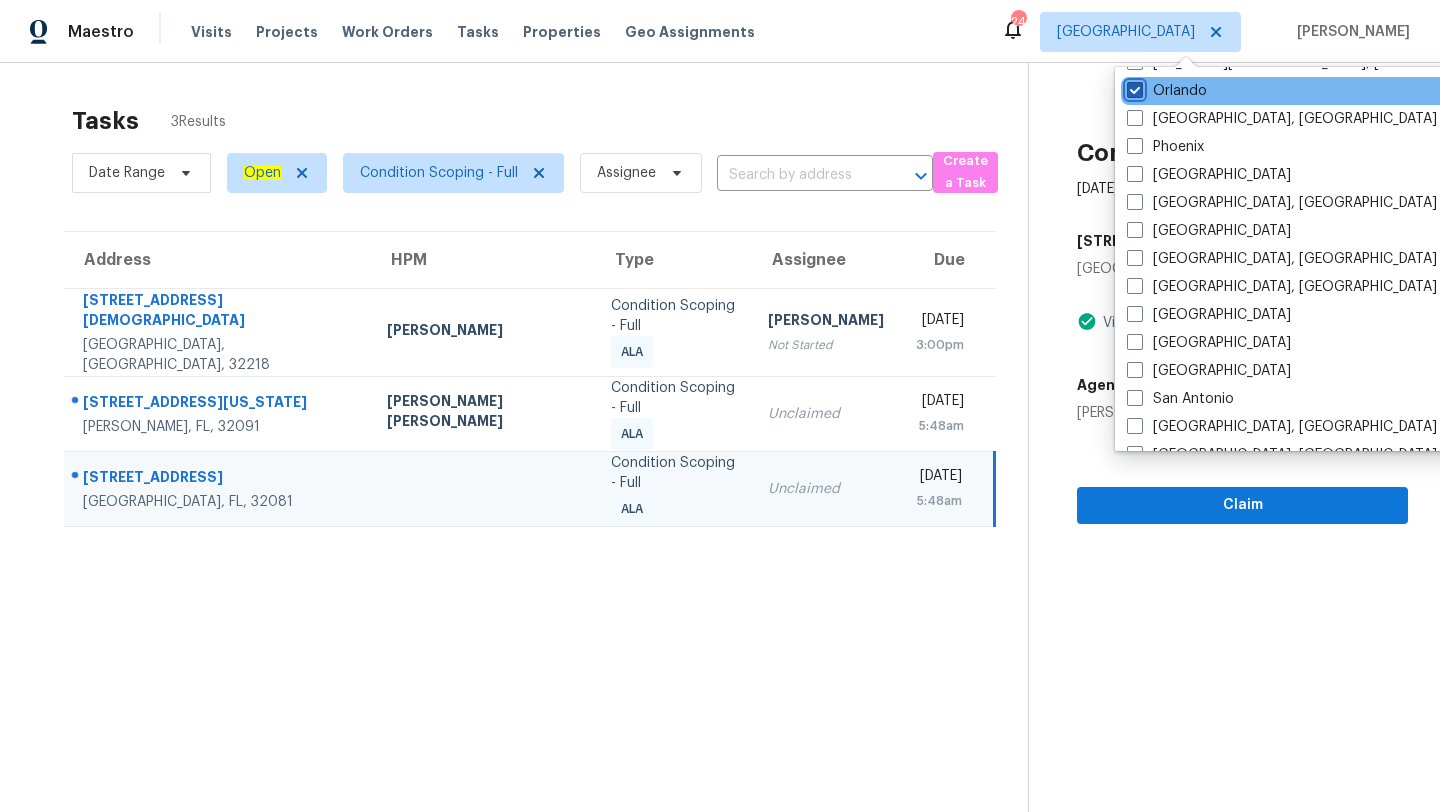 checkbox on "true" 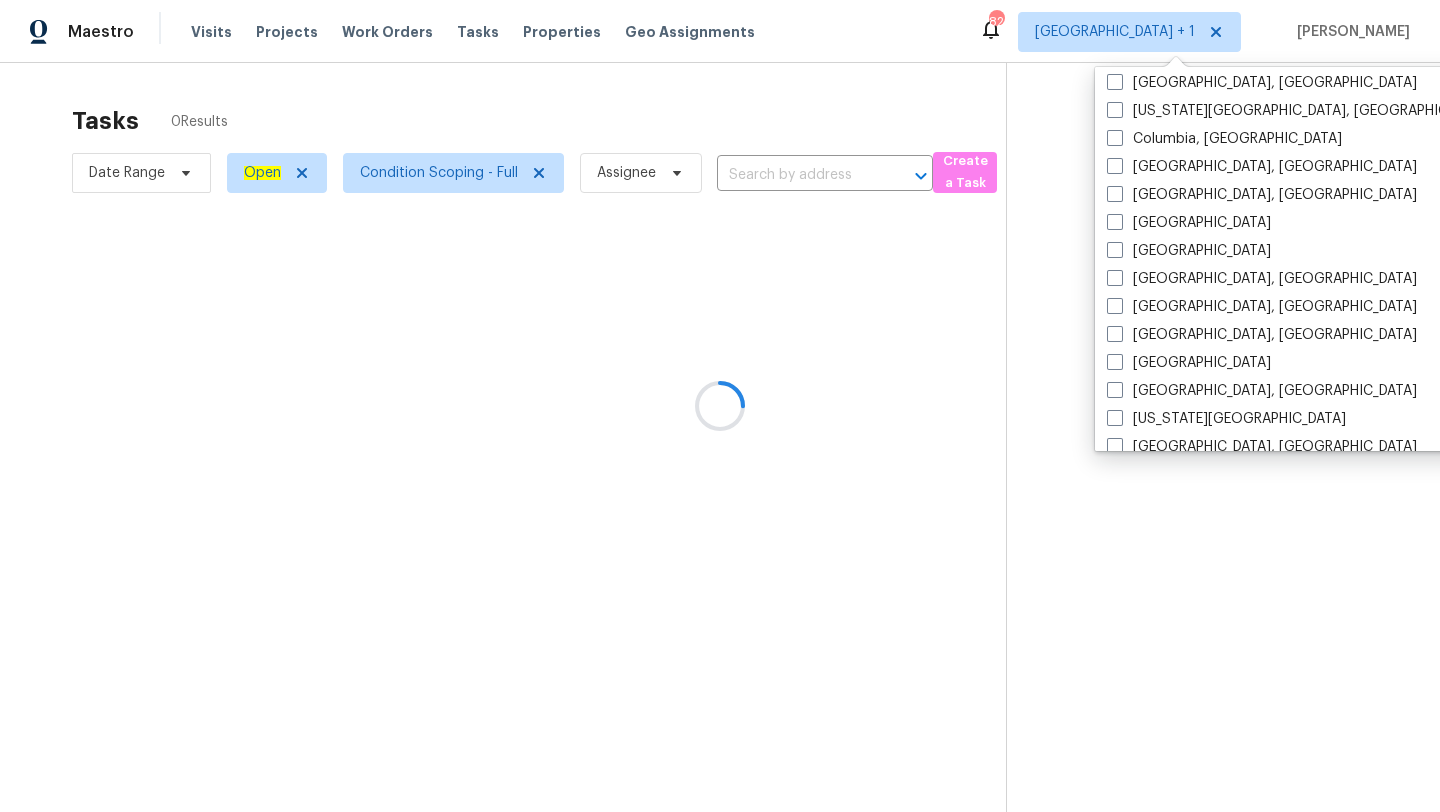 scroll, scrollTop: 0, scrollLeft: 0, axis: both 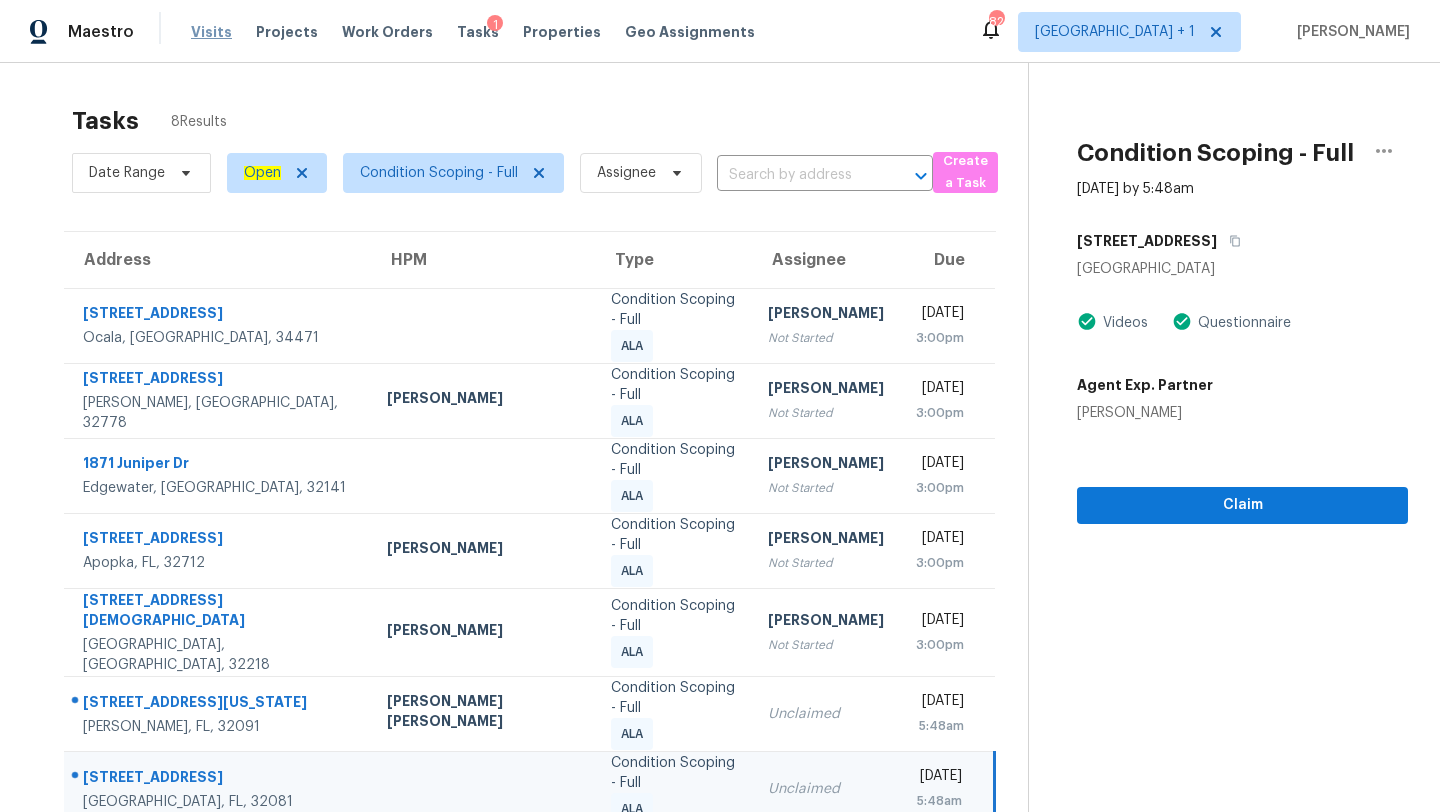 click on "Visits" at bounding box center (211, 32) 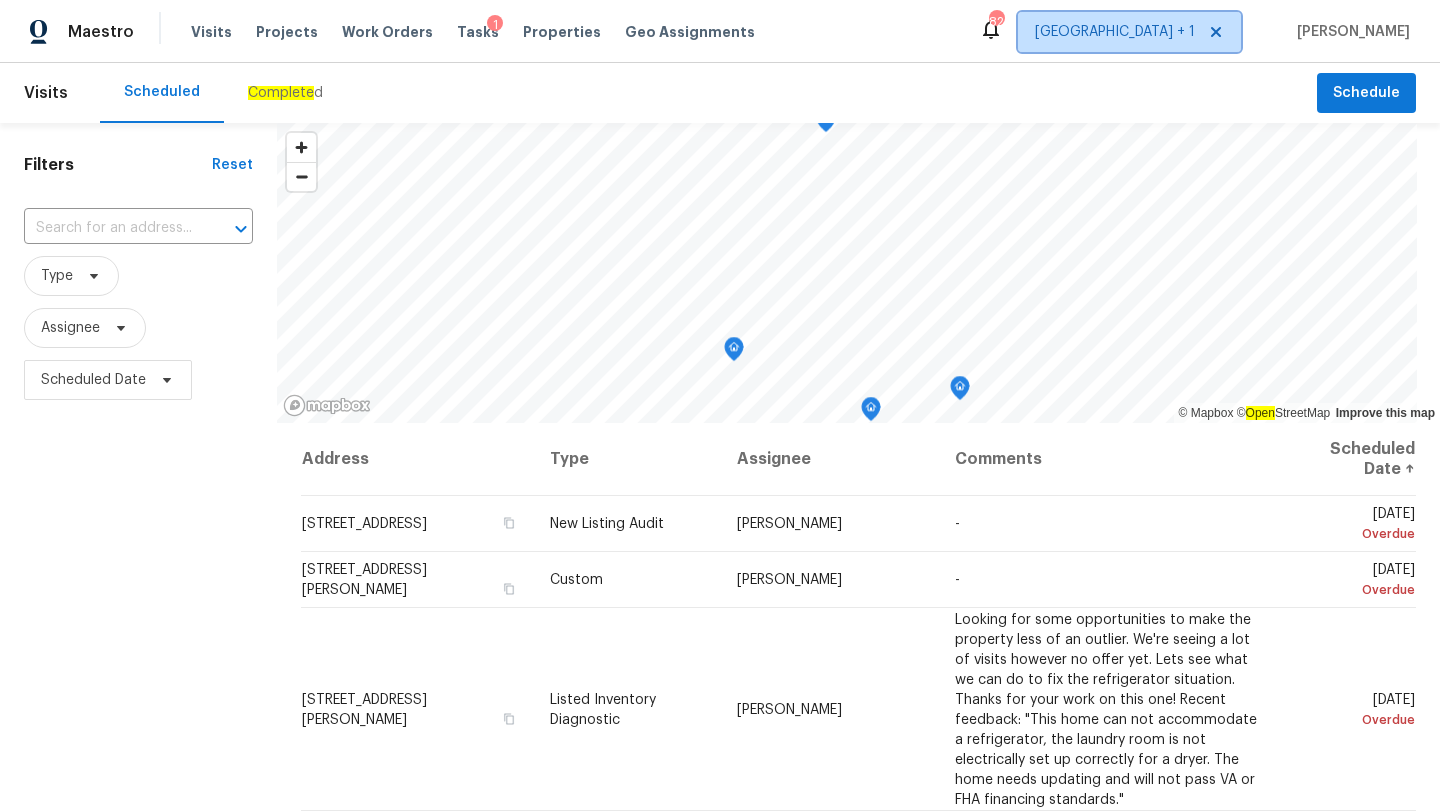 click on "[GEOGRAPHIC_DATA] + 1" at bounding box center [1115, 32] 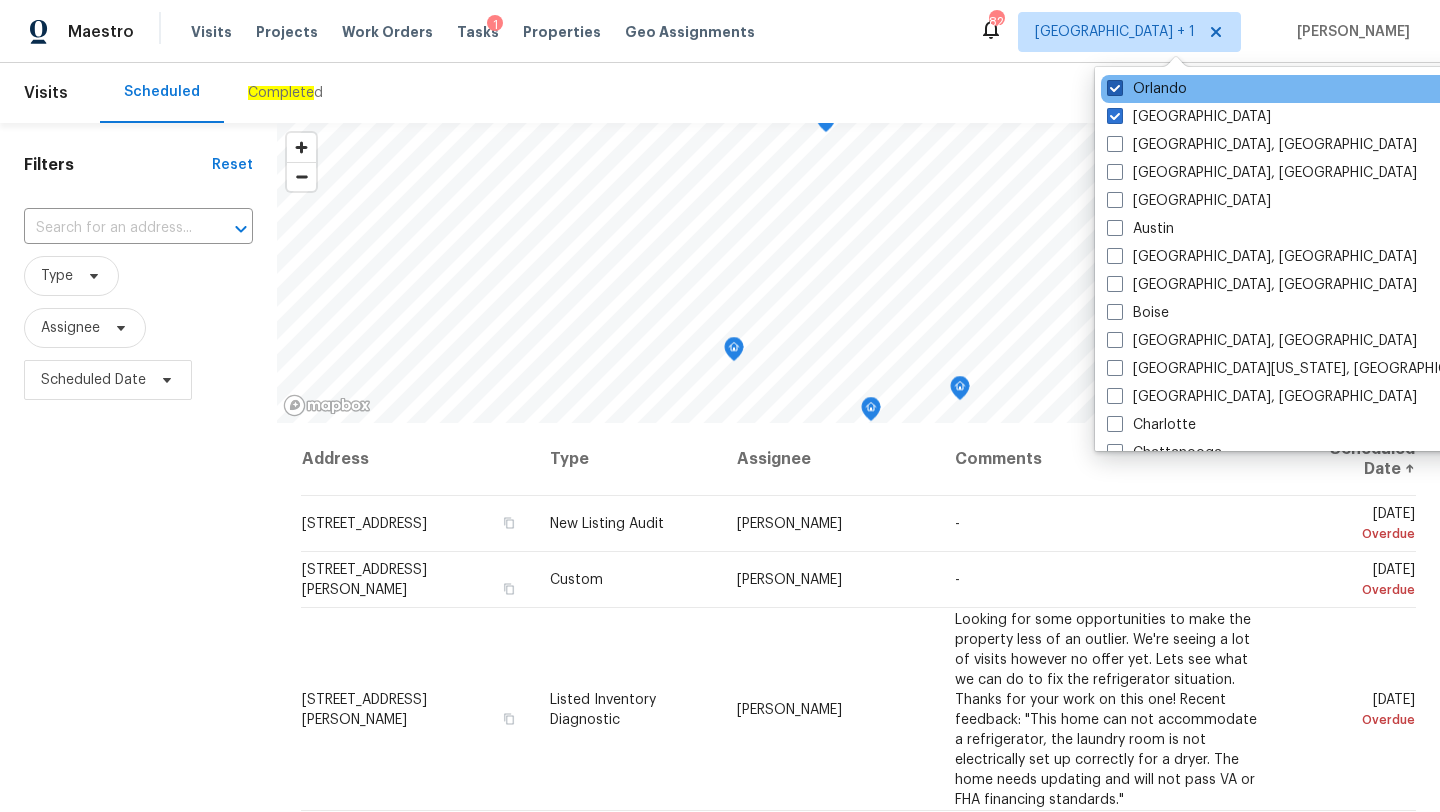 click on "Orlando" at bounding box center [1147, 89] 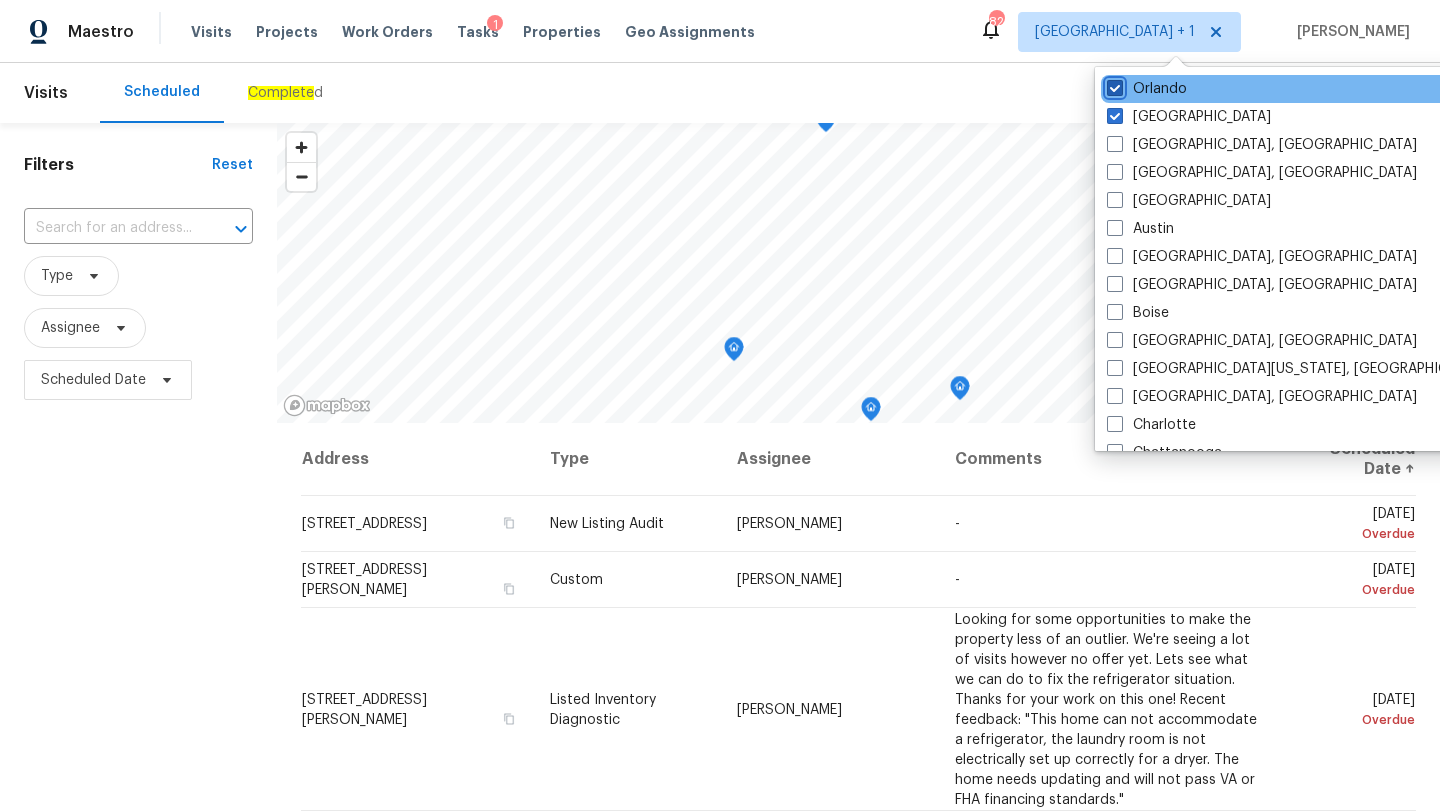 click on "Orlando" at bounding box center [1113, 85] 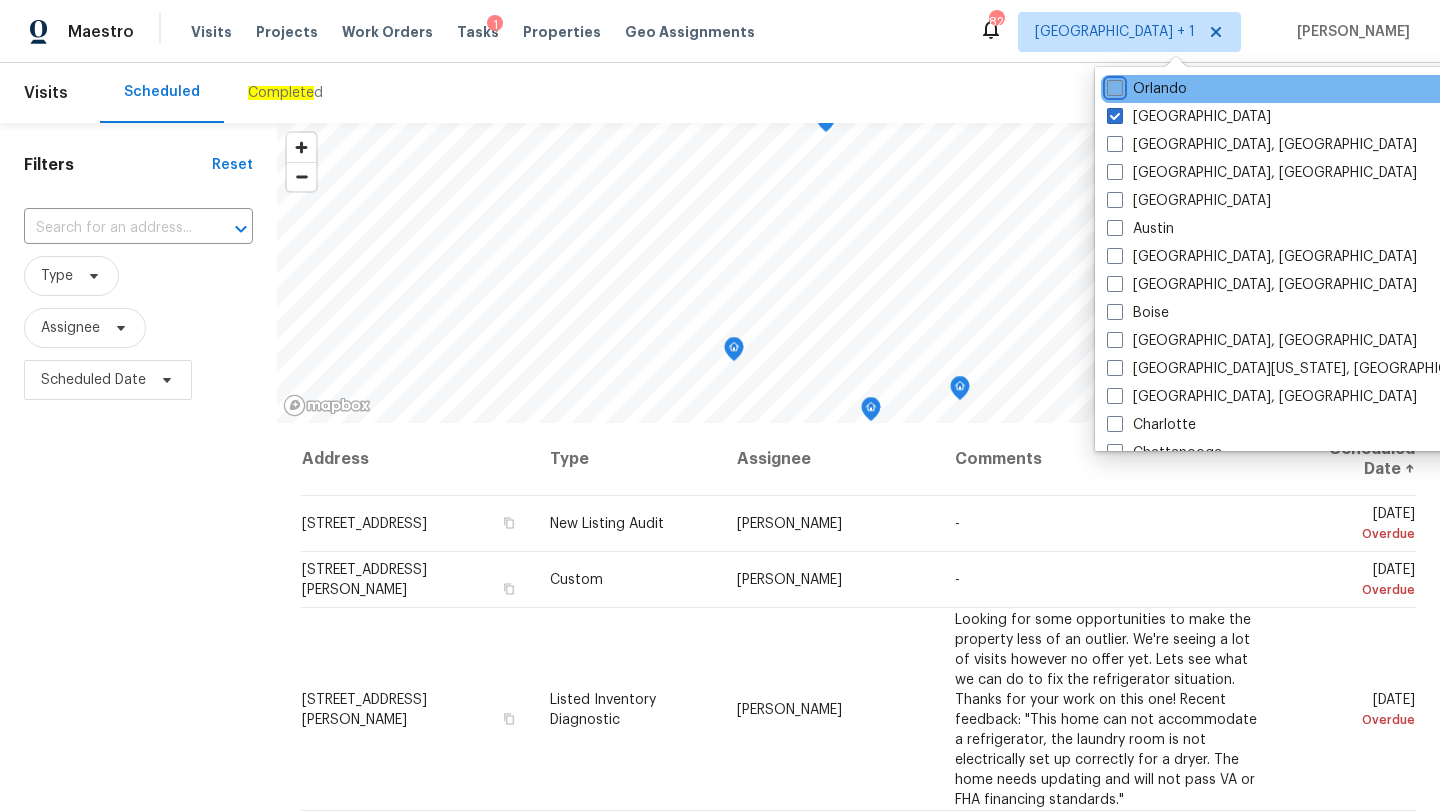 checkbox on "false" 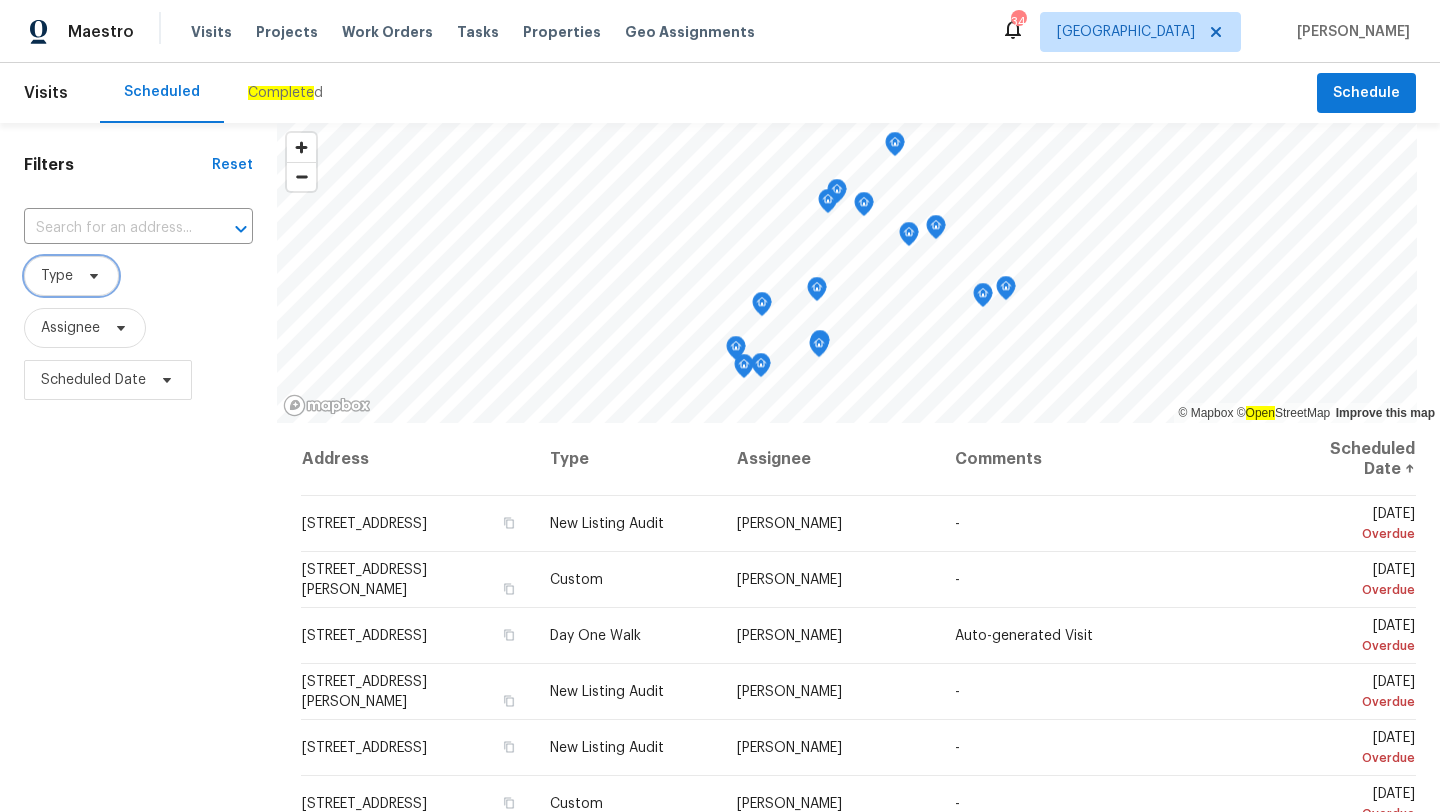 click on "Type" at bounding box center [71, 276] 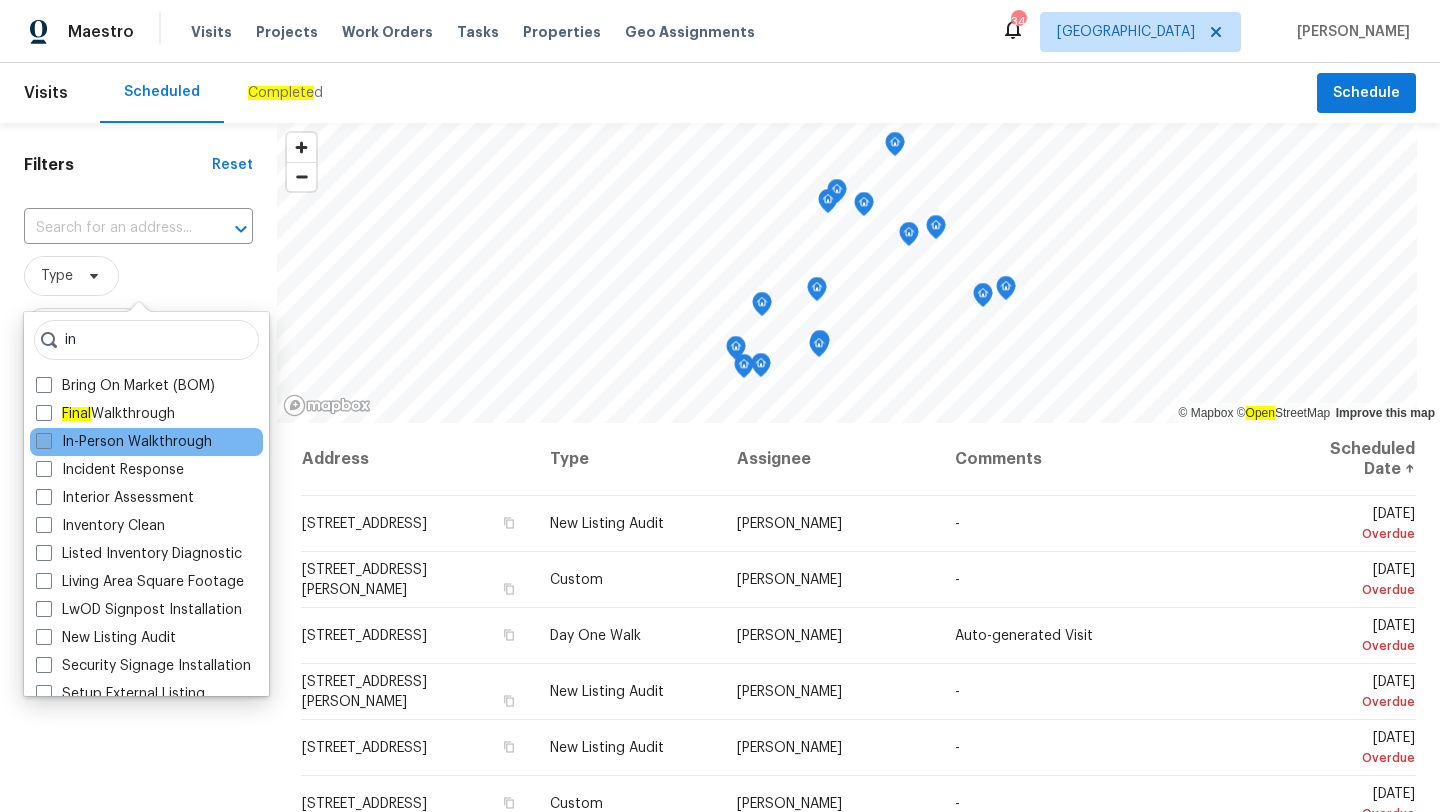 type on "in" 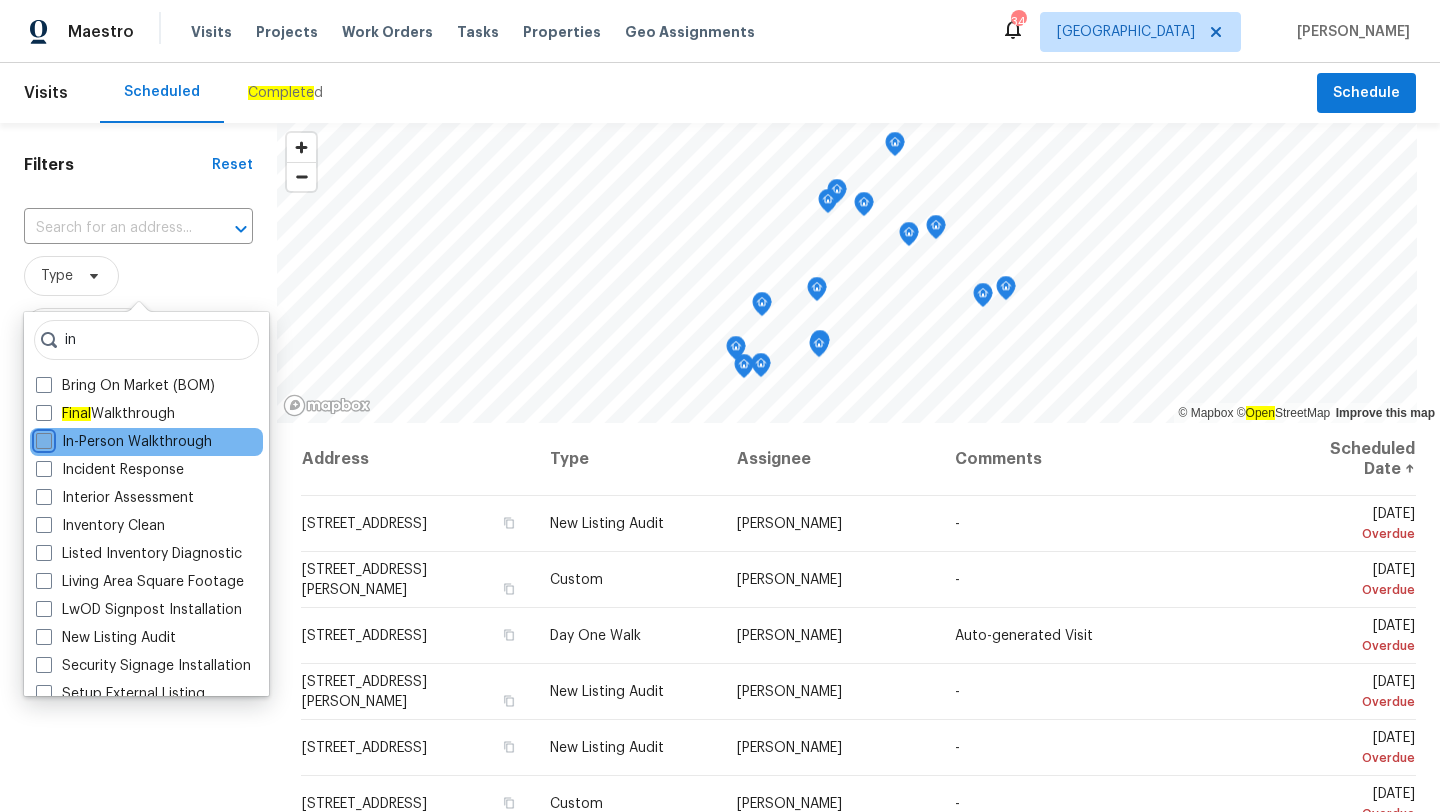 click on "In-Person Walkthrough" at bounding box center (42, 438) 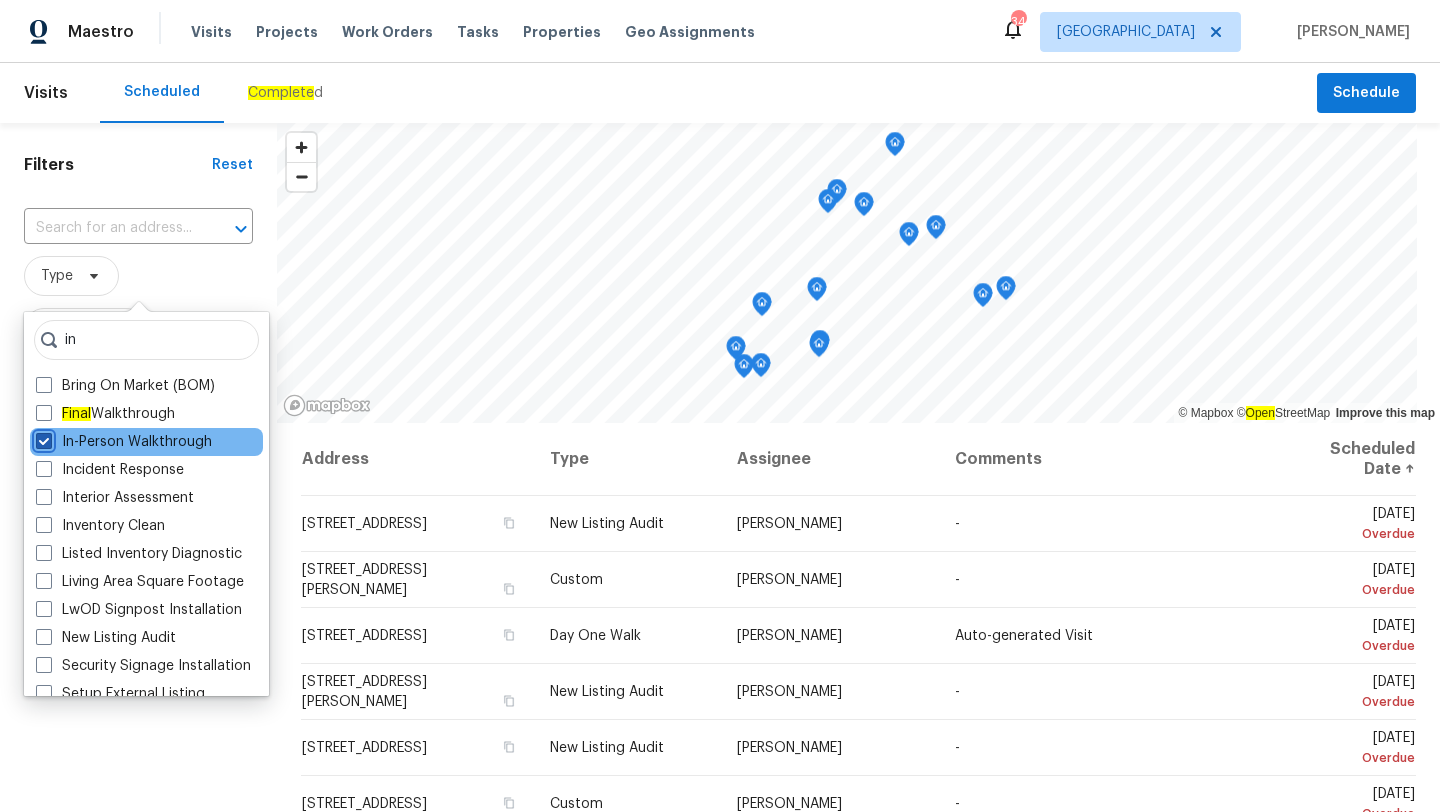 checkbox on "true" 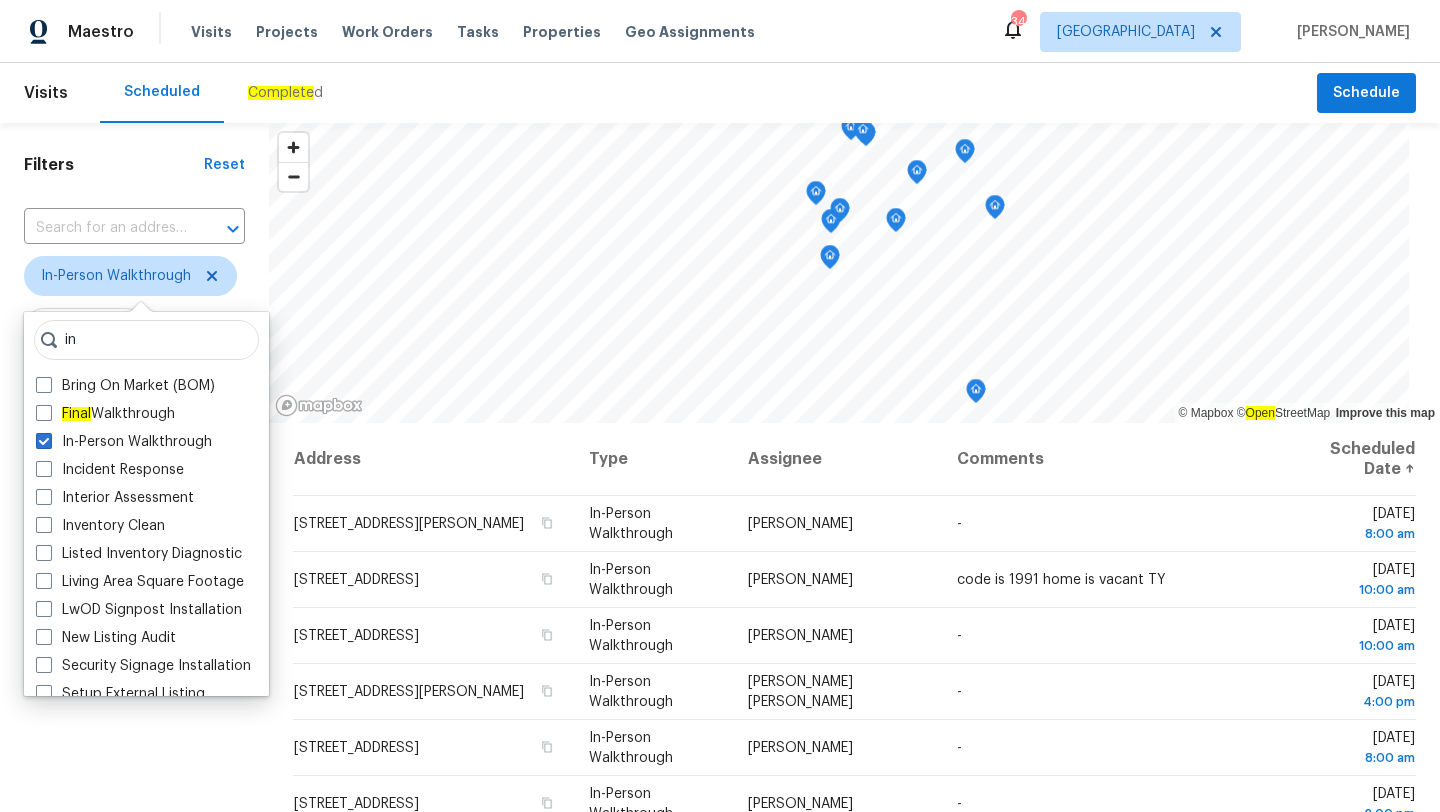 click on "Security Signage Installation" at bounding box center (146, 666) 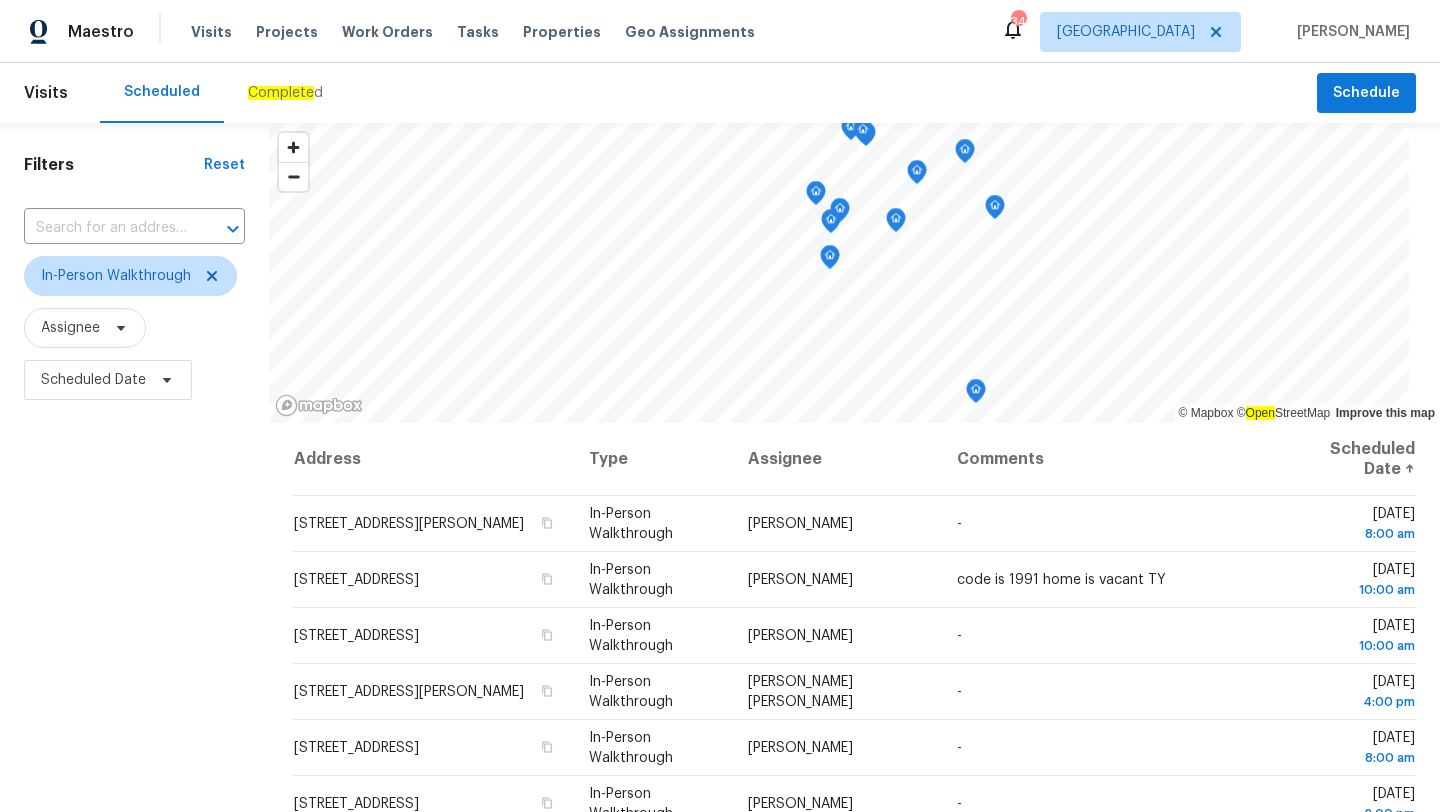 click on "Filters Reset ​ In-Person Walkthrough Assignee Scheduled Date" at bounding box center [134, 598] 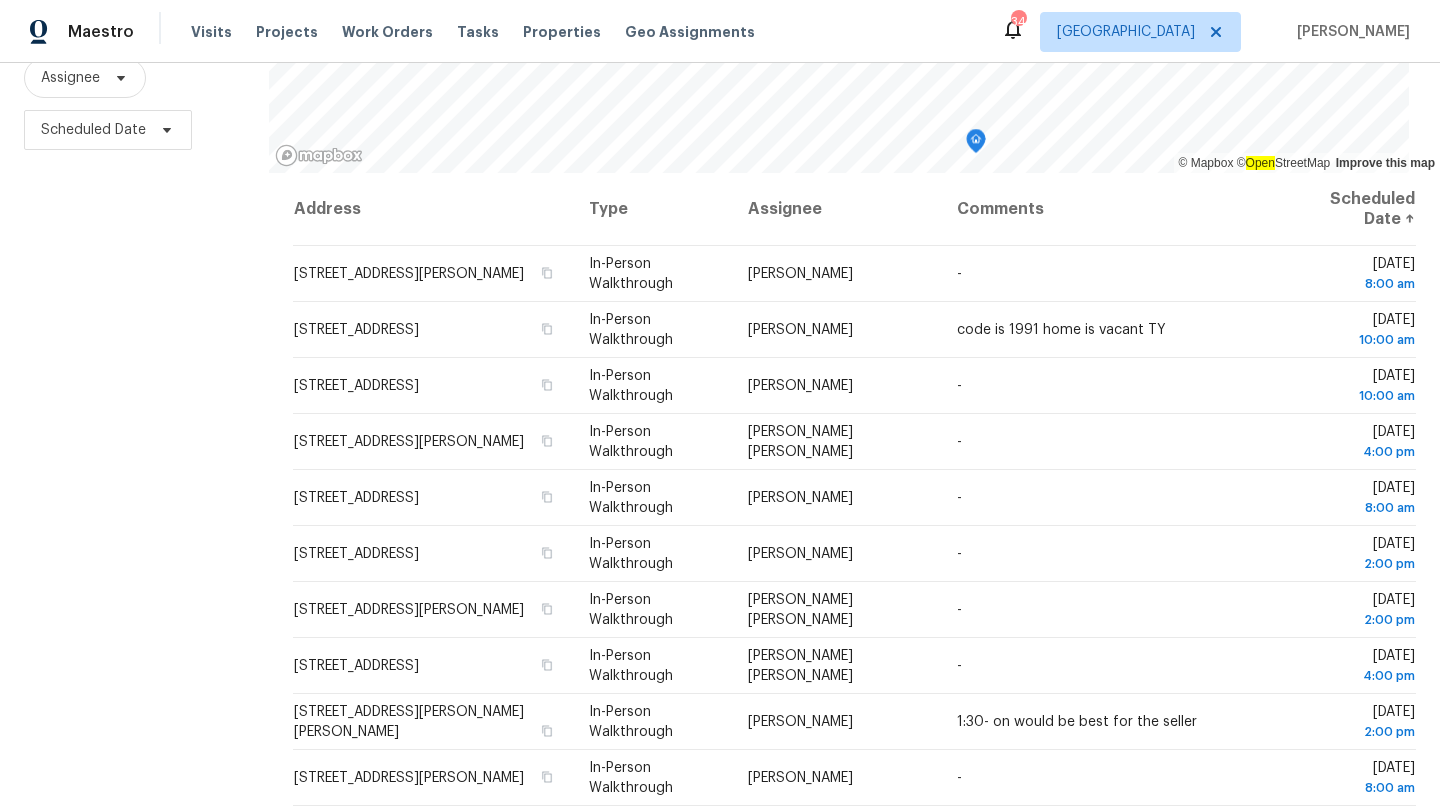 scroll, scrollTop: 260, scrollLeft: 0, axis: vertical 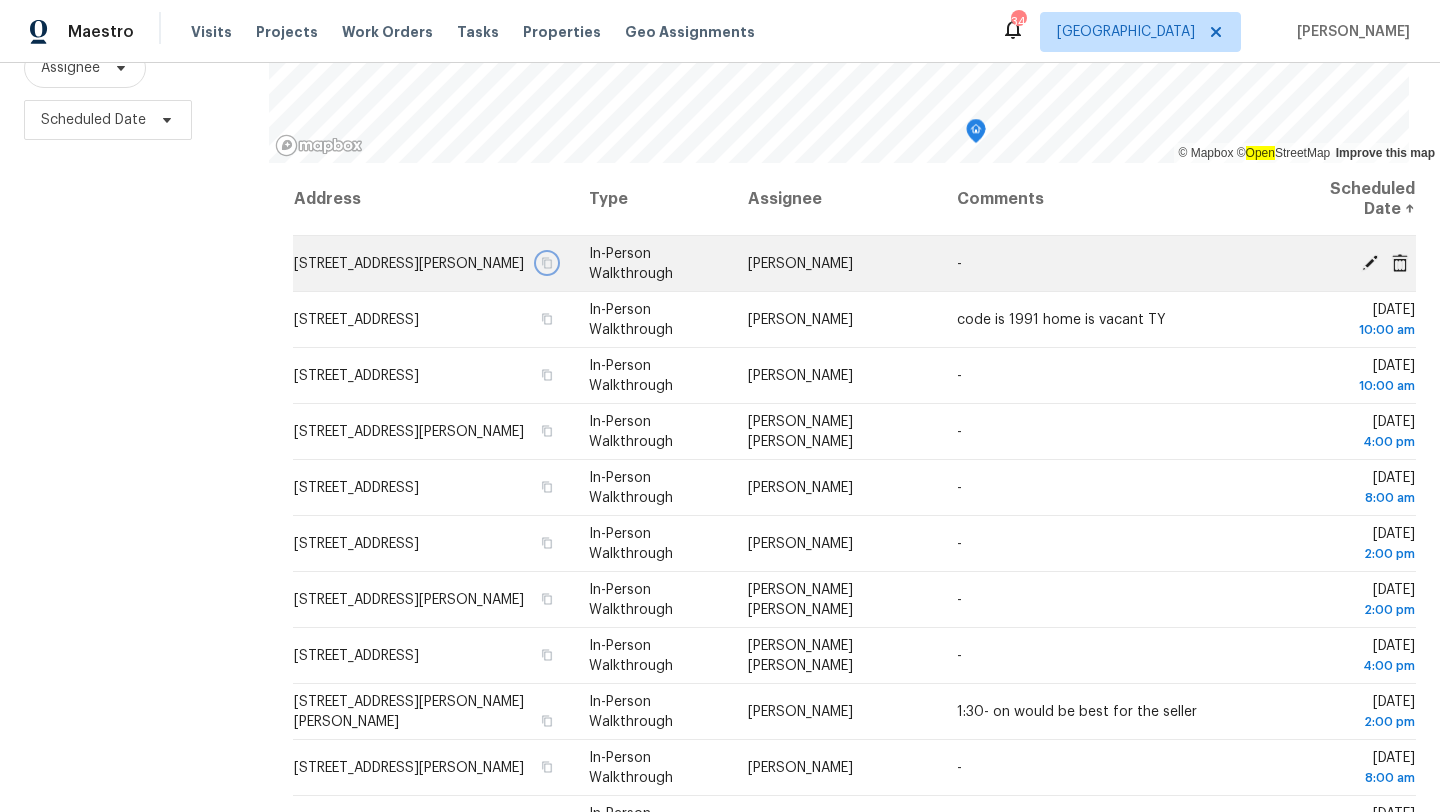 click 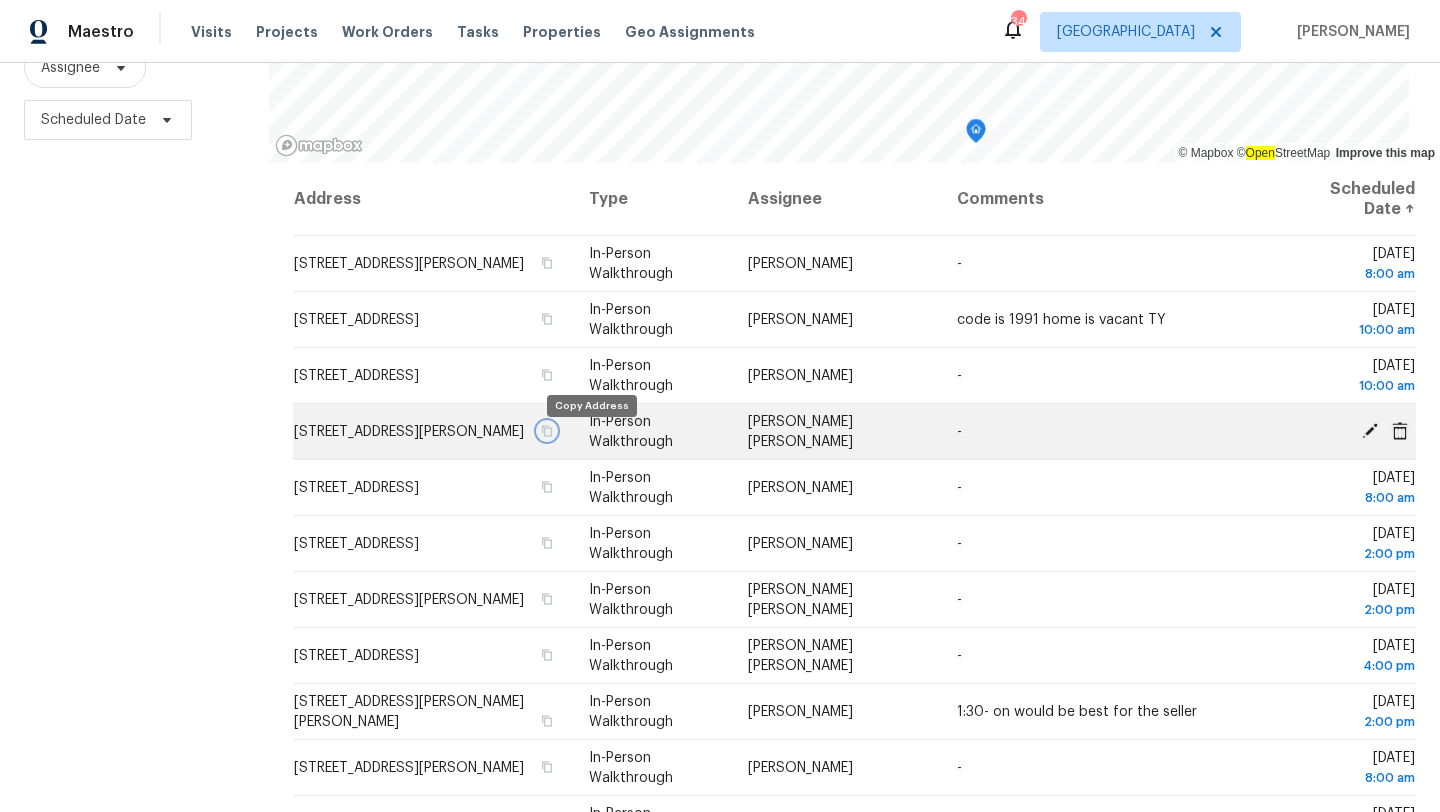 click 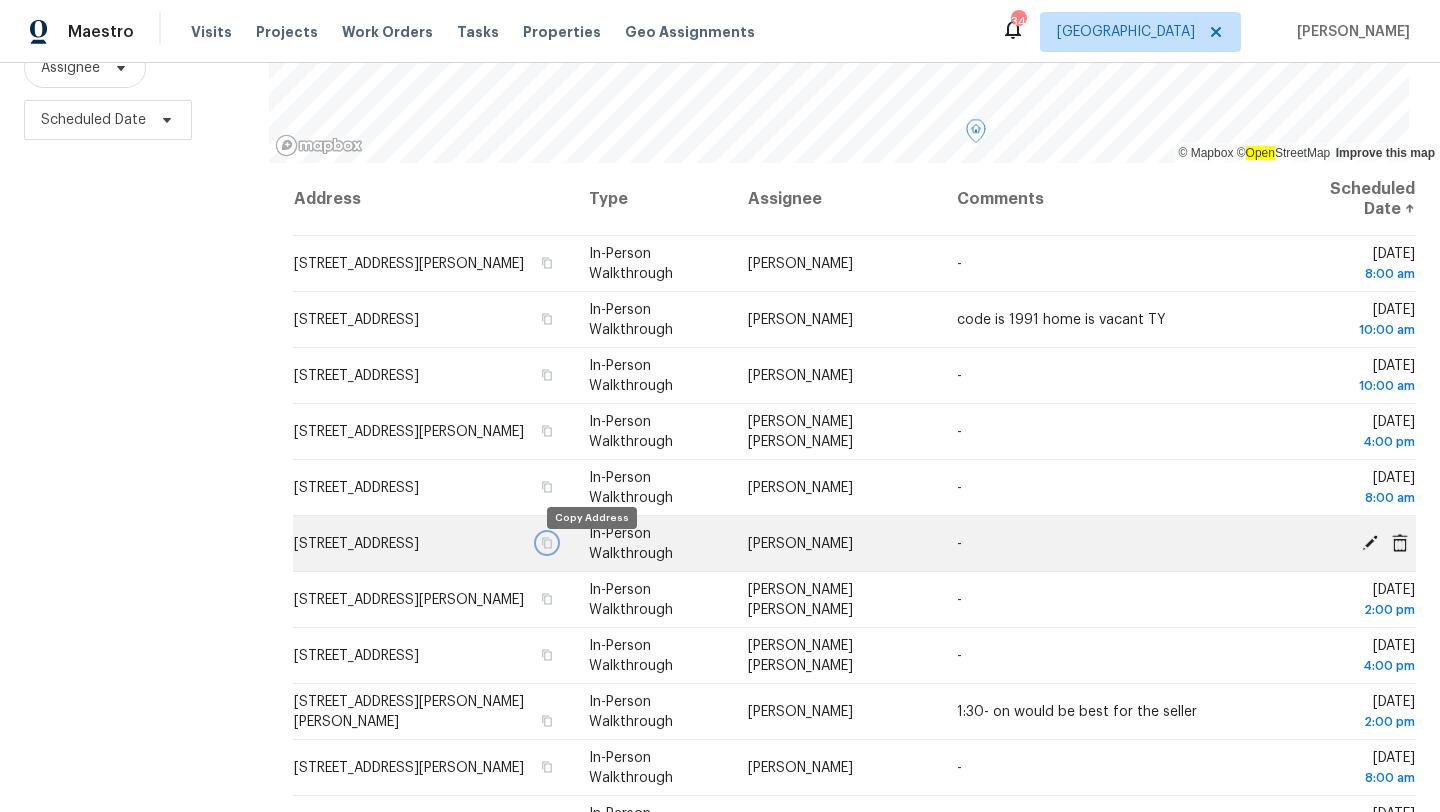 click 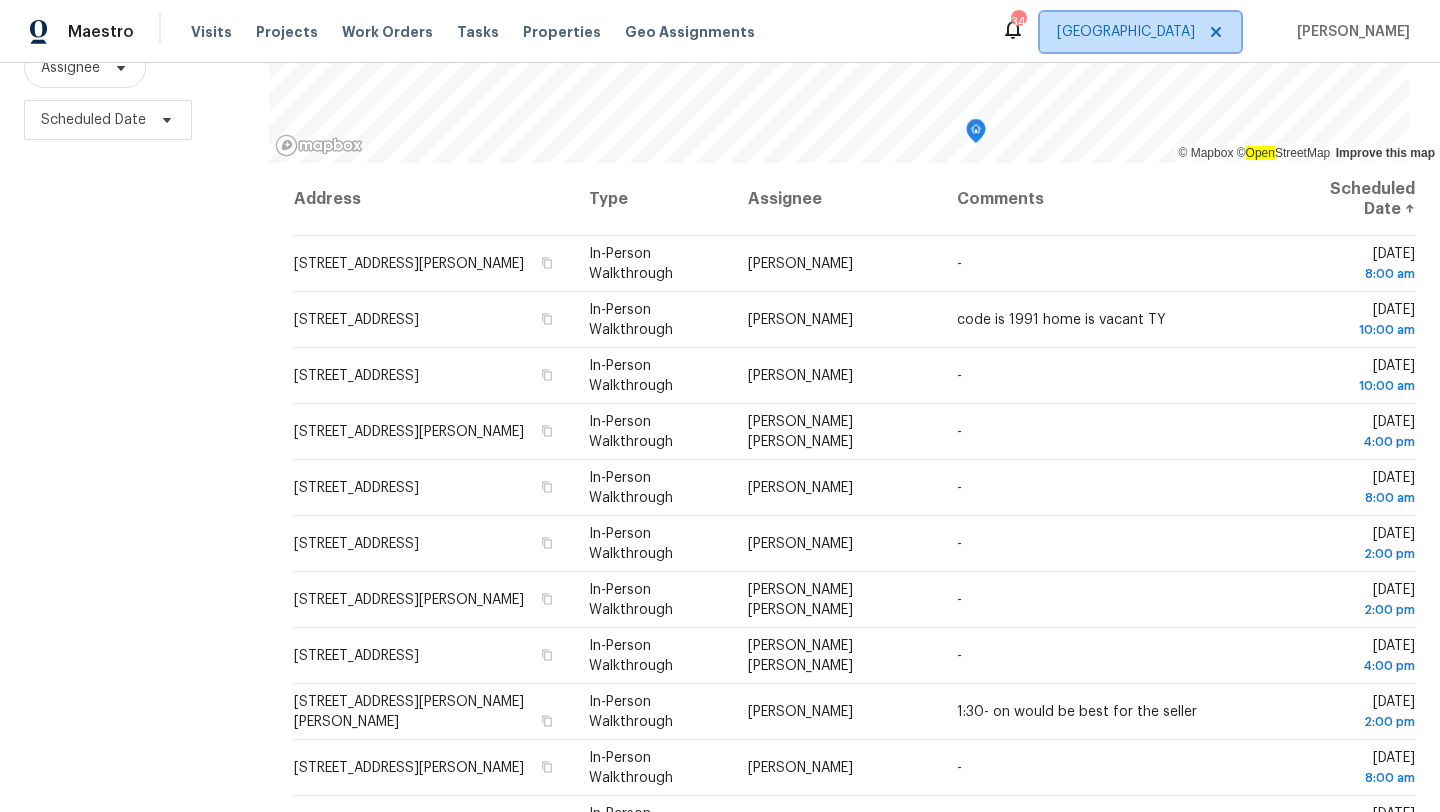 click on "[GEOGRAPHIC_DATA]" at bounding box center [1140, 32] 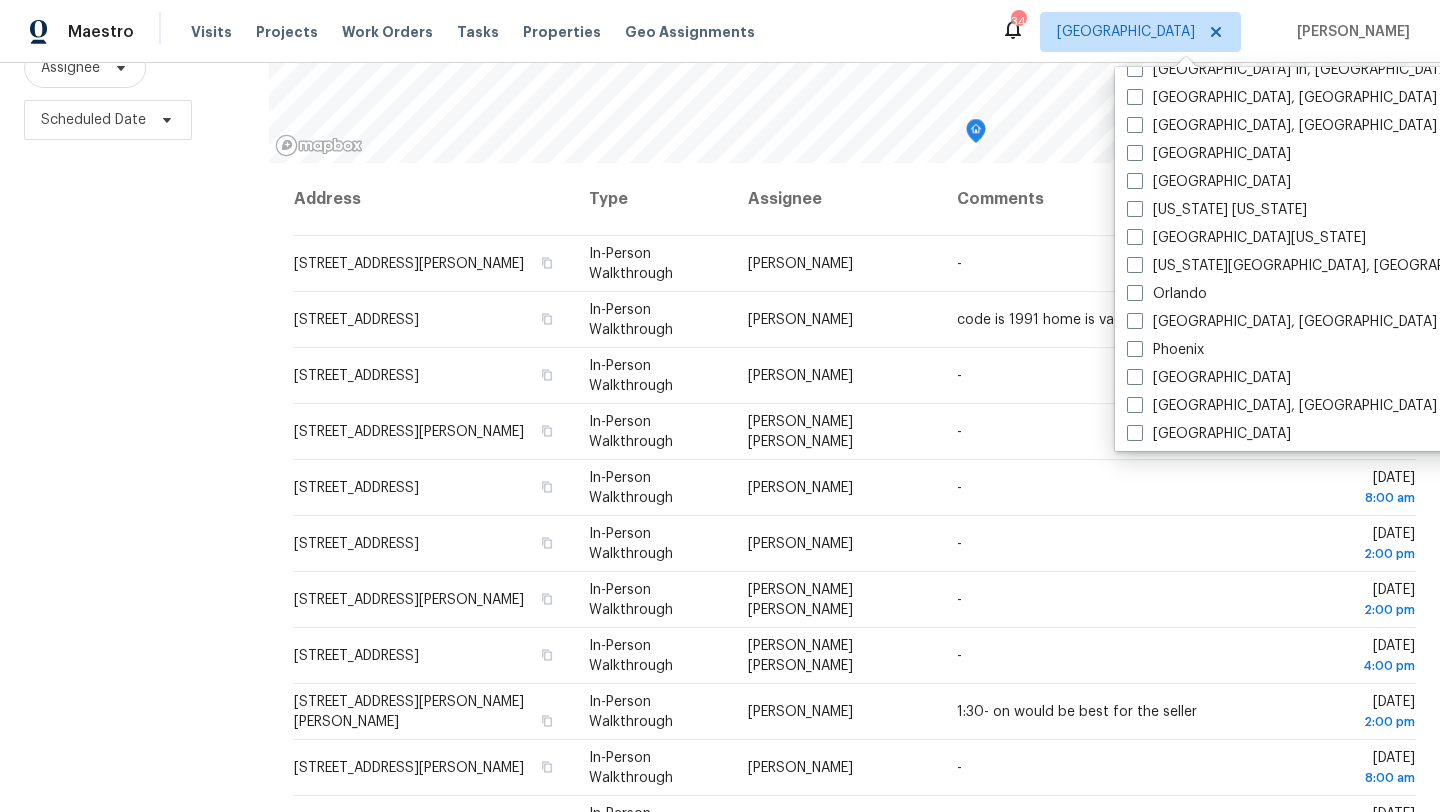 scroll, scrollTop: 912, scrollLeft: 0, axis: vertical 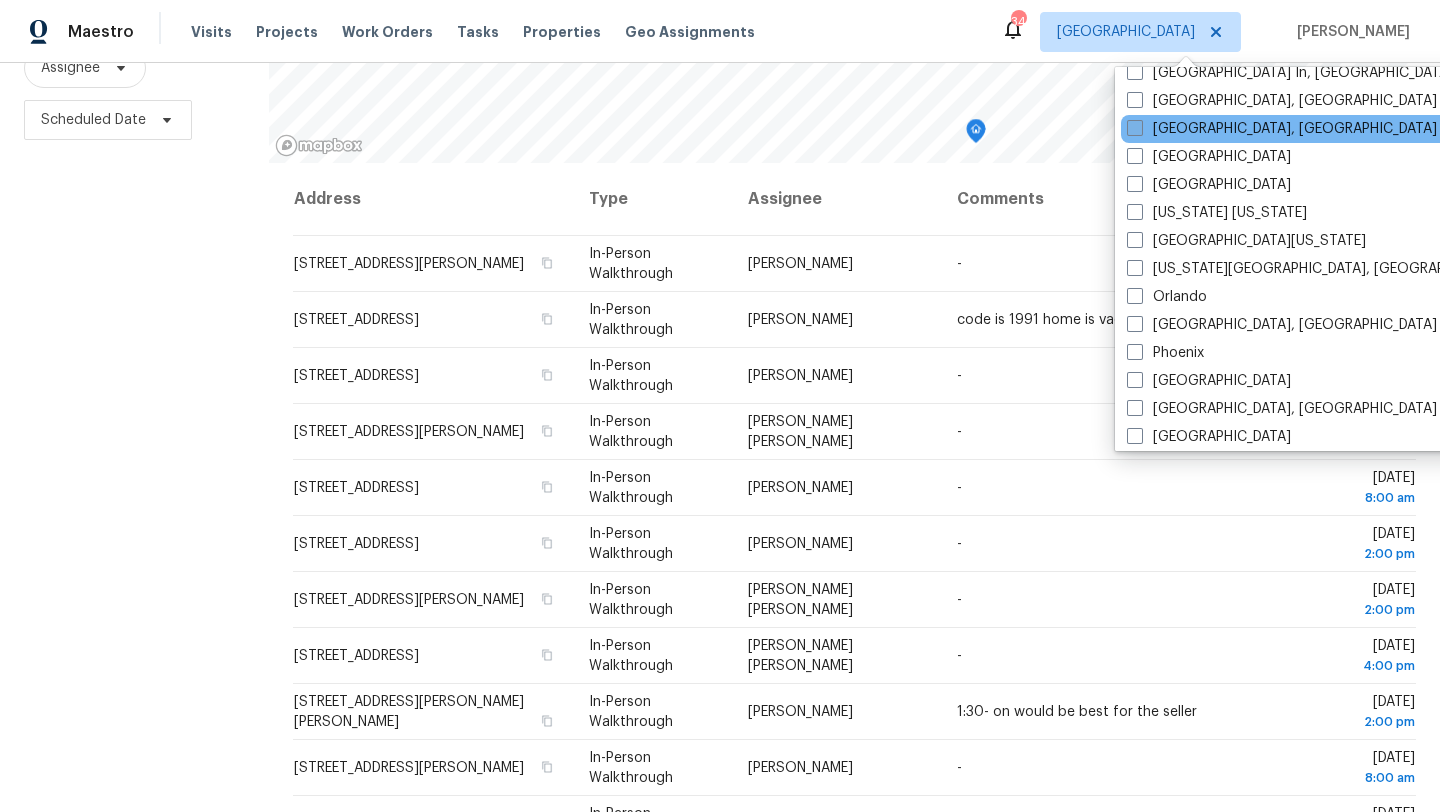 click on "[GEOGRAPHIC_DATA], [GEOGRAPHIC_DATA]" at bounding box center [1282, 129] 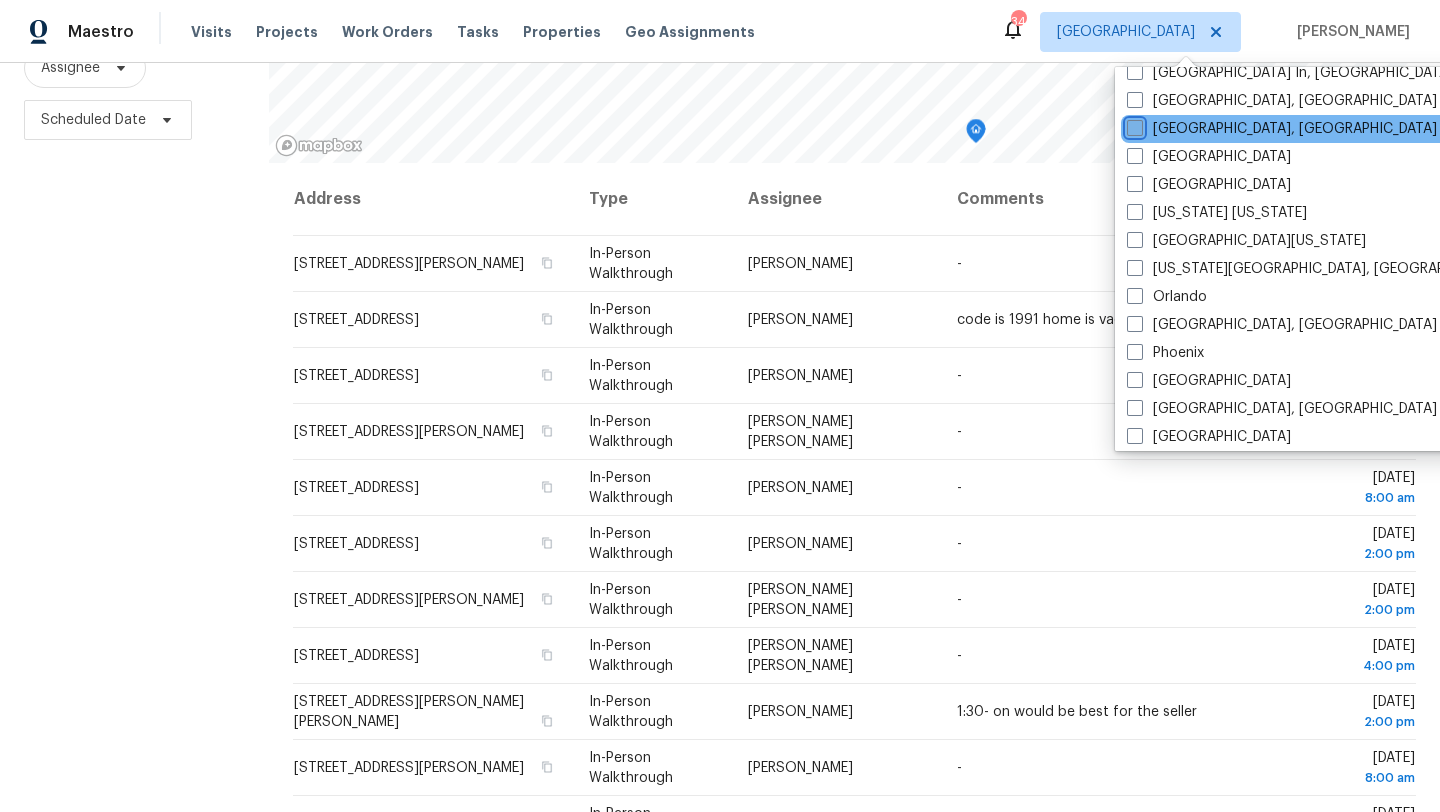 click on "[GEOGRAPHIC_DATA], [GEOGRAPHIC_DATA]" at bounding box center (1133, 125) 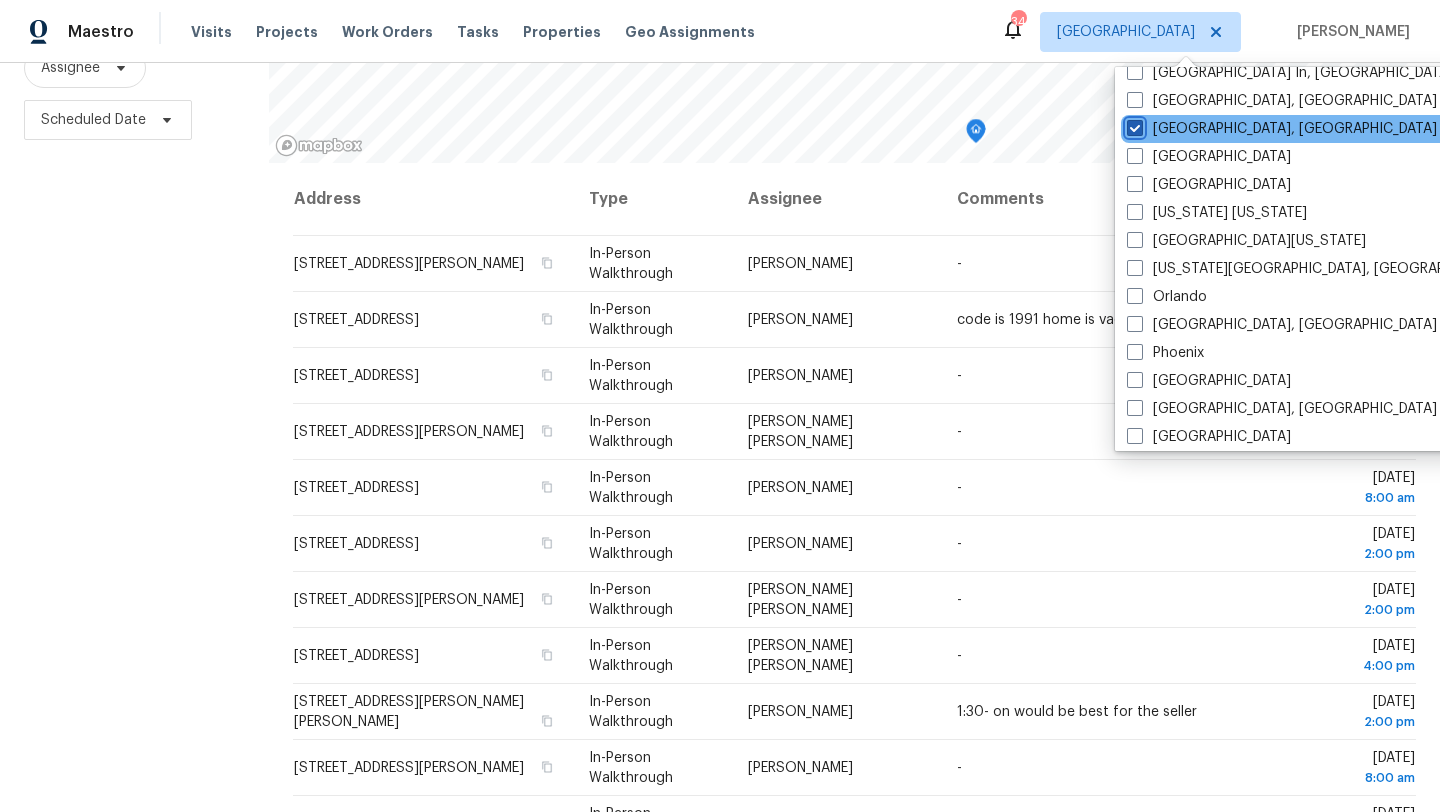 checkbox on "true" 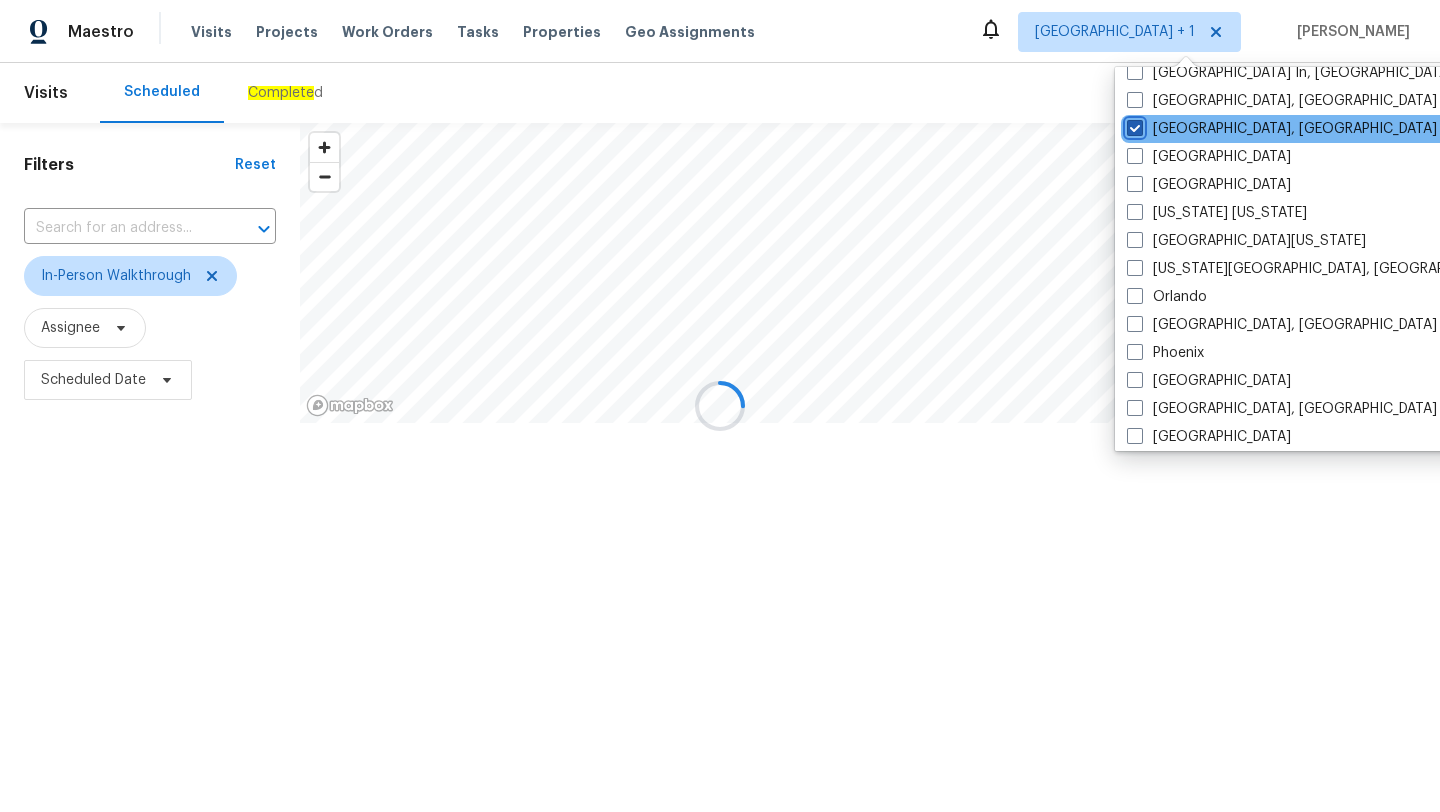 scroll, scrollTop: 0, scrollLeft: 0, axis: both 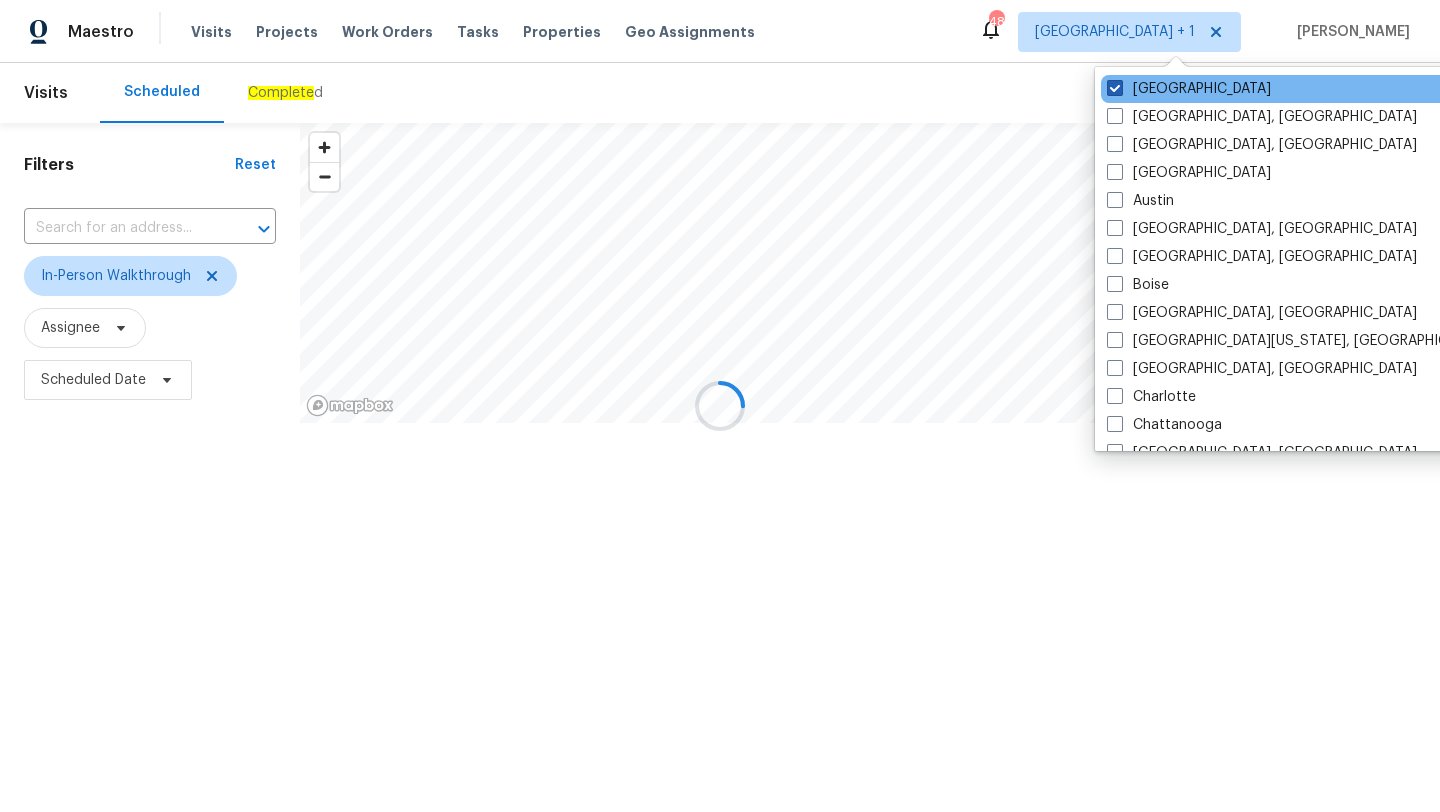 click on "[GEOGRAPHIC_DATA]" at bounding box center (1189, 89) 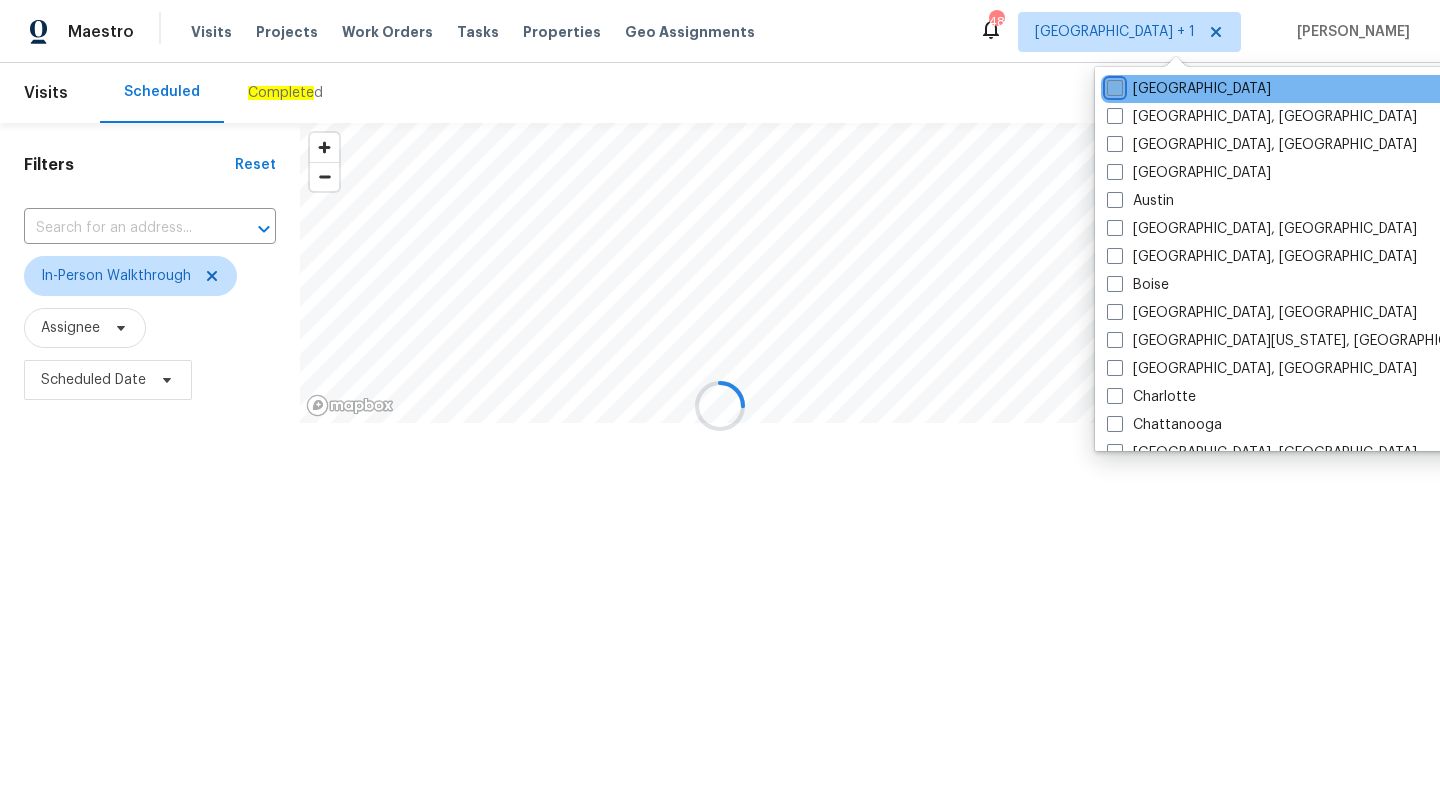 checkbox on "false" 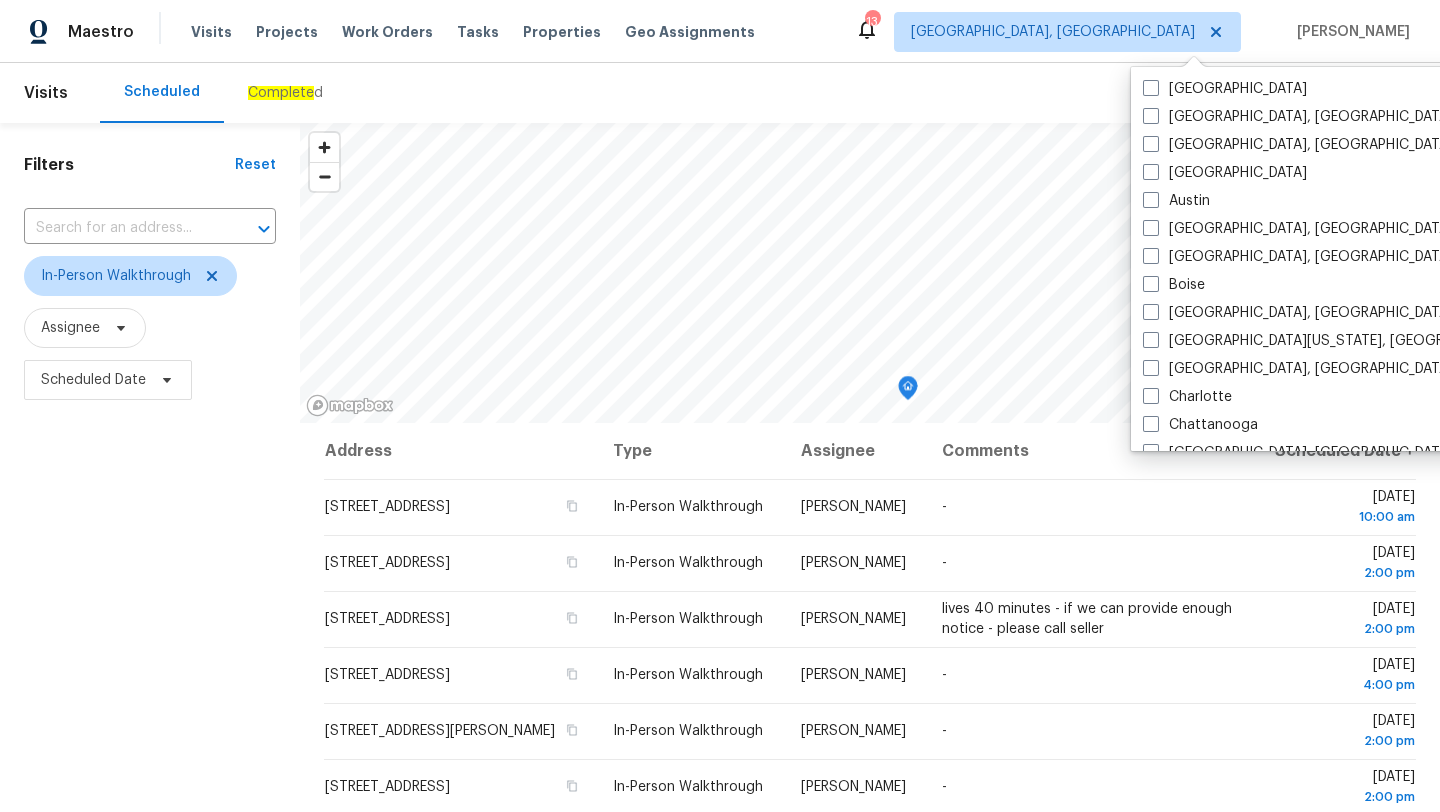 click on "Filters Reset ​ In-Person Walkthrough Assignee Scheduled Date" at bounding box center [150, 598] 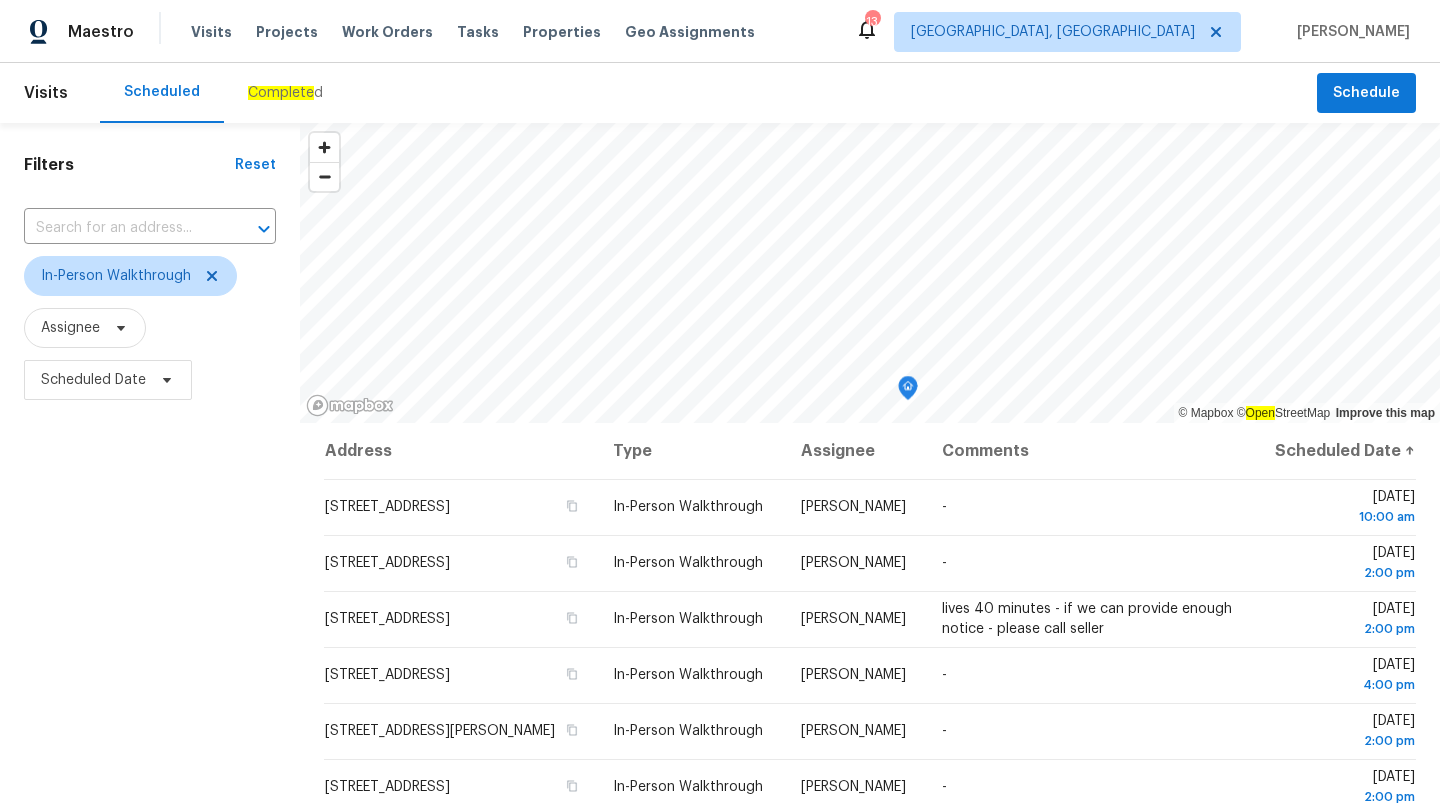 scroll, scrollTop: 260, scrollLeft: 0, axis: vertical 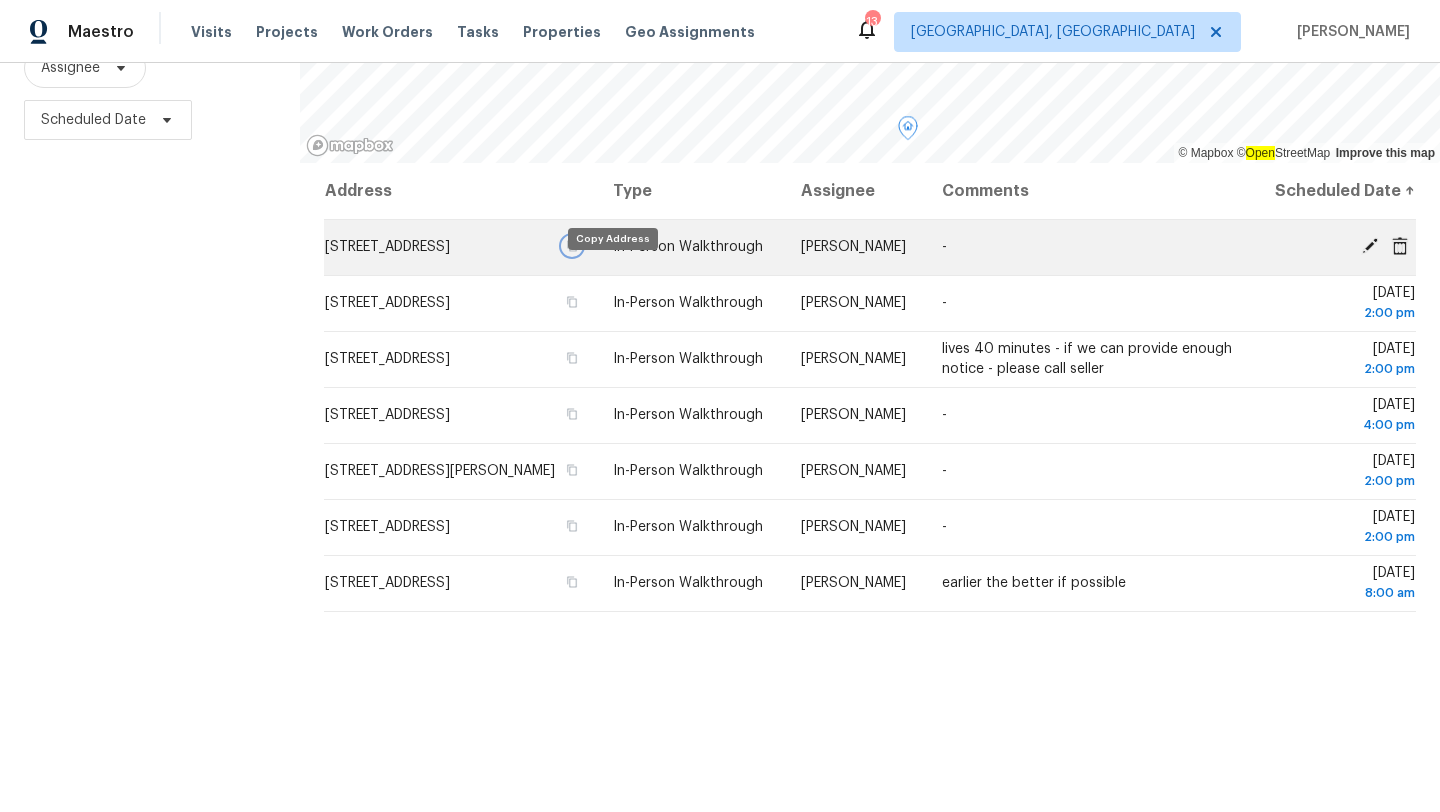 click 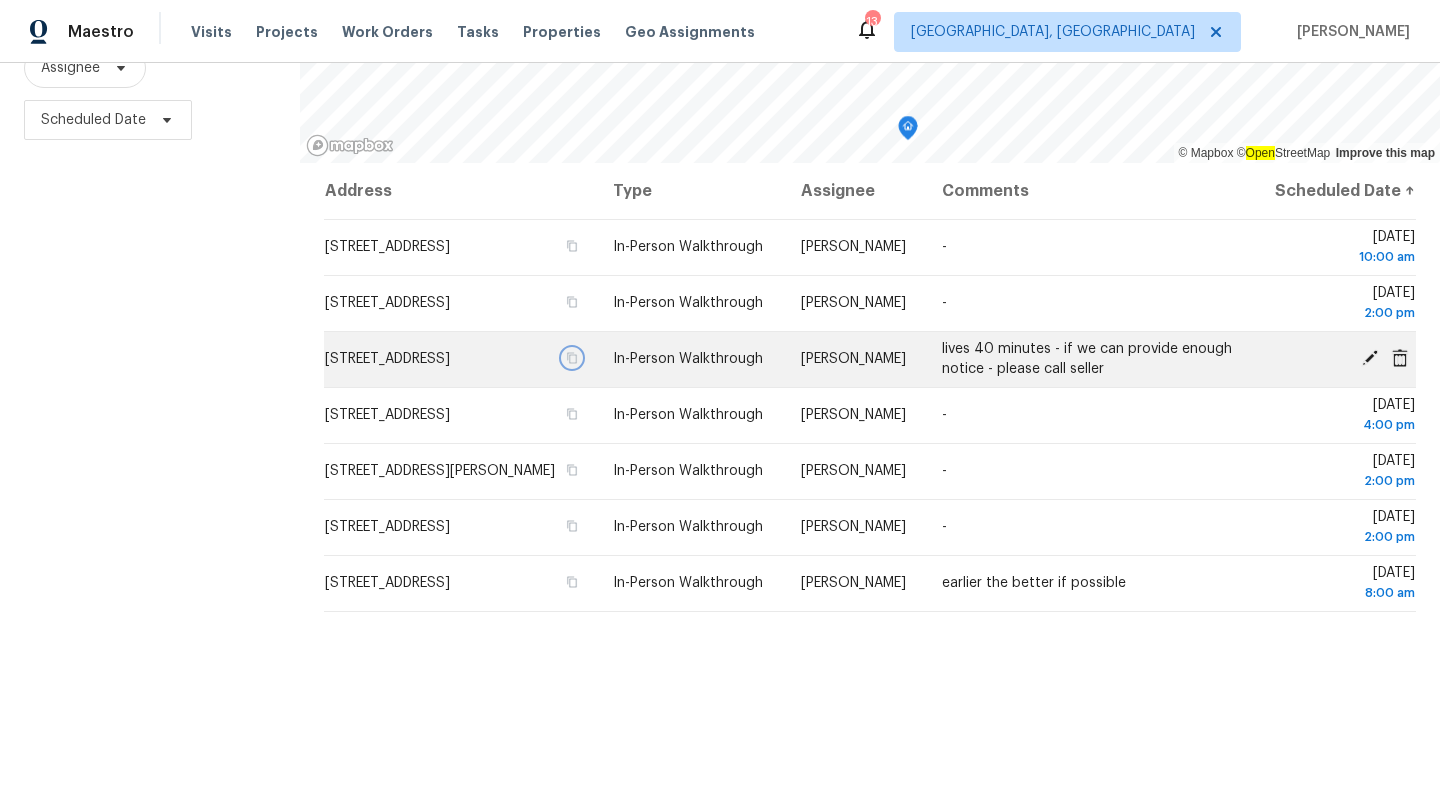 click 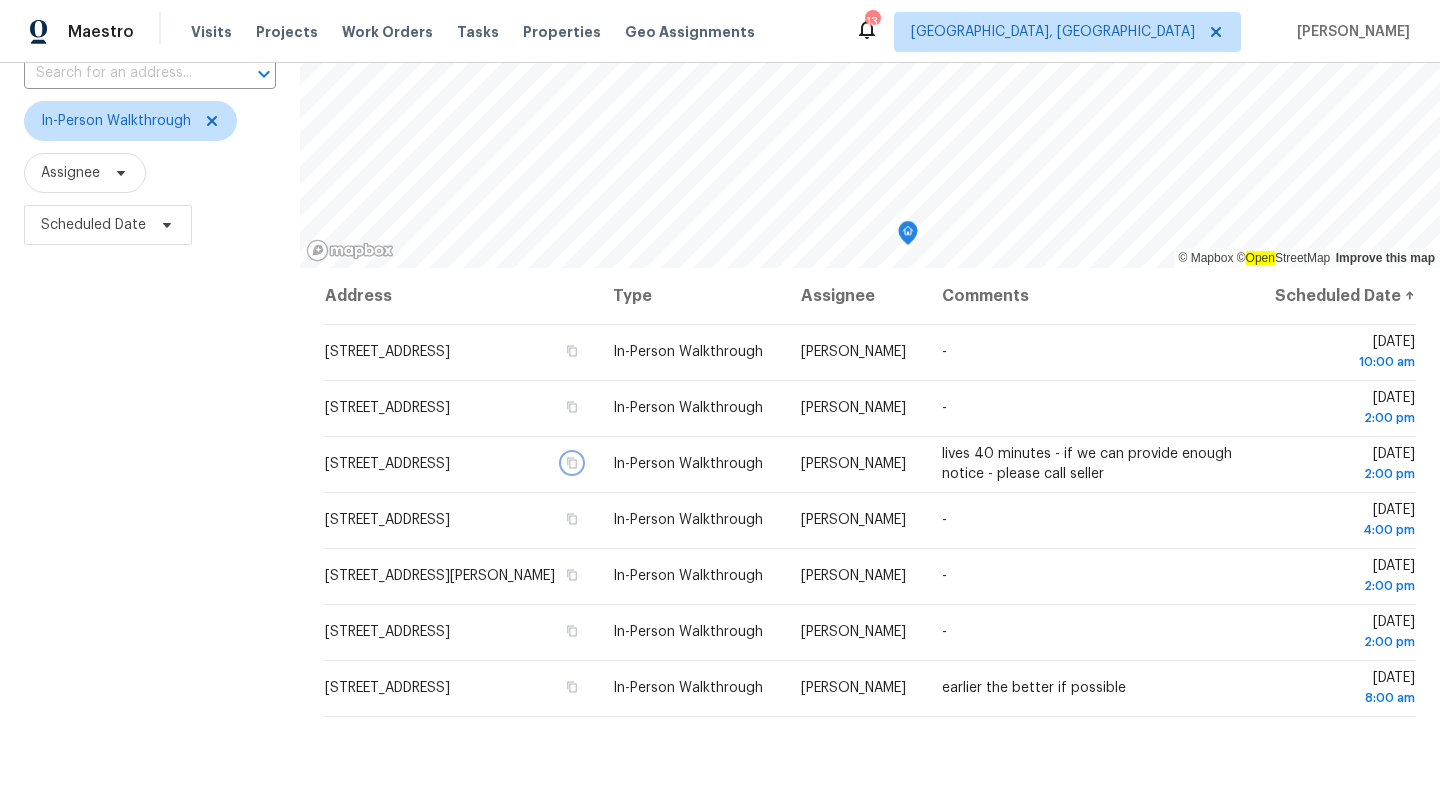 scroll, scrollTop: 140, scrollLeft: 0, axis: vertical 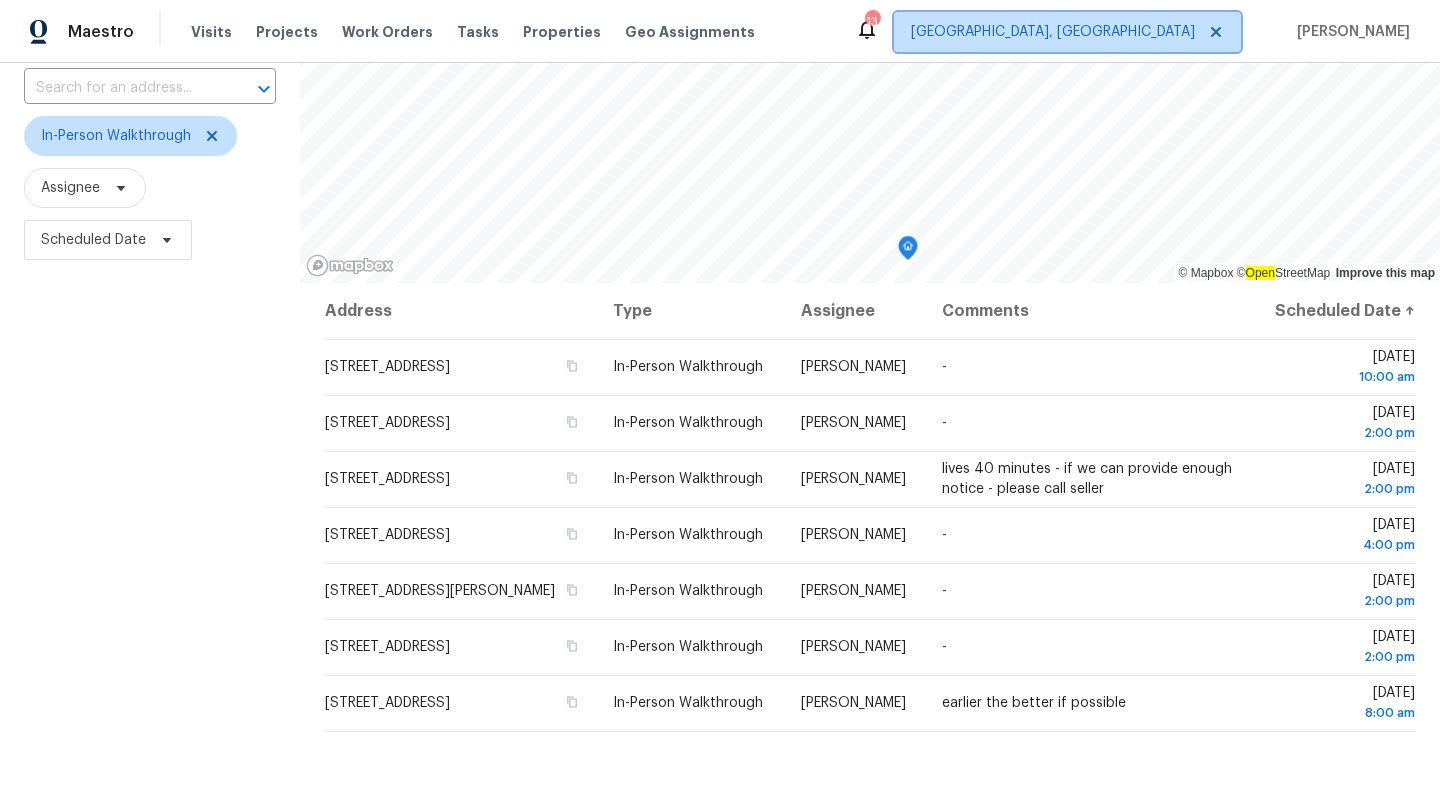 click on "[GEOGRAPHIC_DATA], [GEOGRAPHIC_DATA]" at bounding box center (1053, 32) 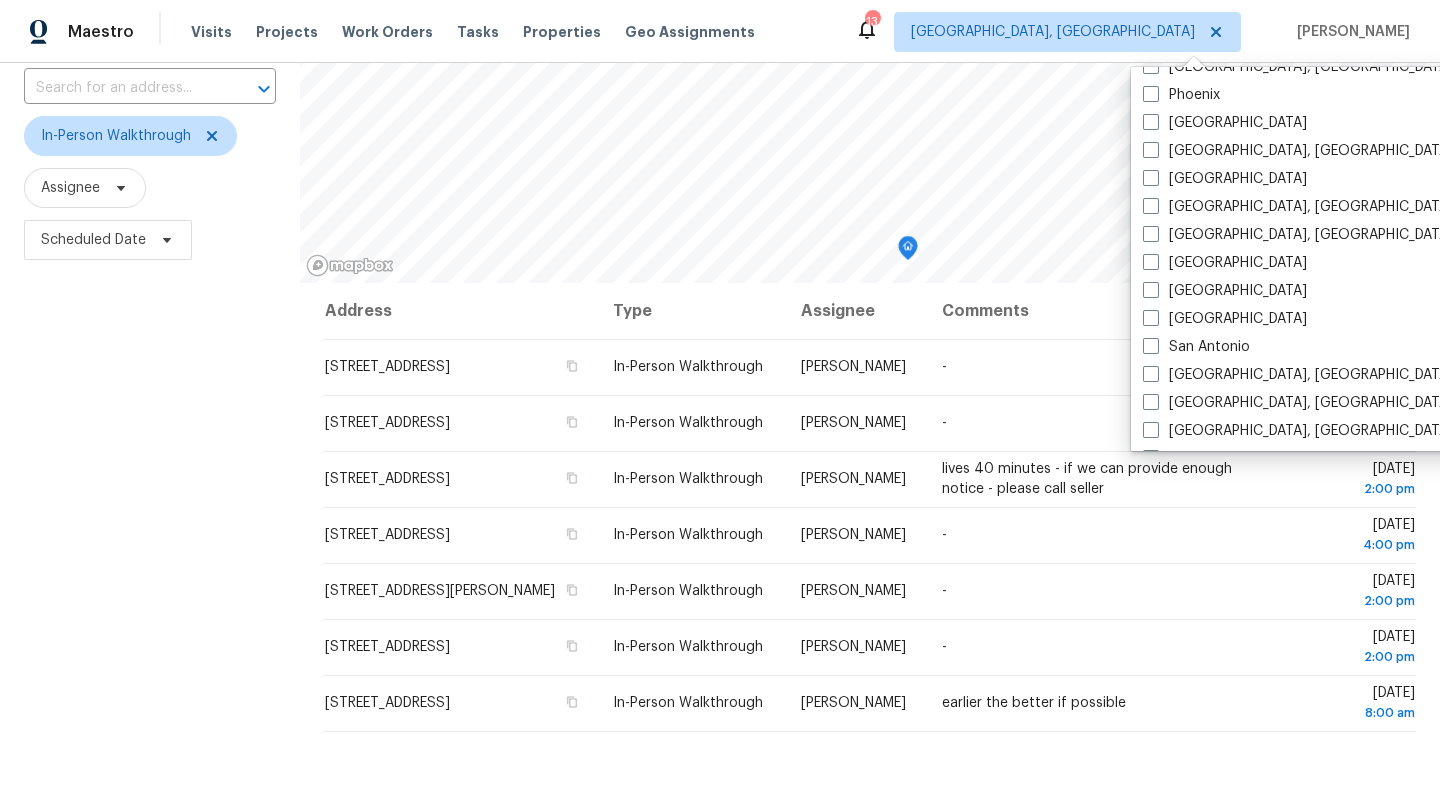 scroll, scrollTop: 968, scrollLeft: 0, axis: vertical 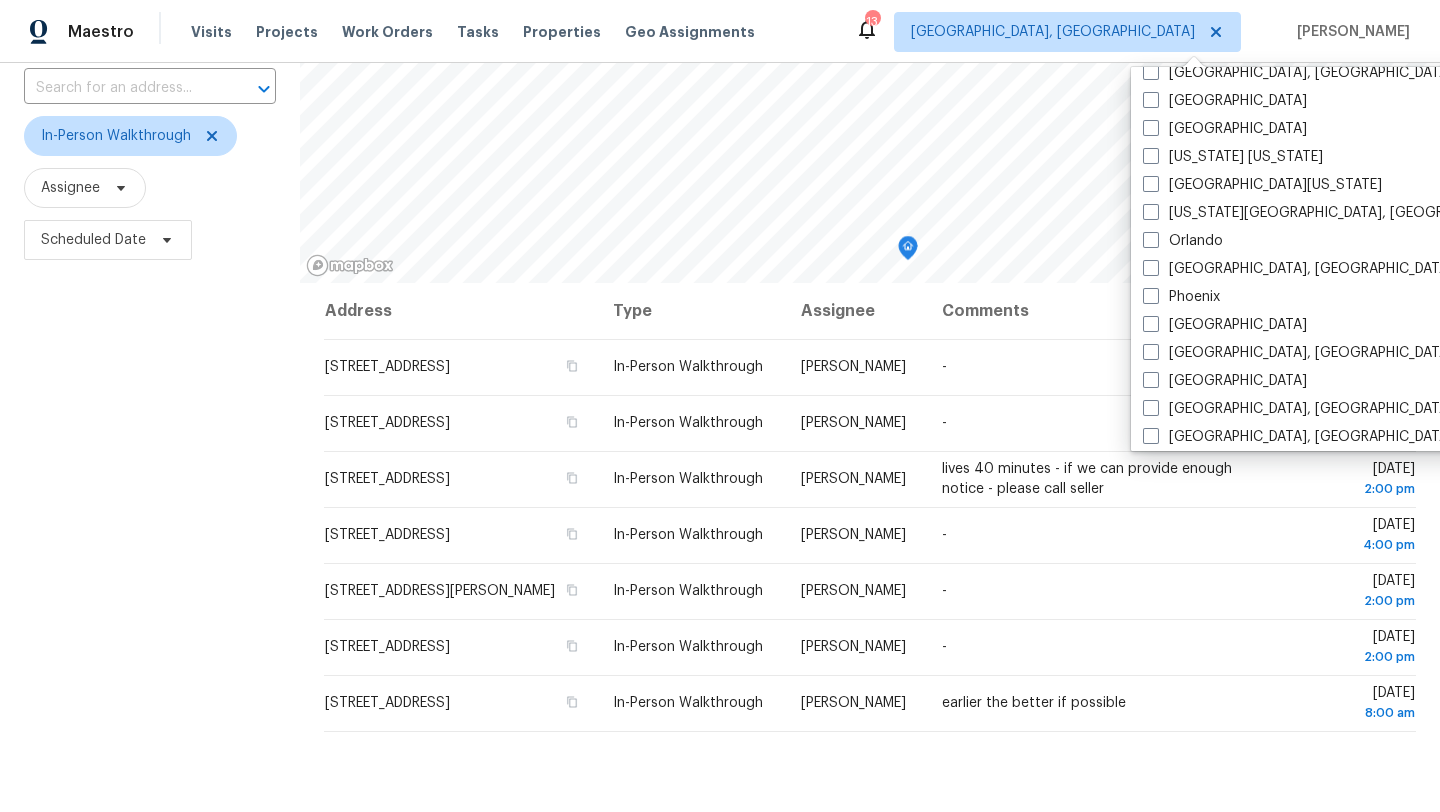 click on "[US_STATE][GEOGRAPHIC_DATA], [GEOGRAPHIC_DATA]" at bounding box center (1338, 213) 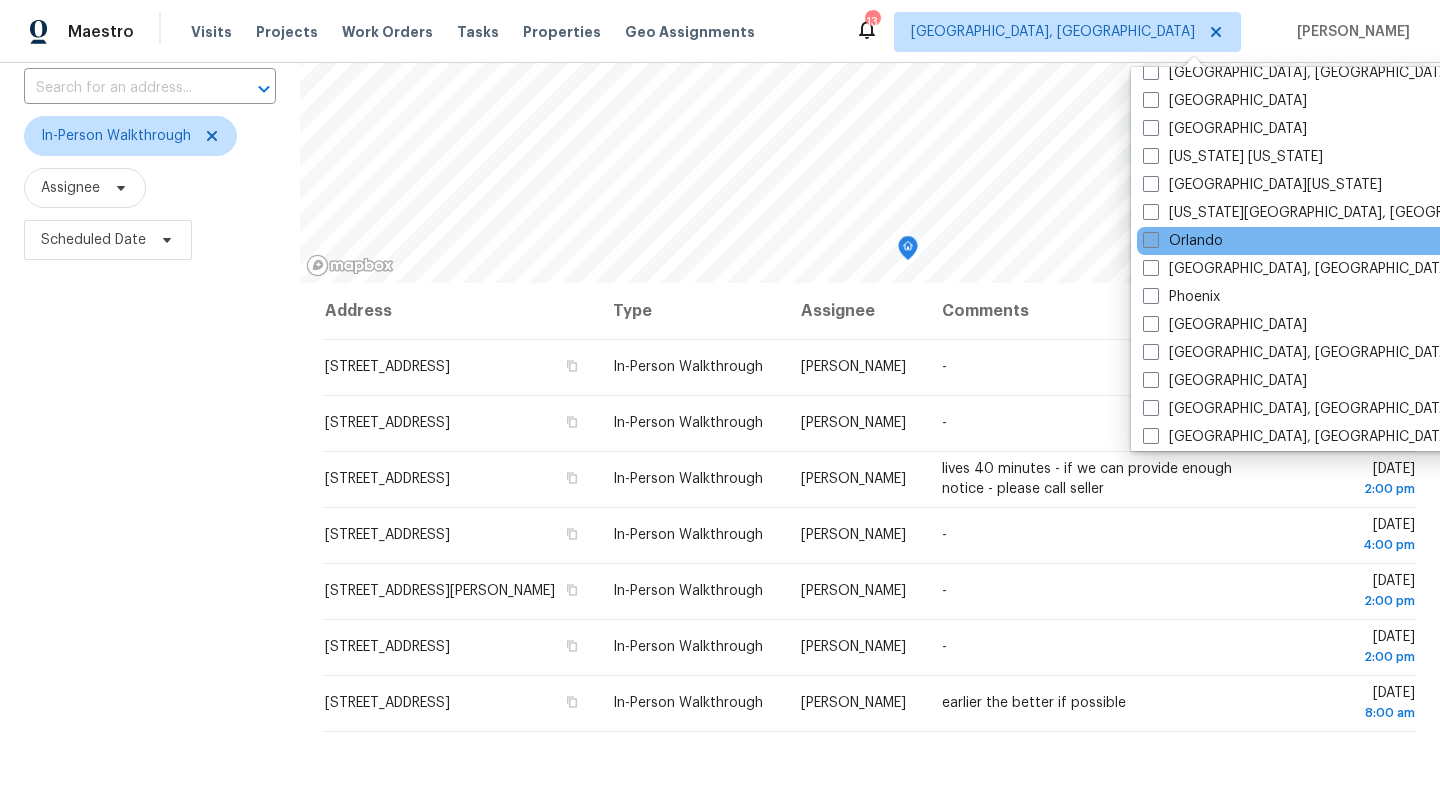 click on "Orlando" at bounding box center (1183, 241) 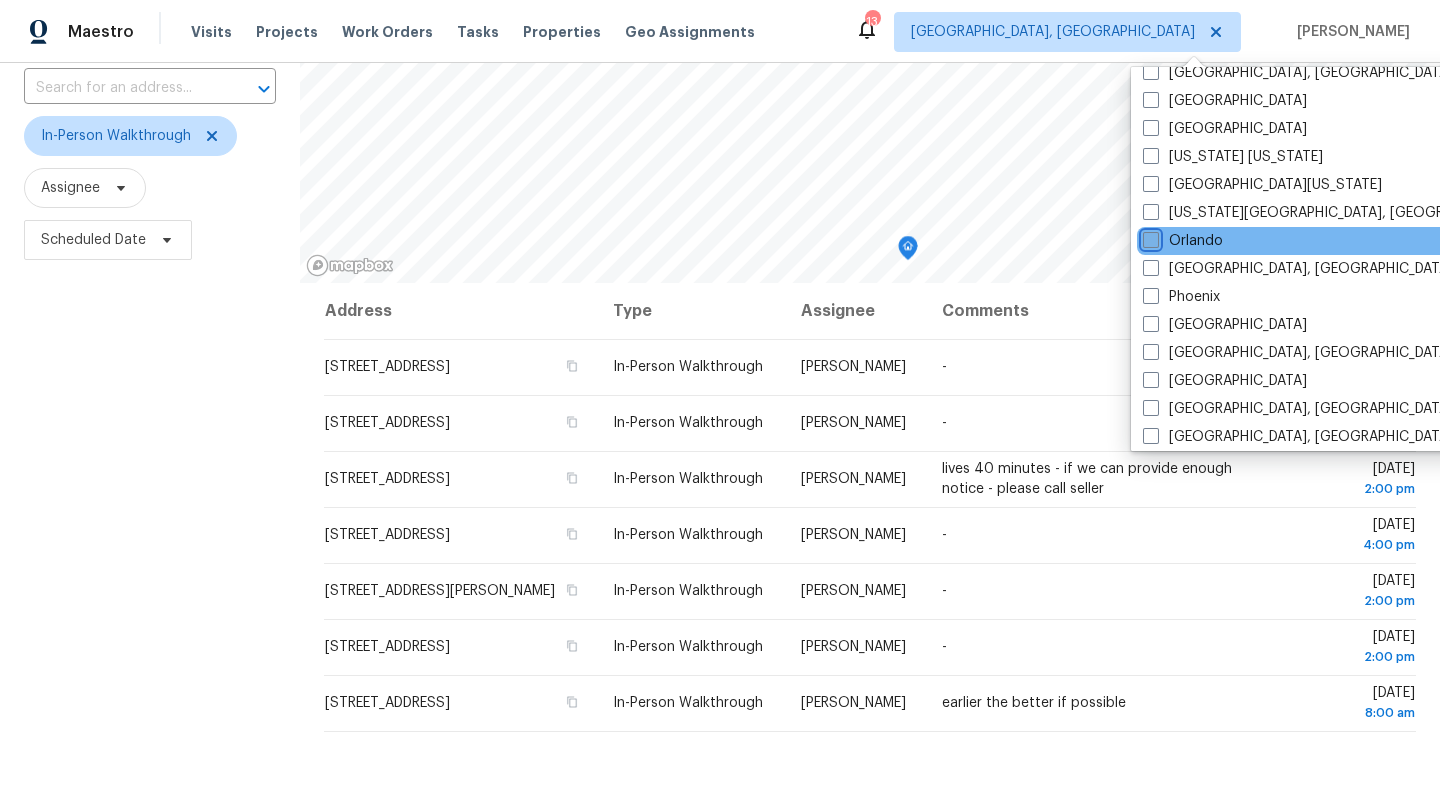 click on "Orlando" at bounding box center (1149, 237) 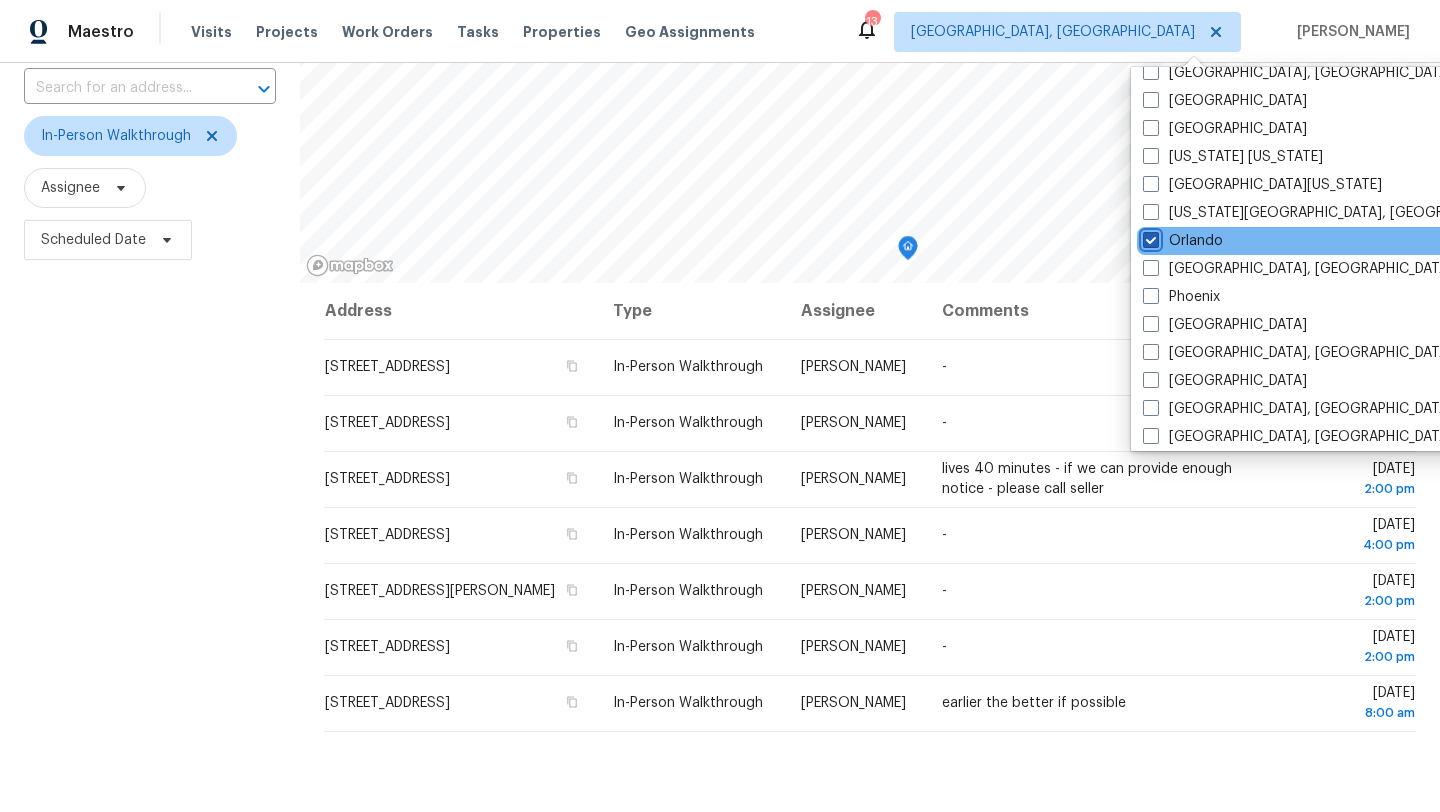 checkbox on "true" 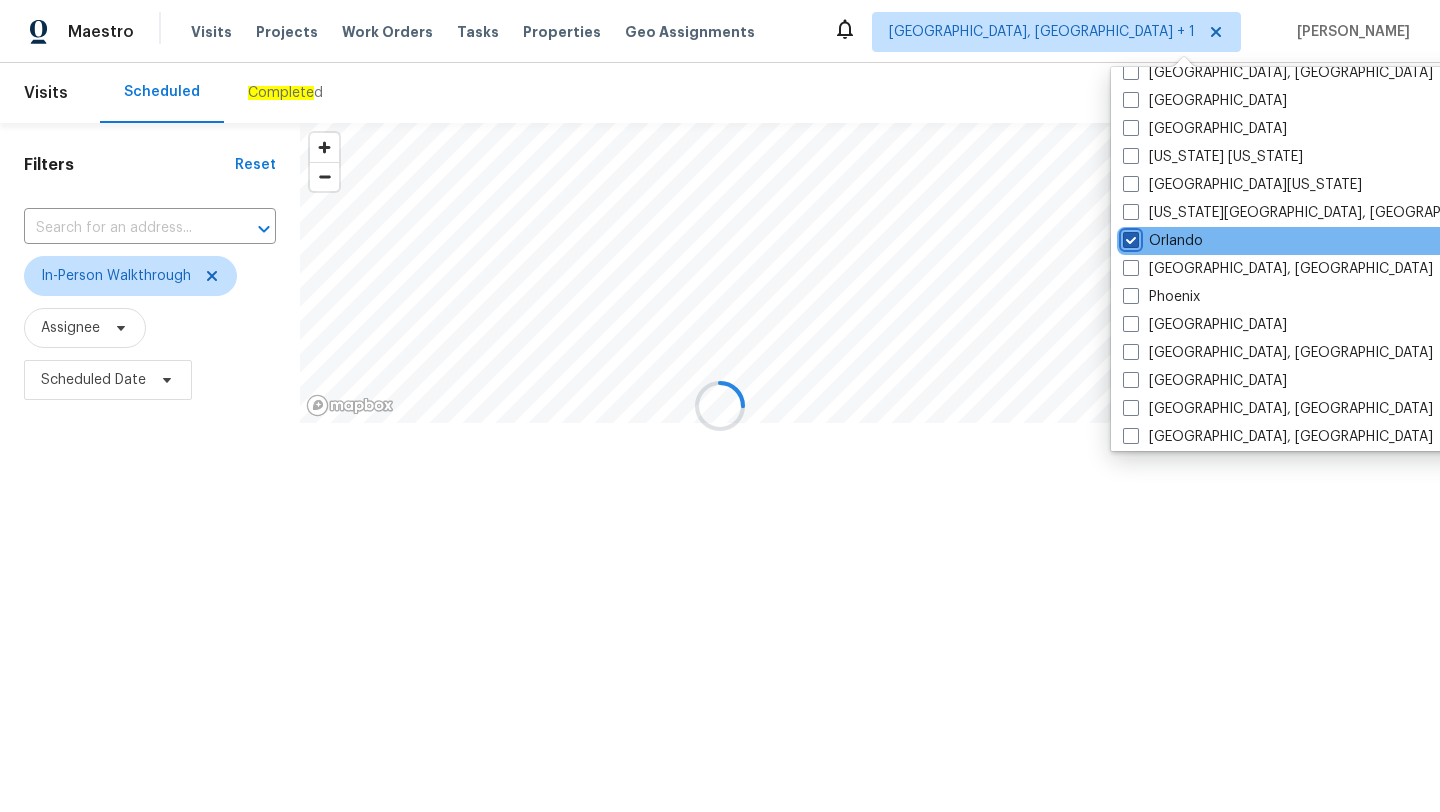 scroll, scrollTop: 0, scrollLeft: 0, axis: both 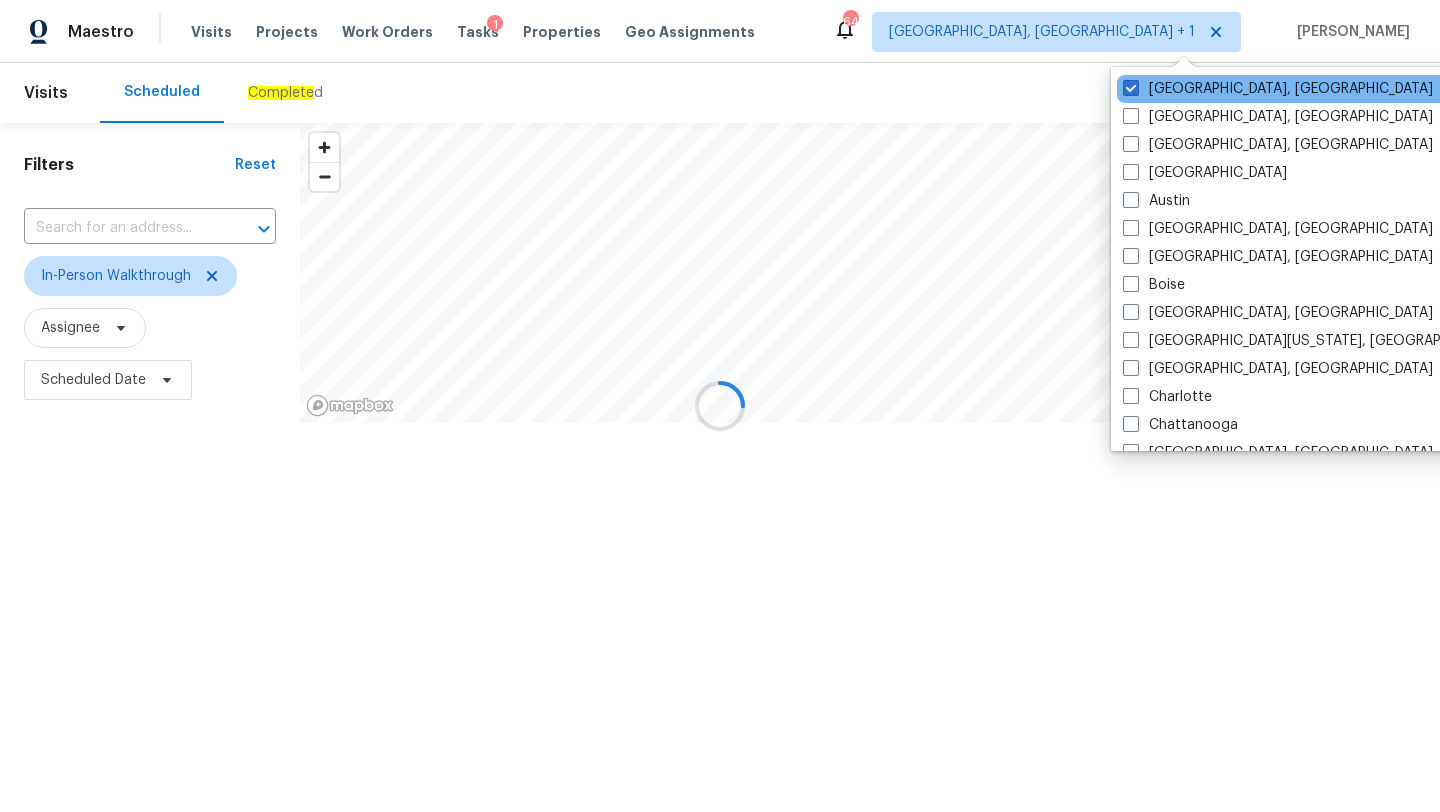 click on "[GEOGRAPHIC_DATA], [GEOGRAPHIC_DATA]" at bounding box center (1318, 89) 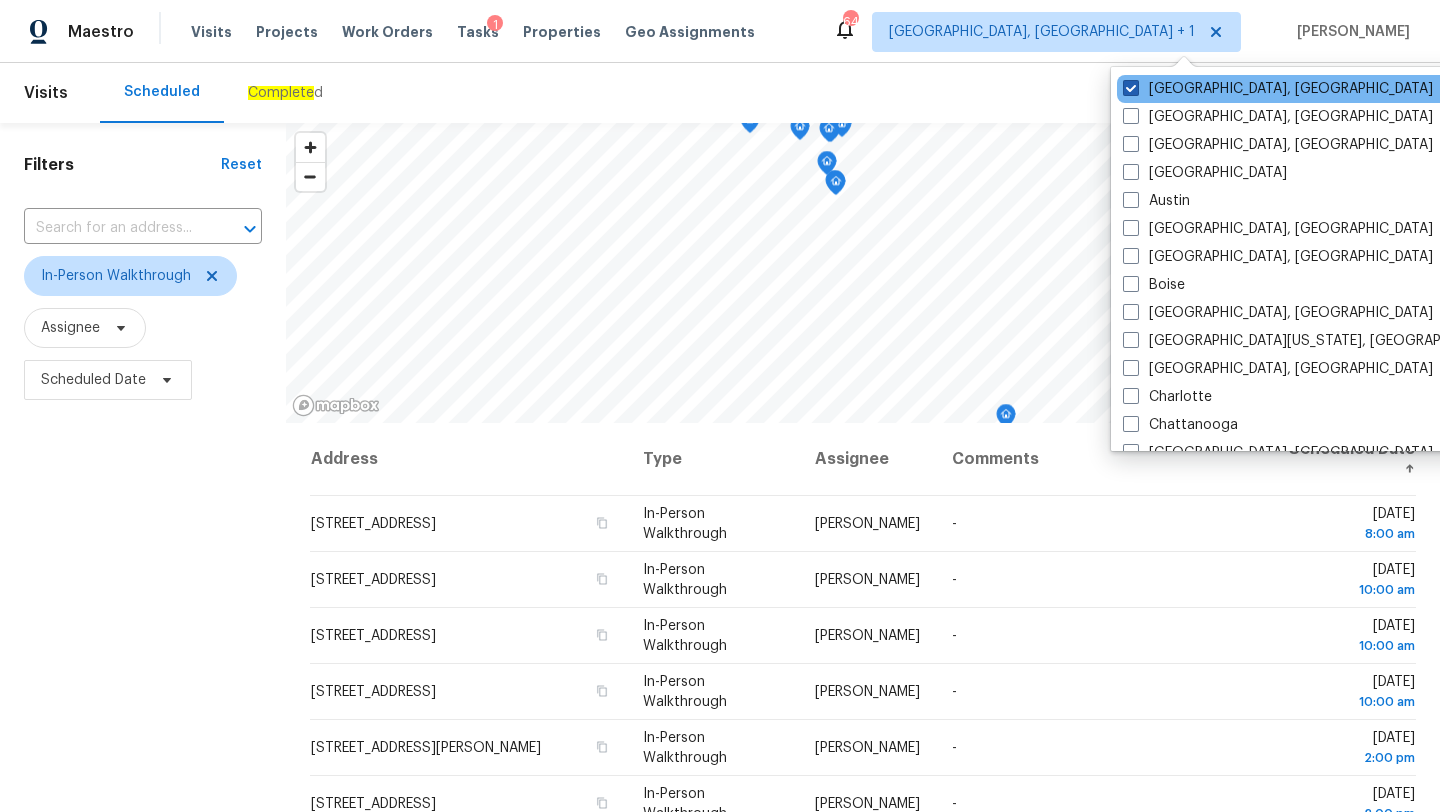 click at bounding box center [1131, 88] 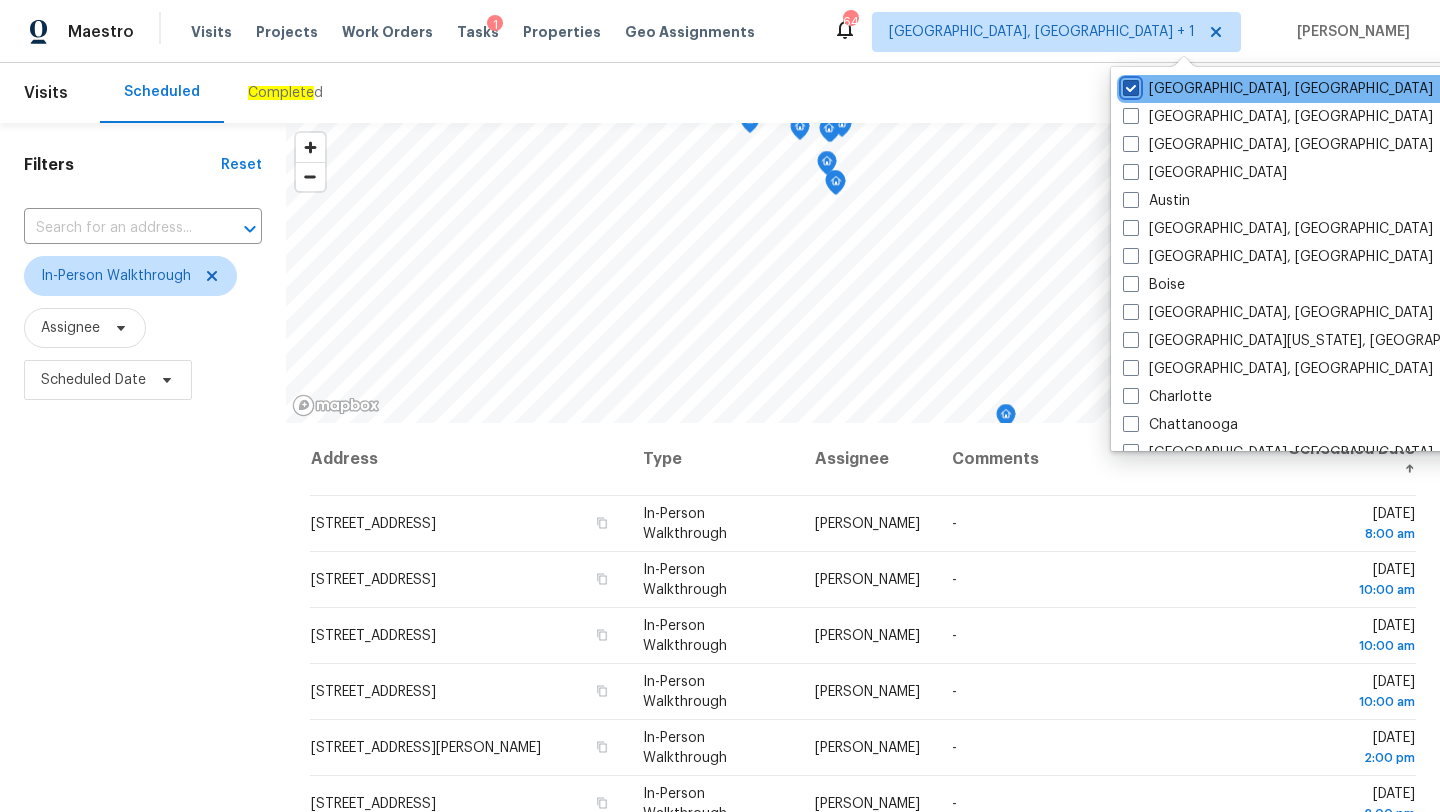 click on "[GEOGRAPHIC_DATA], [GEOGRAPHIC_DATA]" at bounding box center (1129, 85) 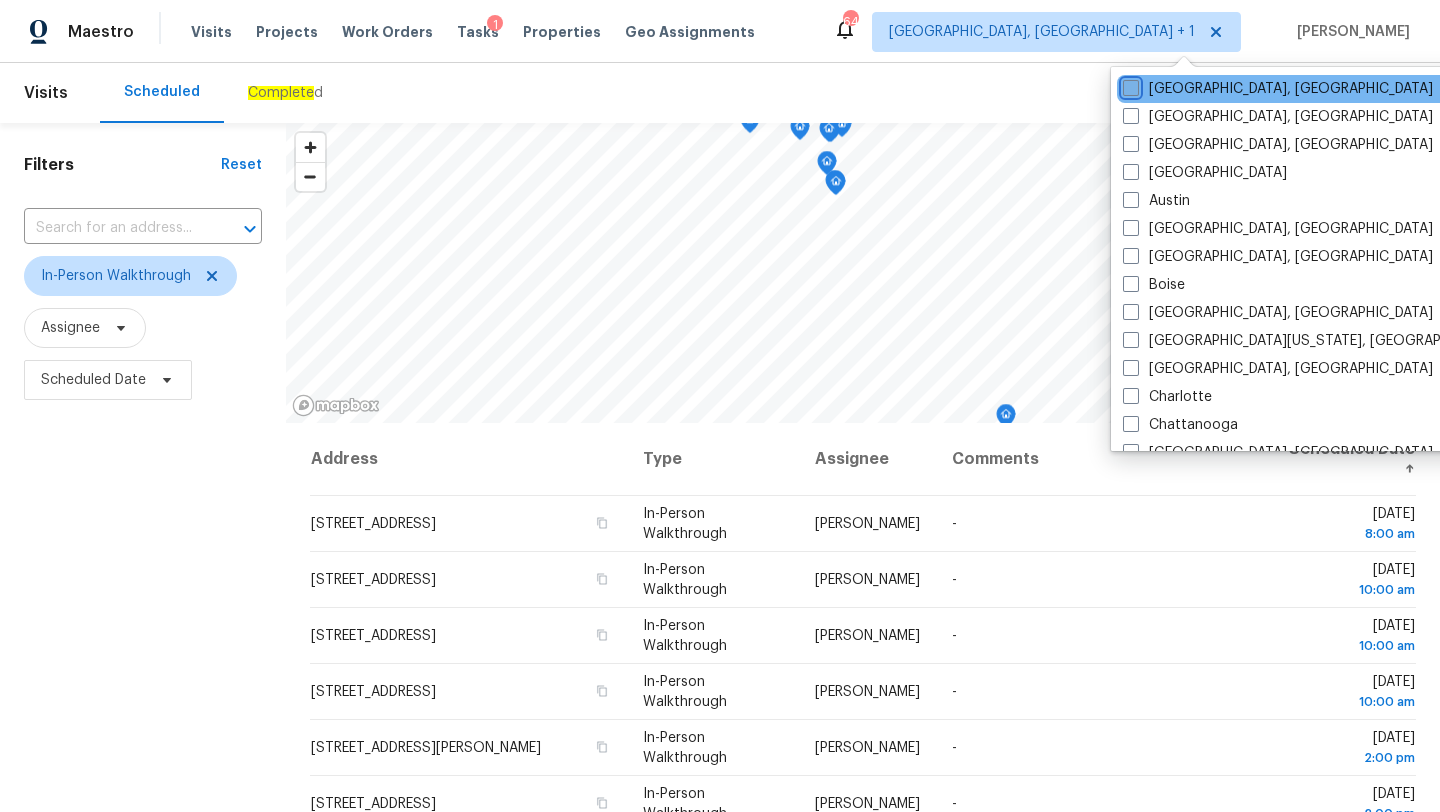 checkbox on "false" 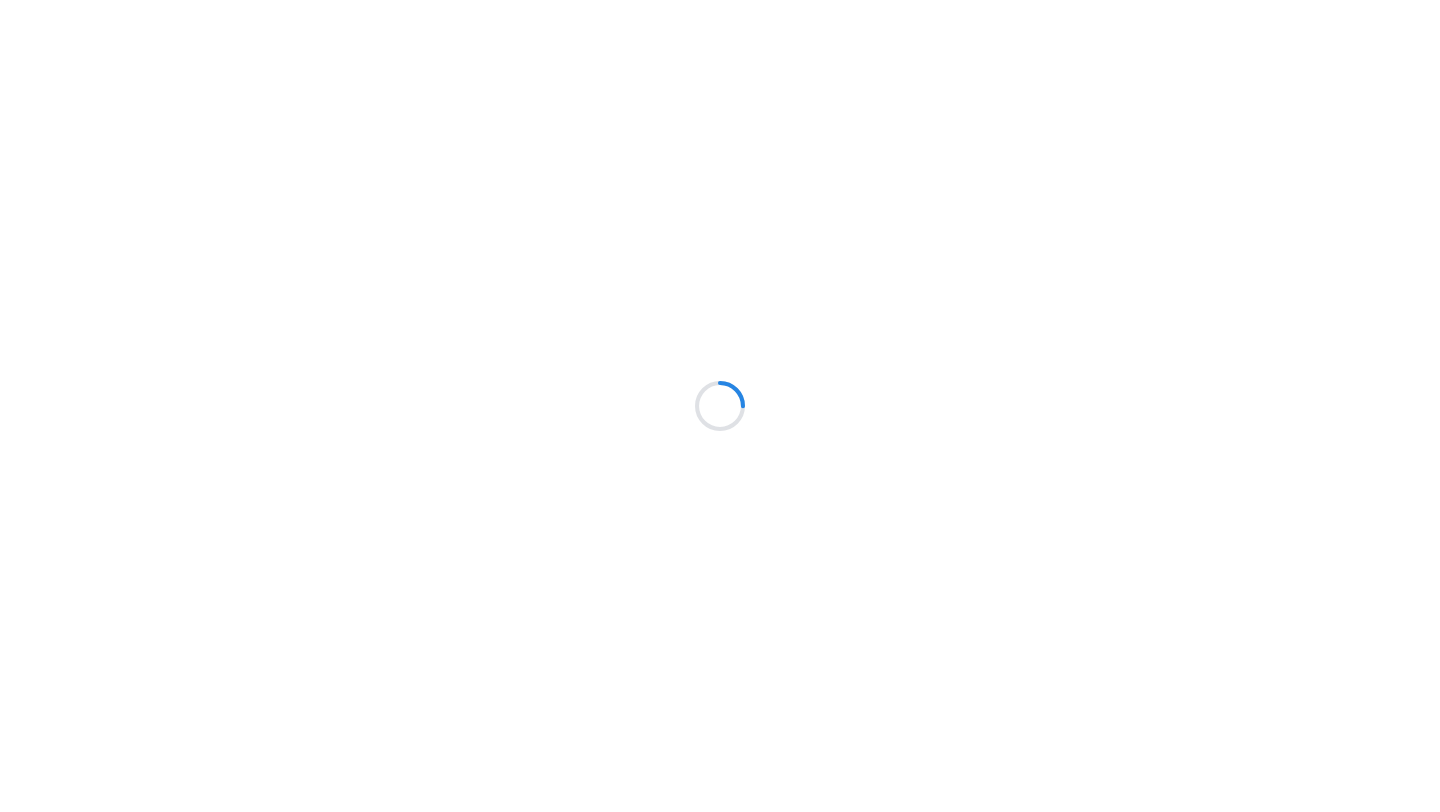 scroll, scrollTop: 0, scrollLeft: 0, axis: both 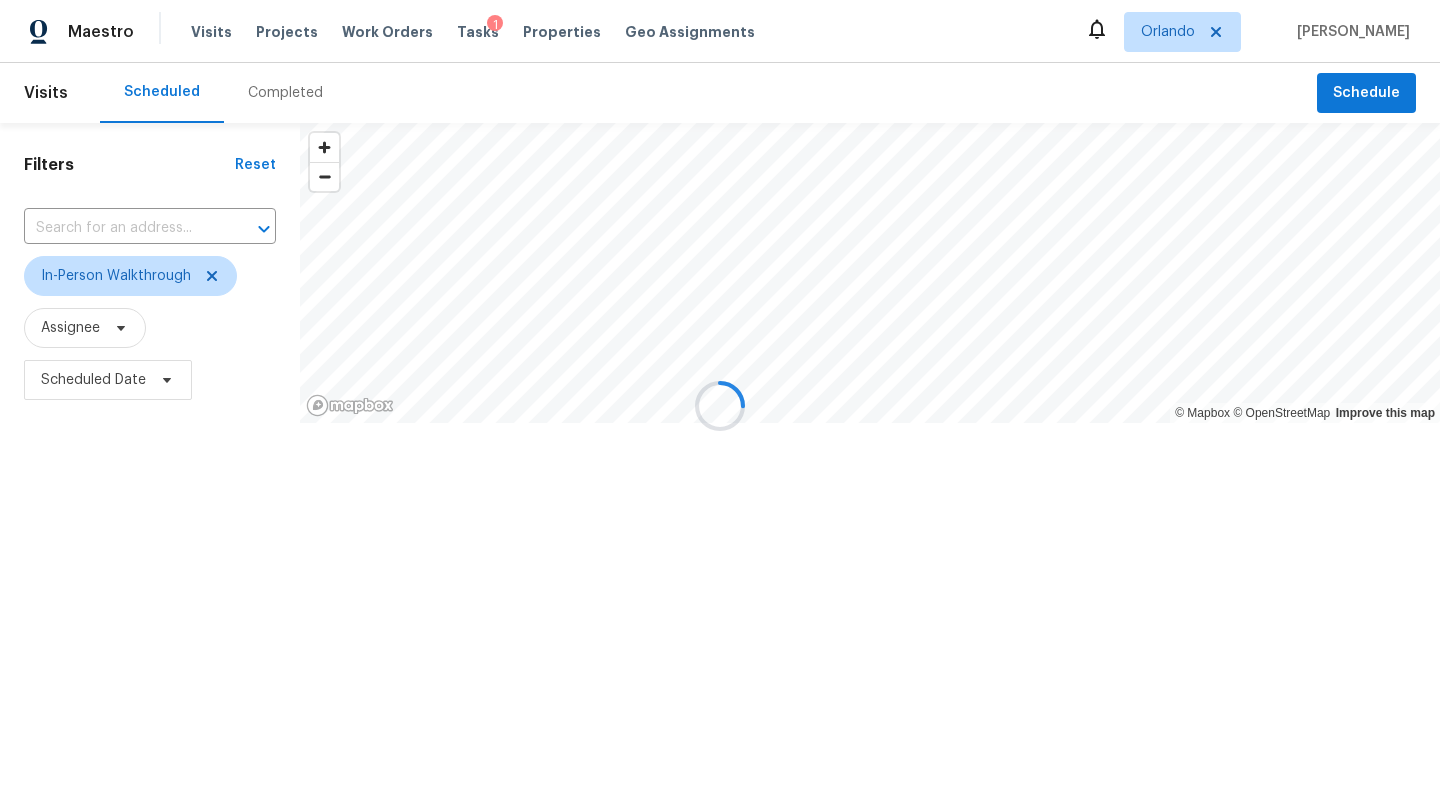 click at bounding box center [720, 406] 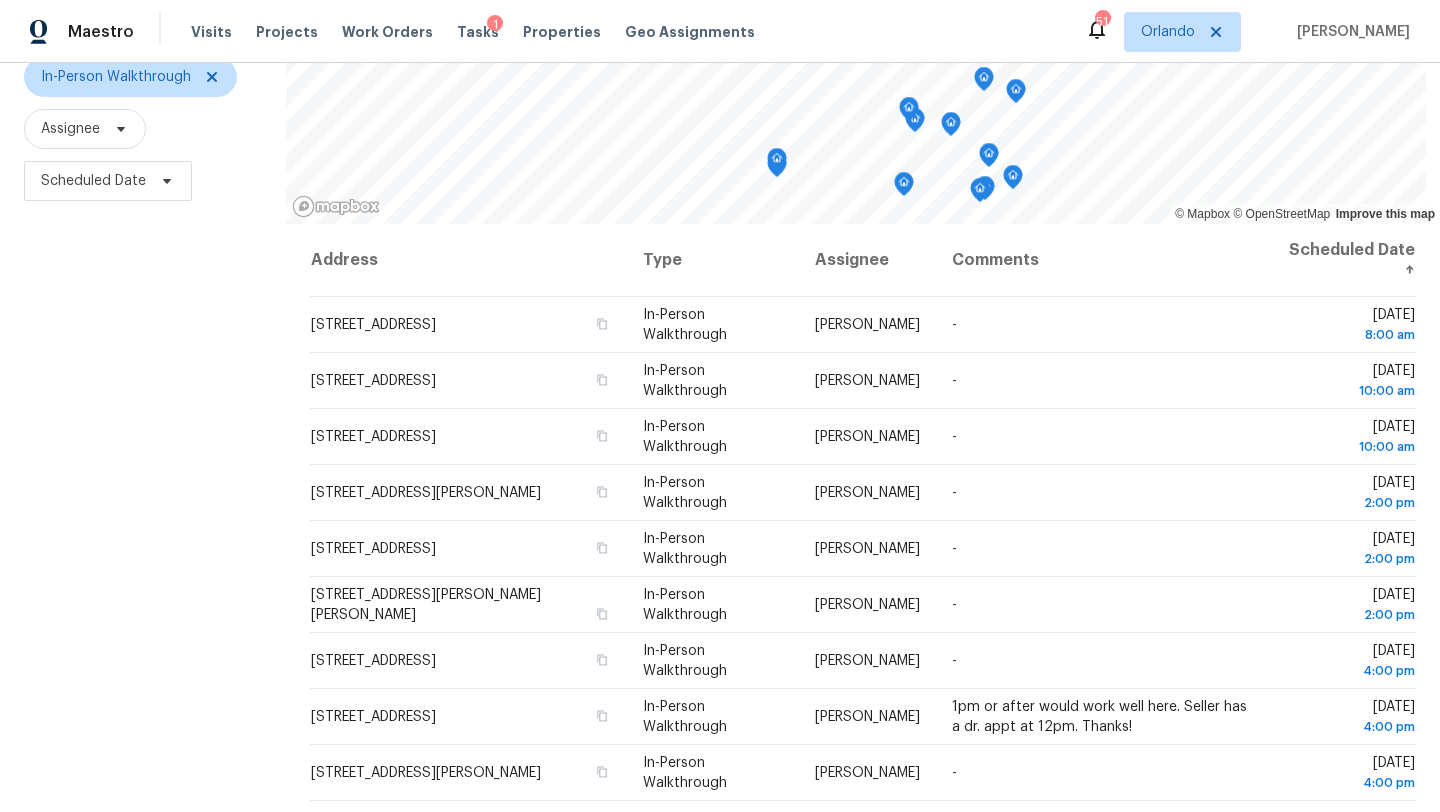 scroll, scrollTop: 260, scrollLeft: 0, axis: vertical 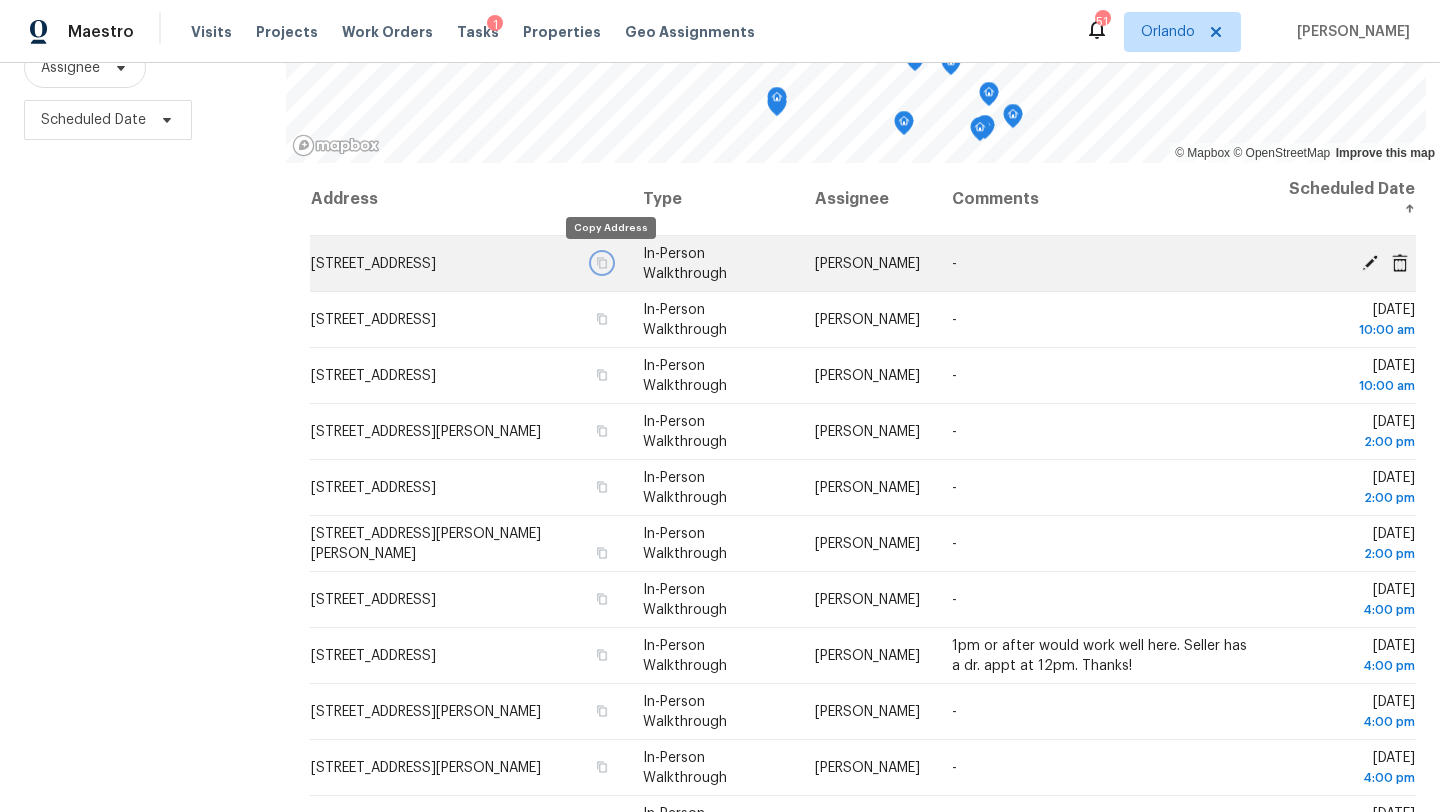 click 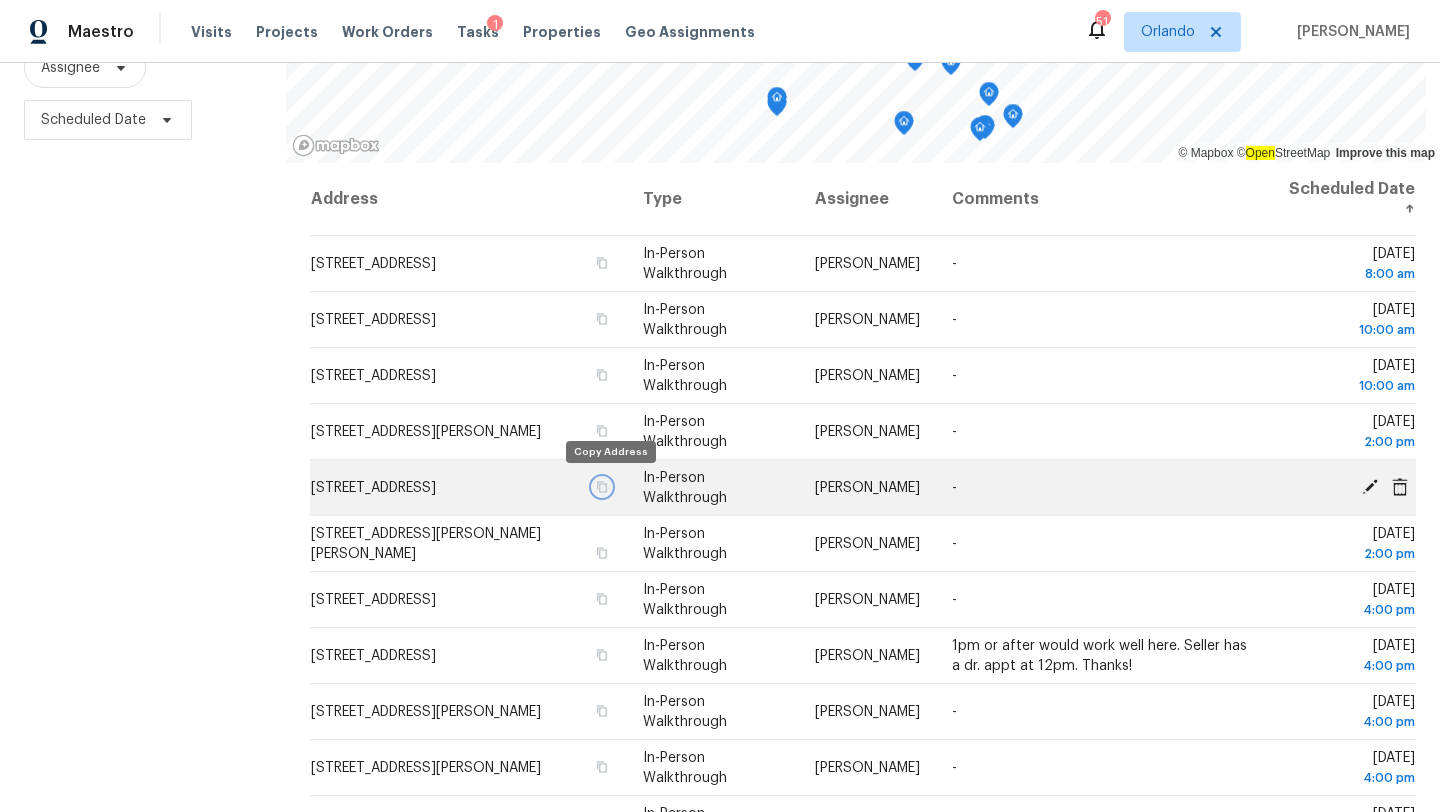 click 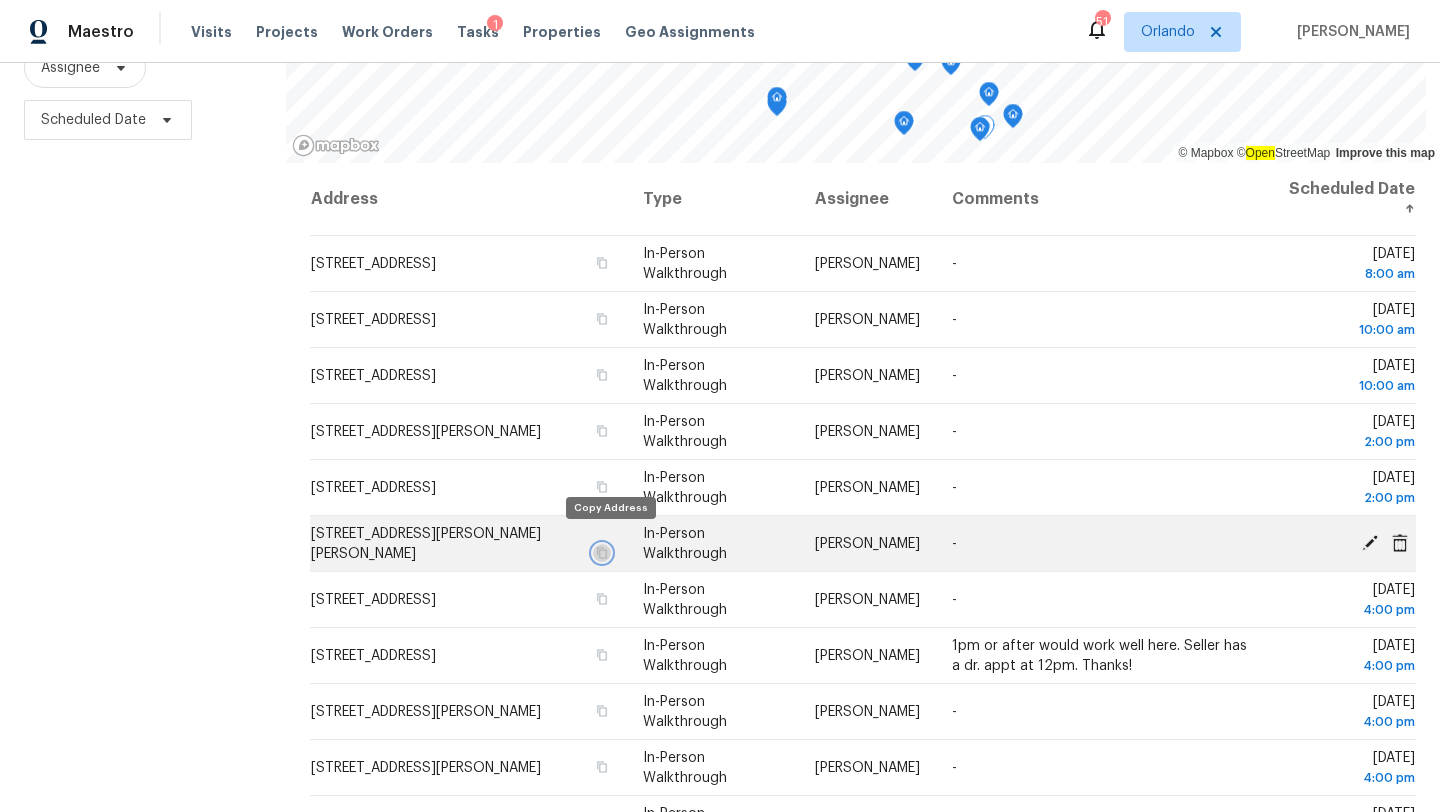 click 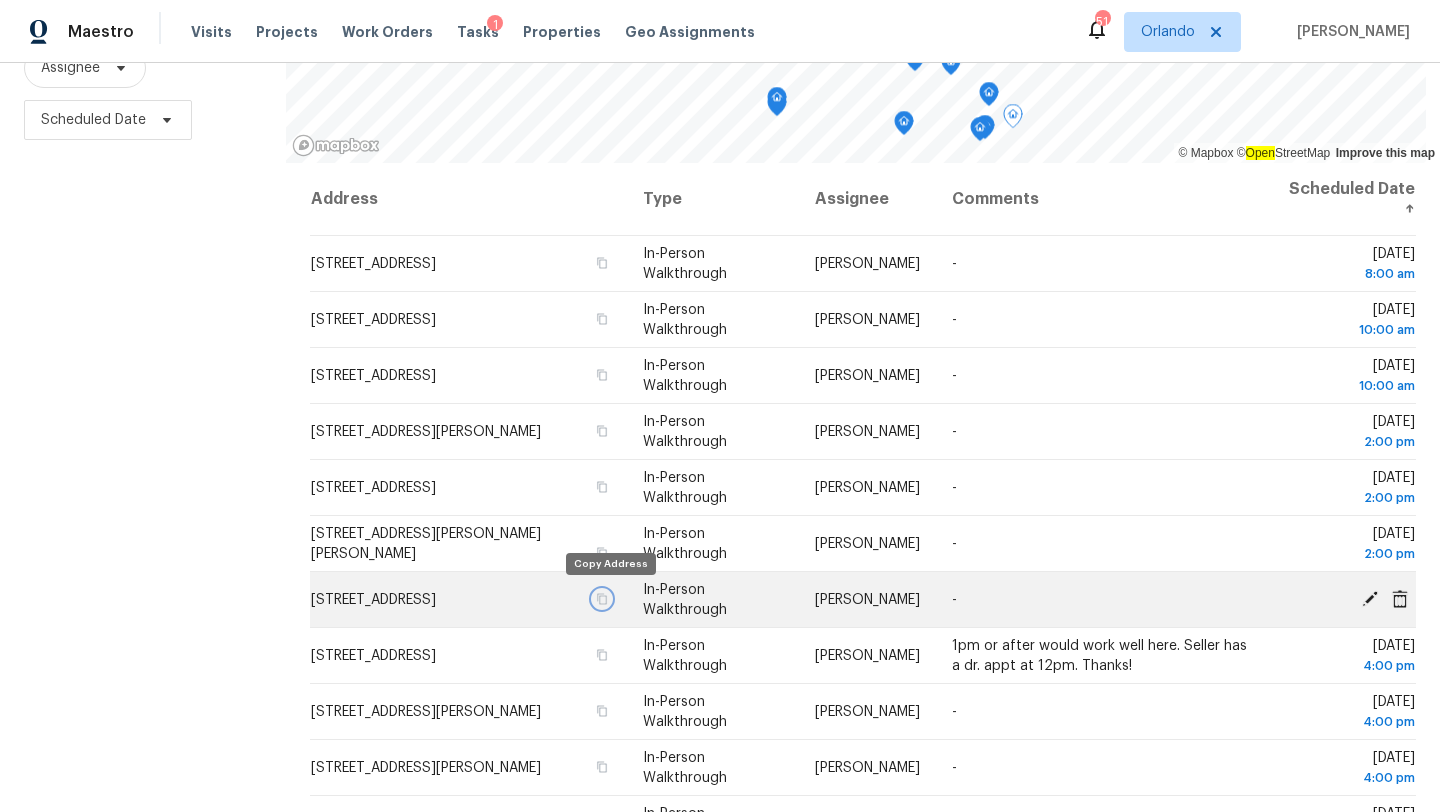 click 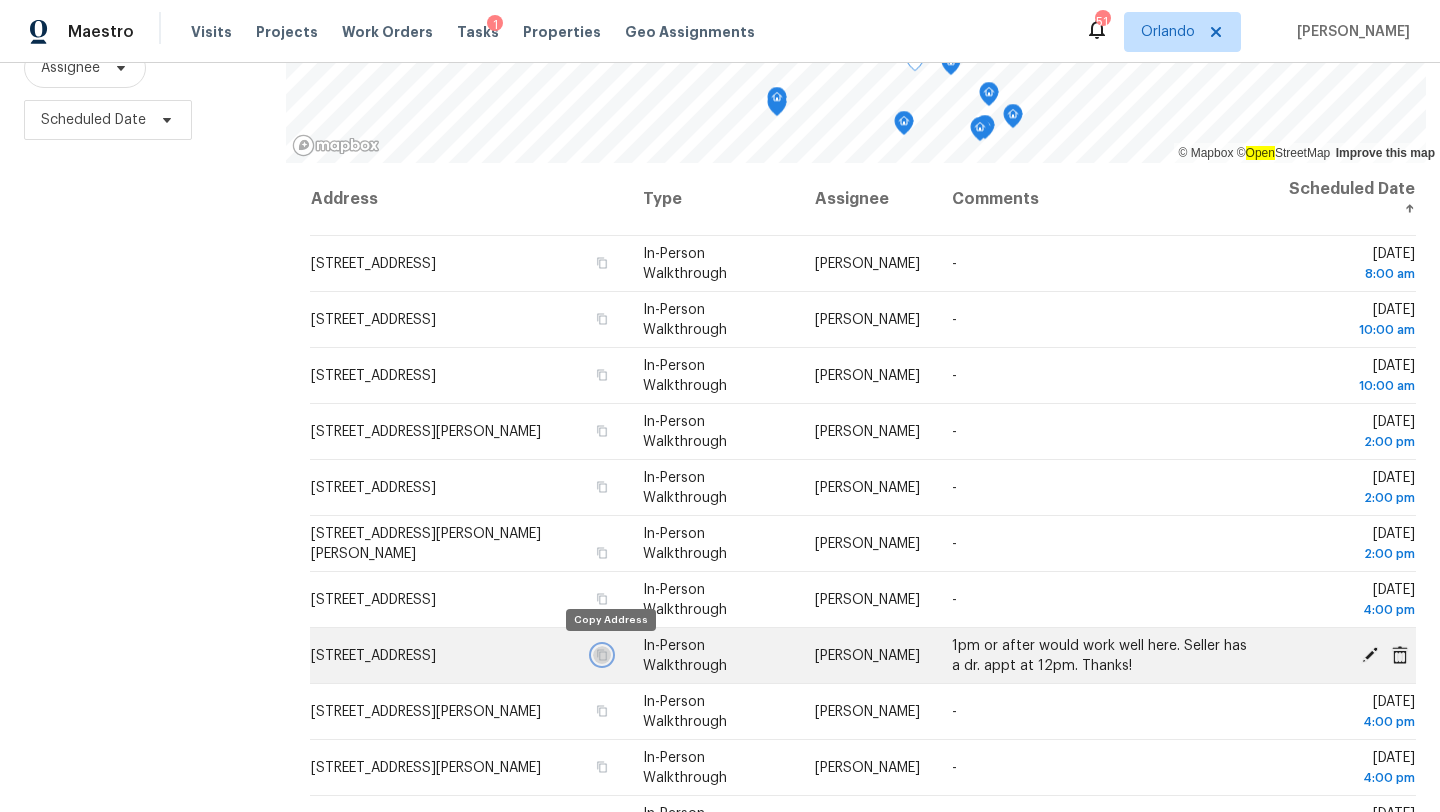 click 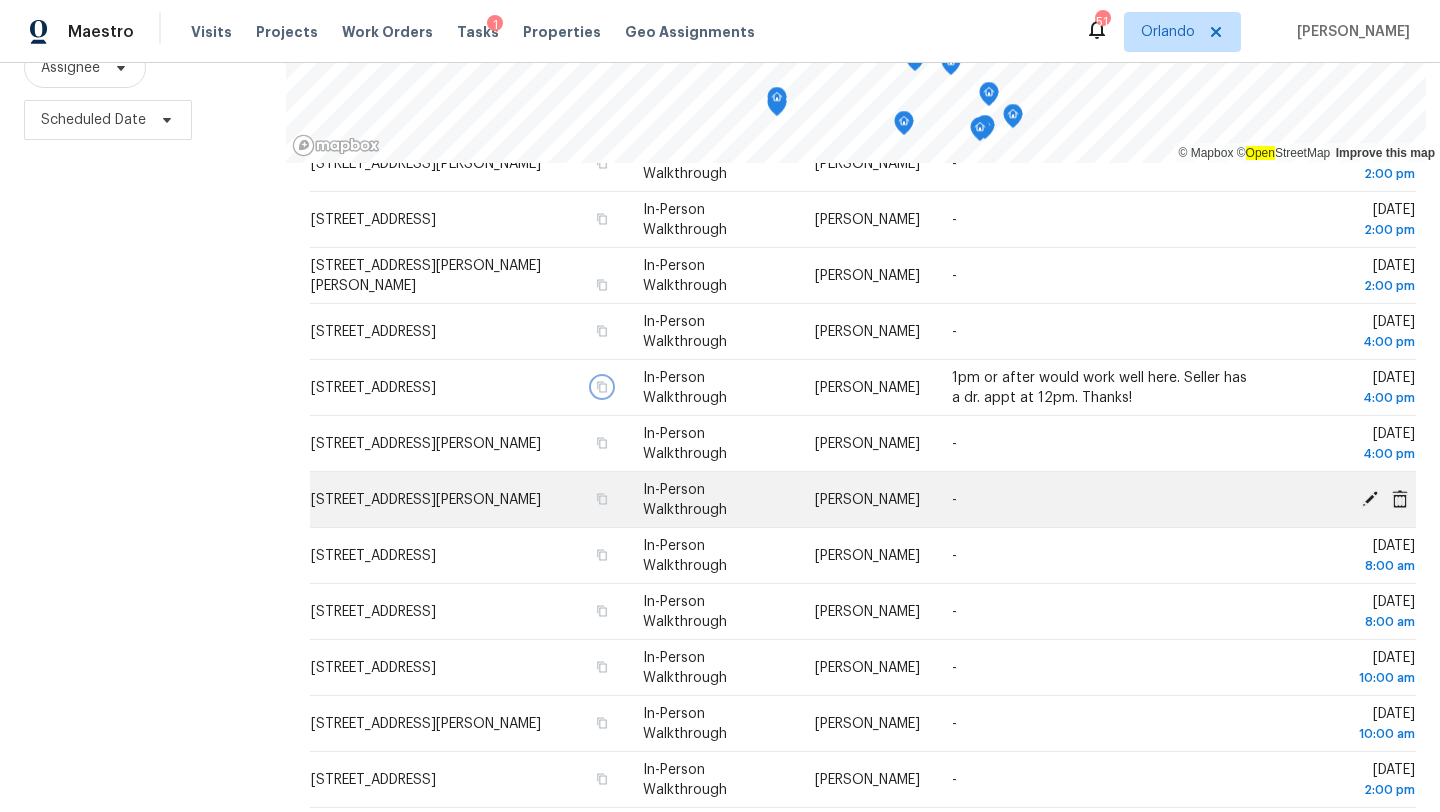 scroll, scrollTop: 270, scrollLeft: 0, axis: vertical 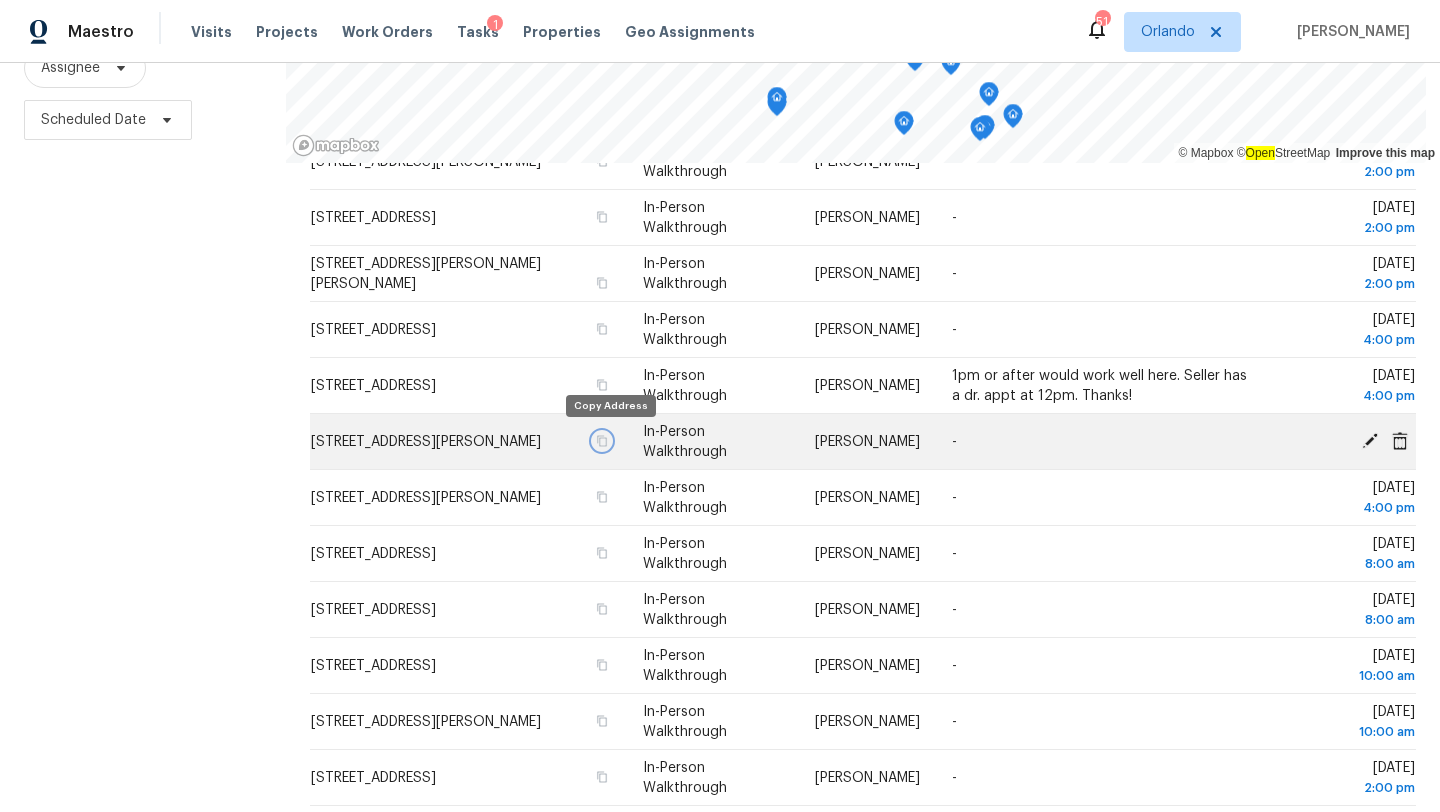 click 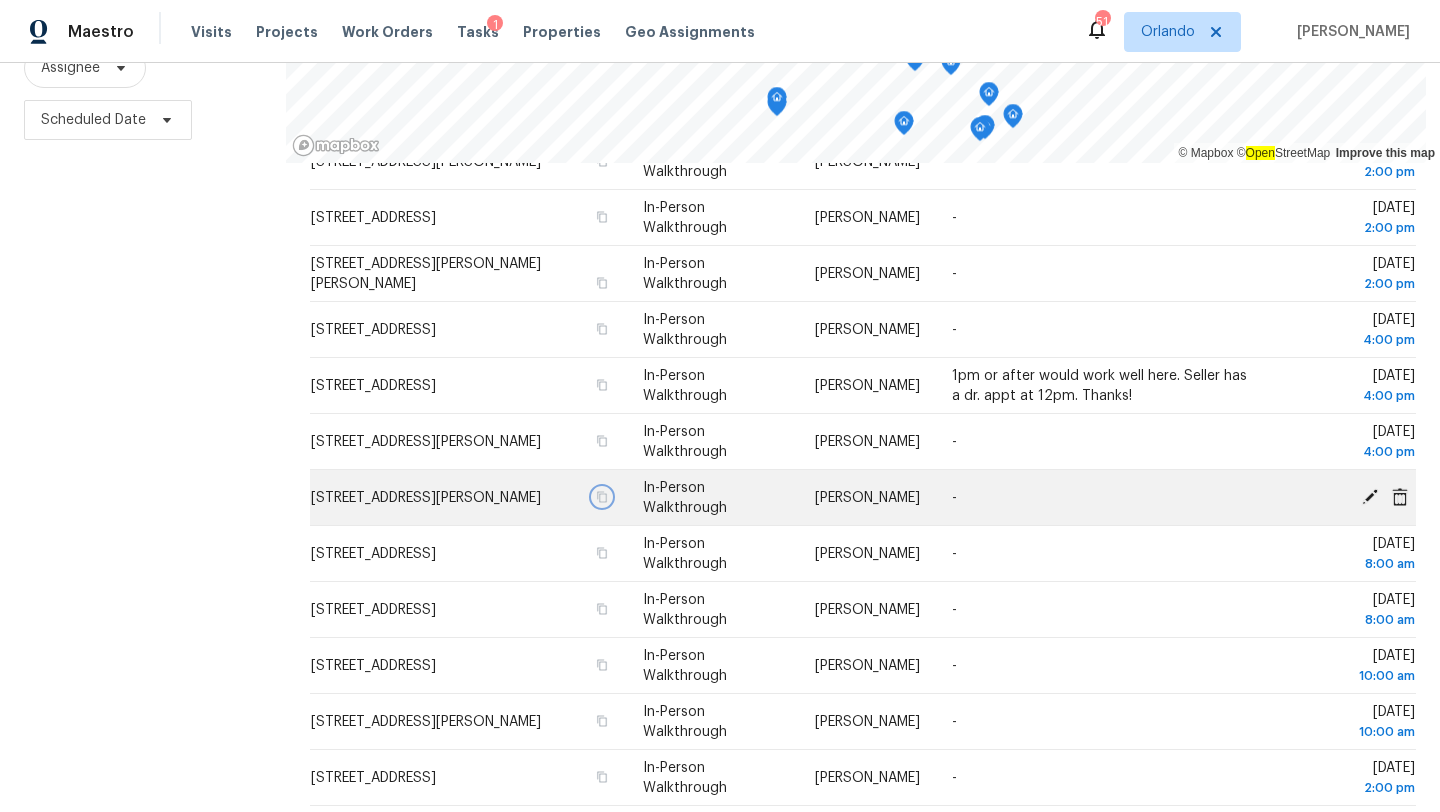 click 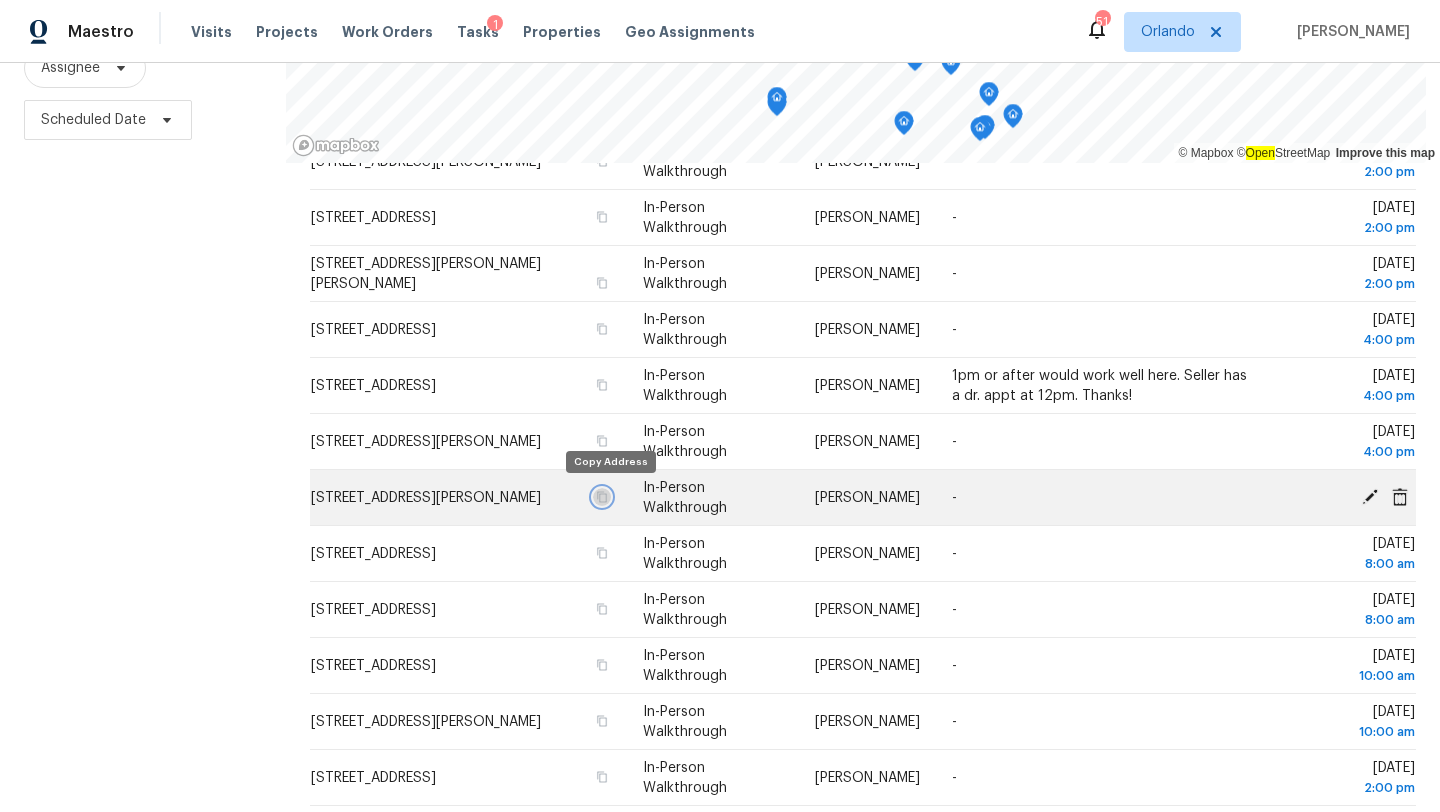 click 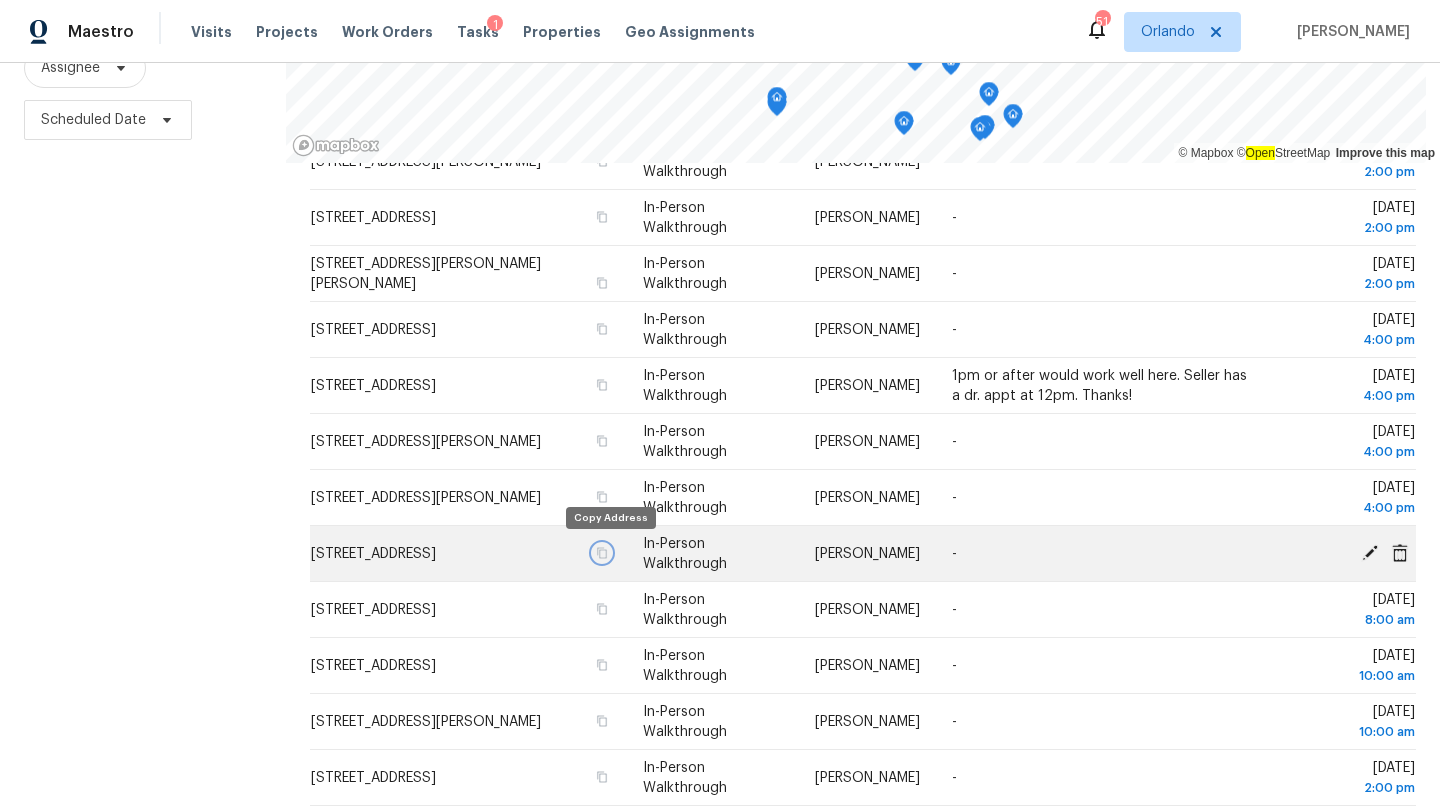 click 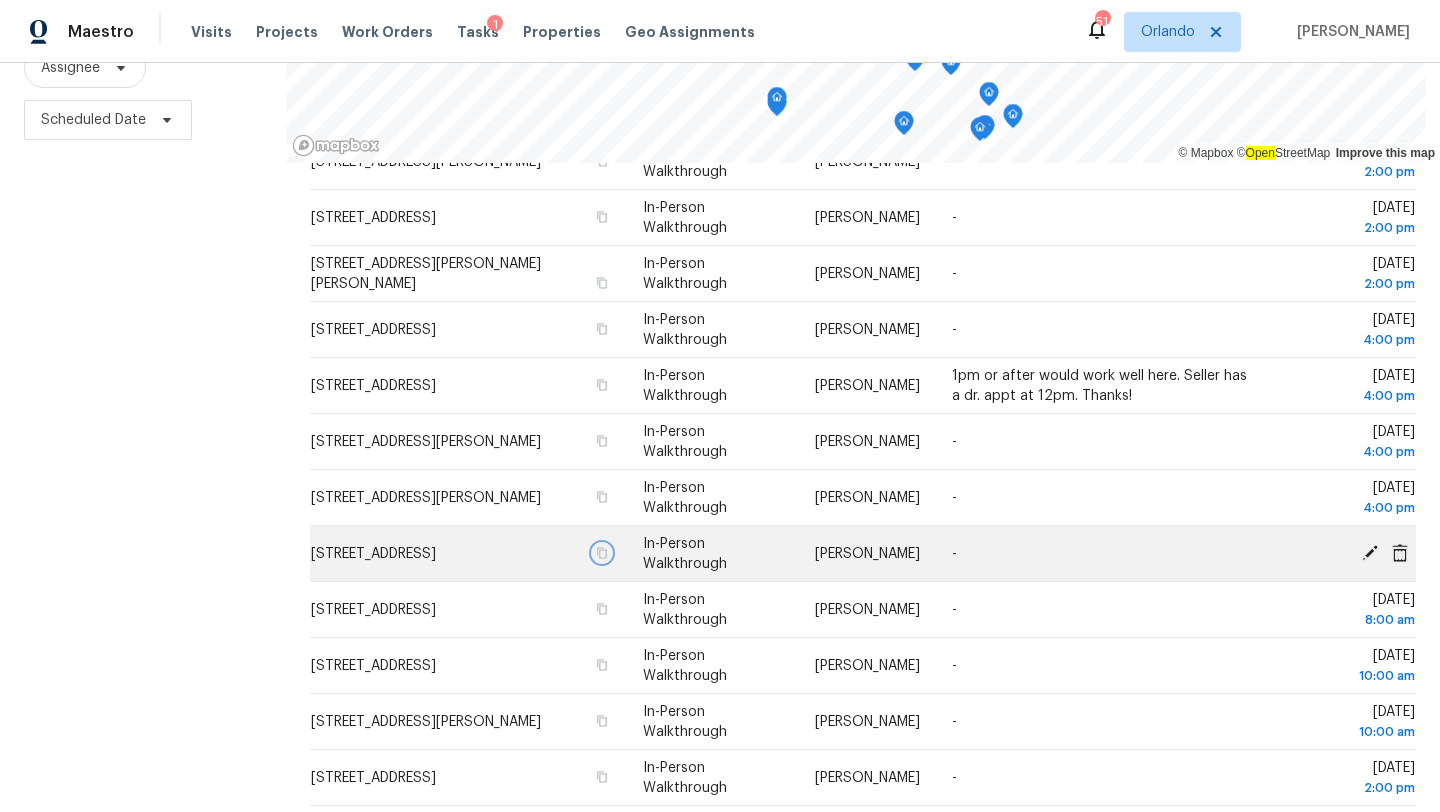 scroll, scrollTop: 596, scrollLeft: 0, axis: vertical 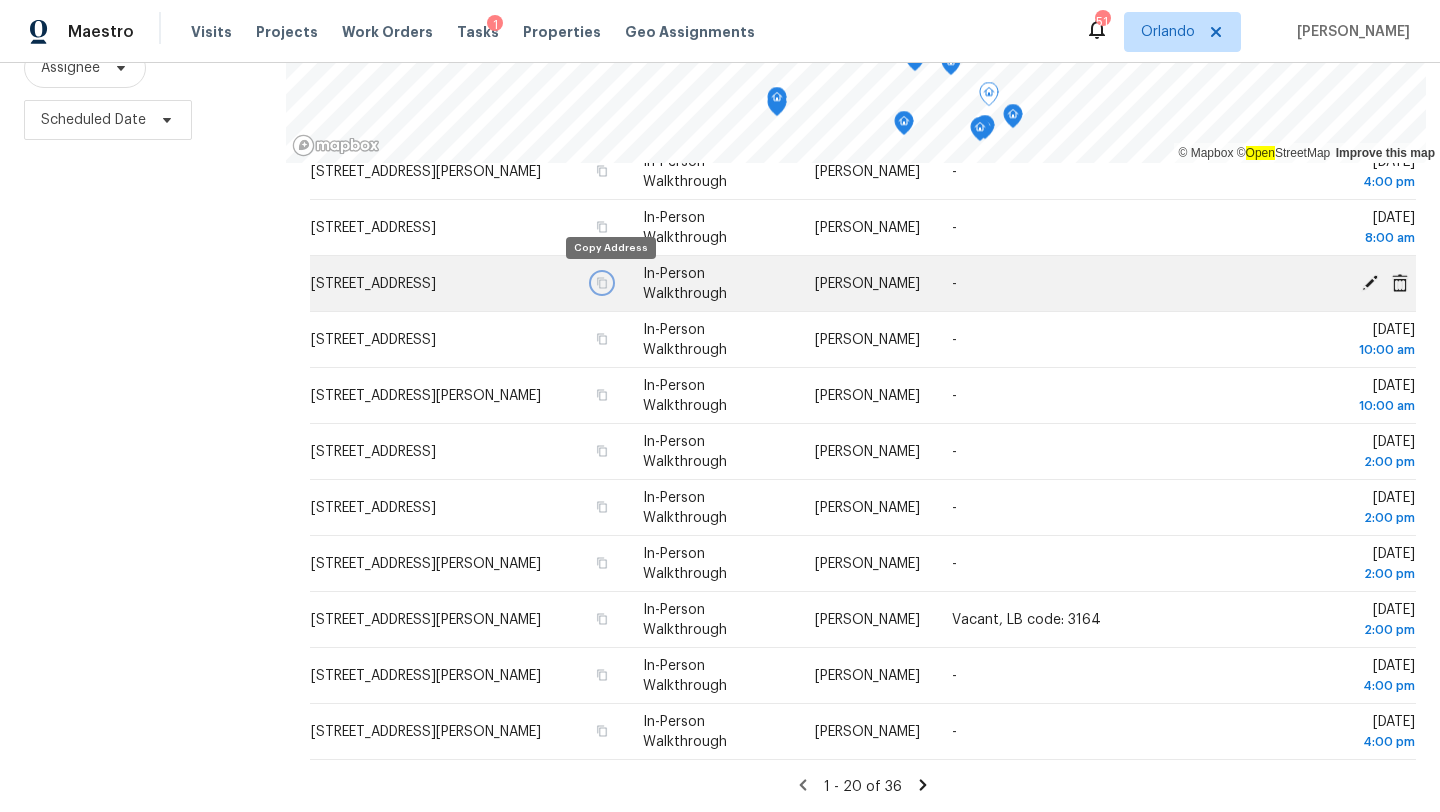 click 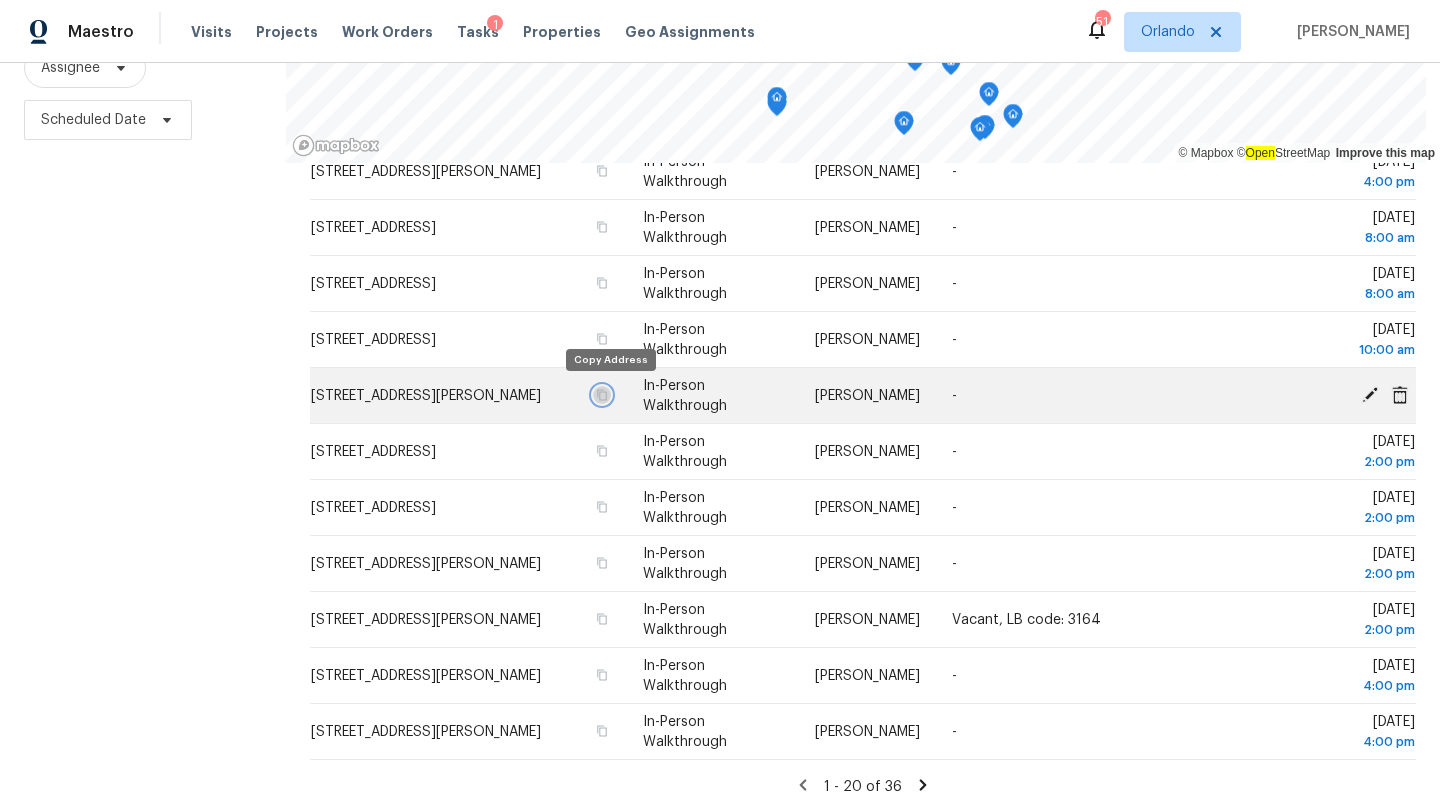 click 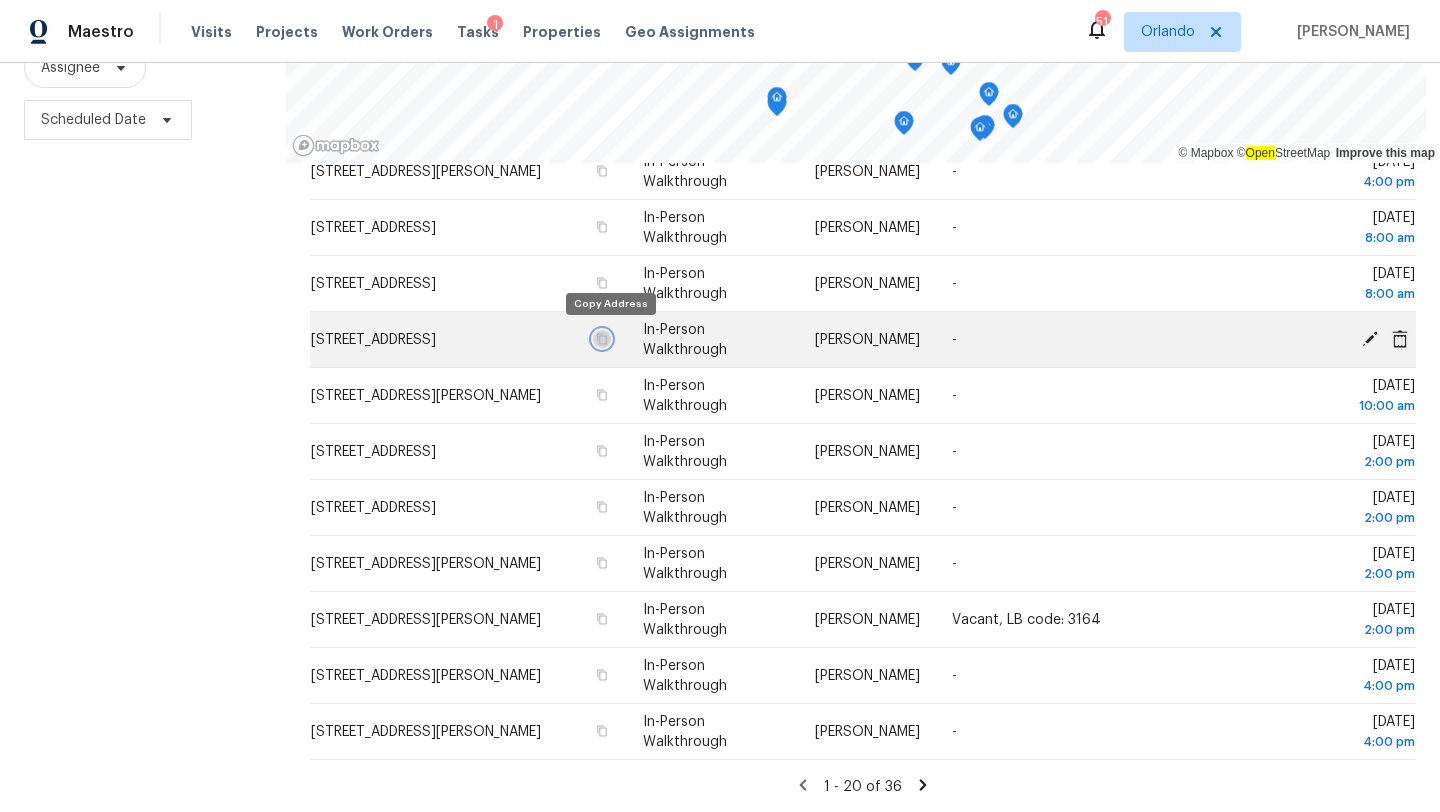 click 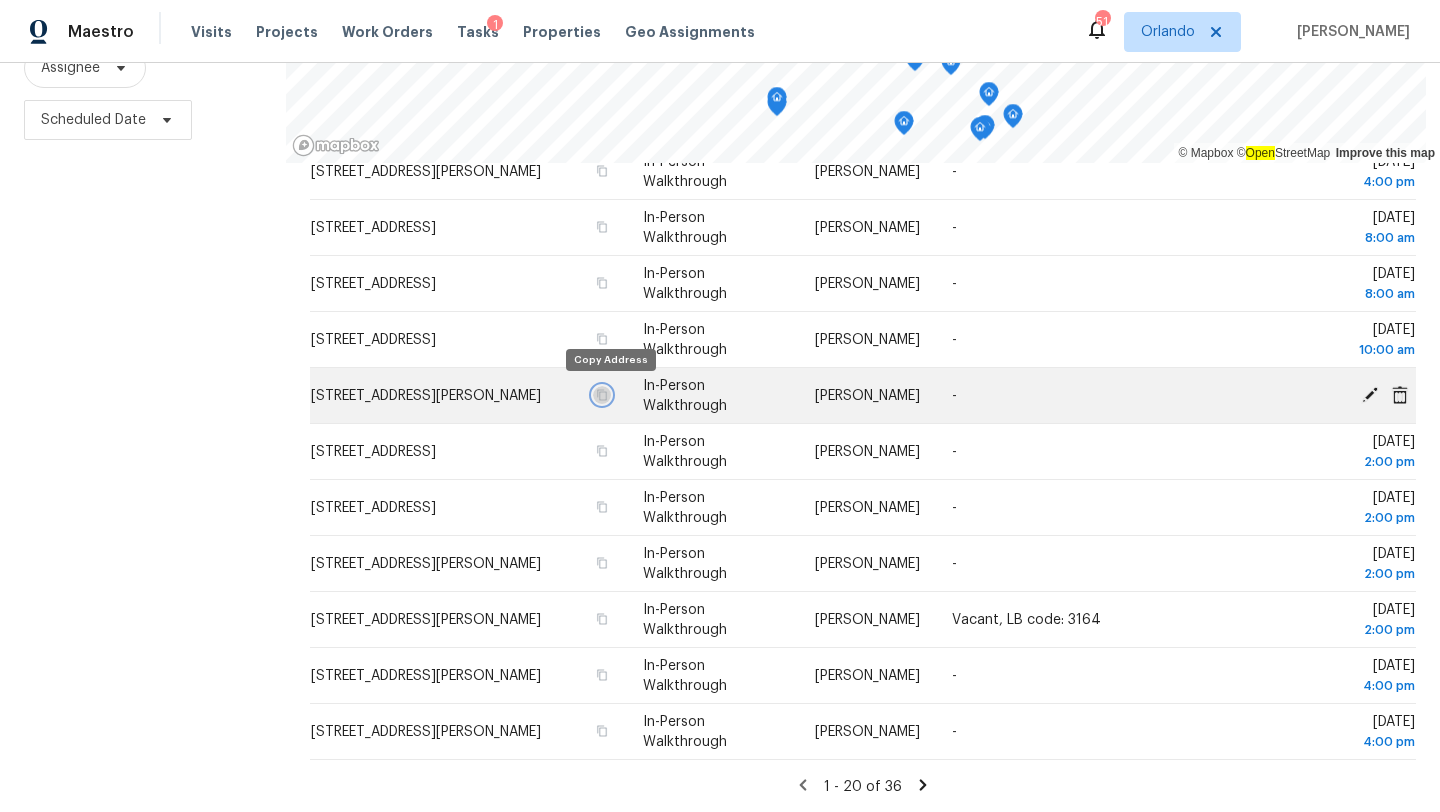 click 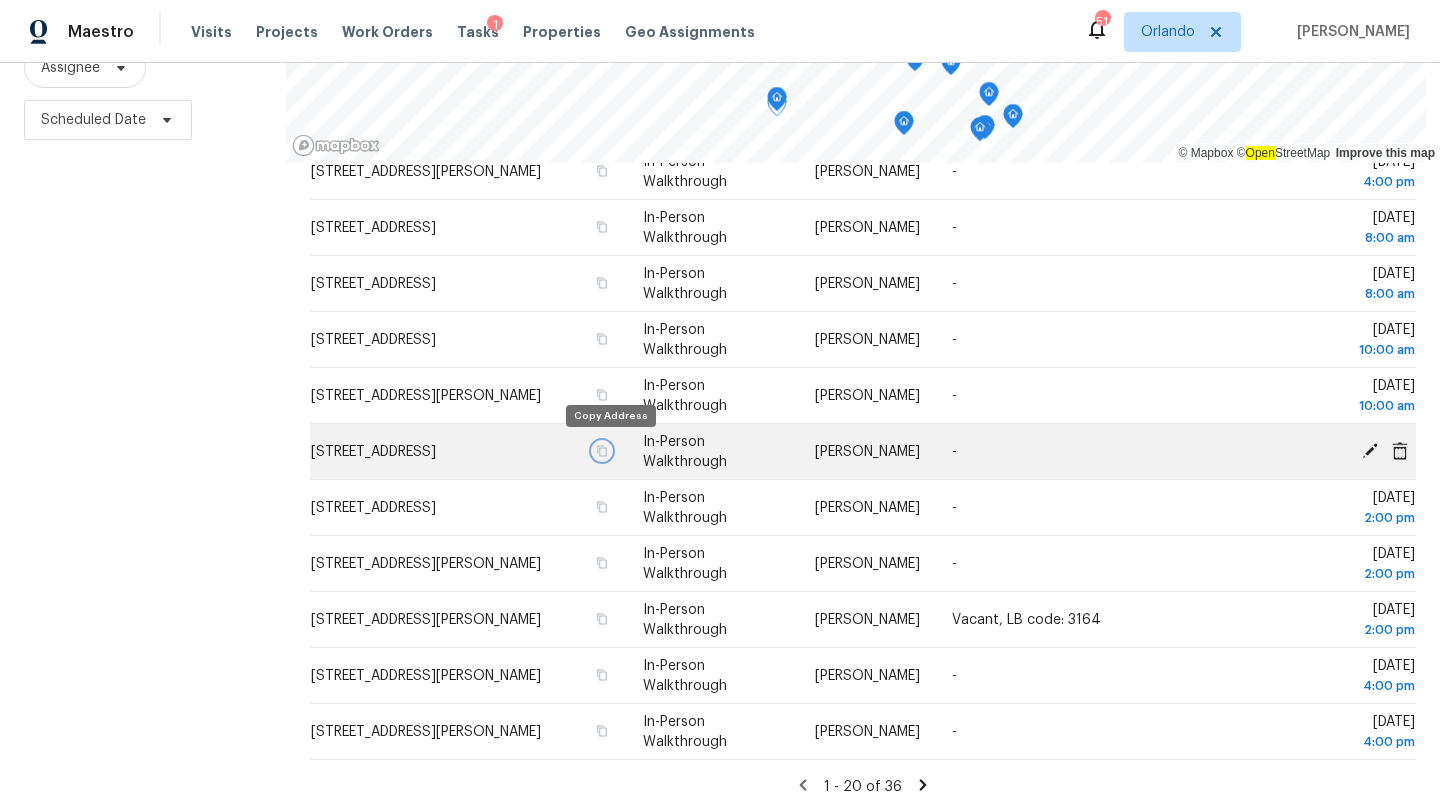 click 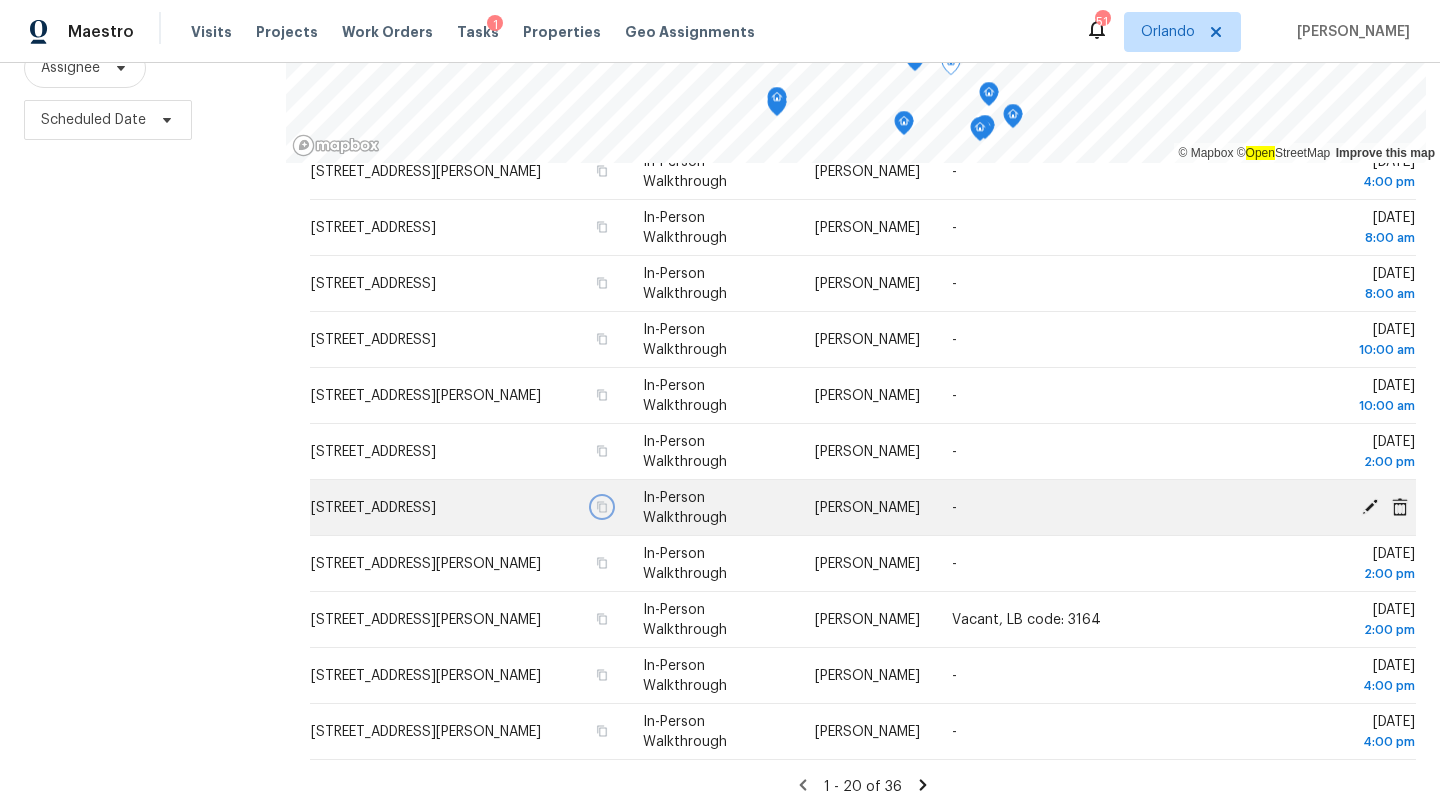 click 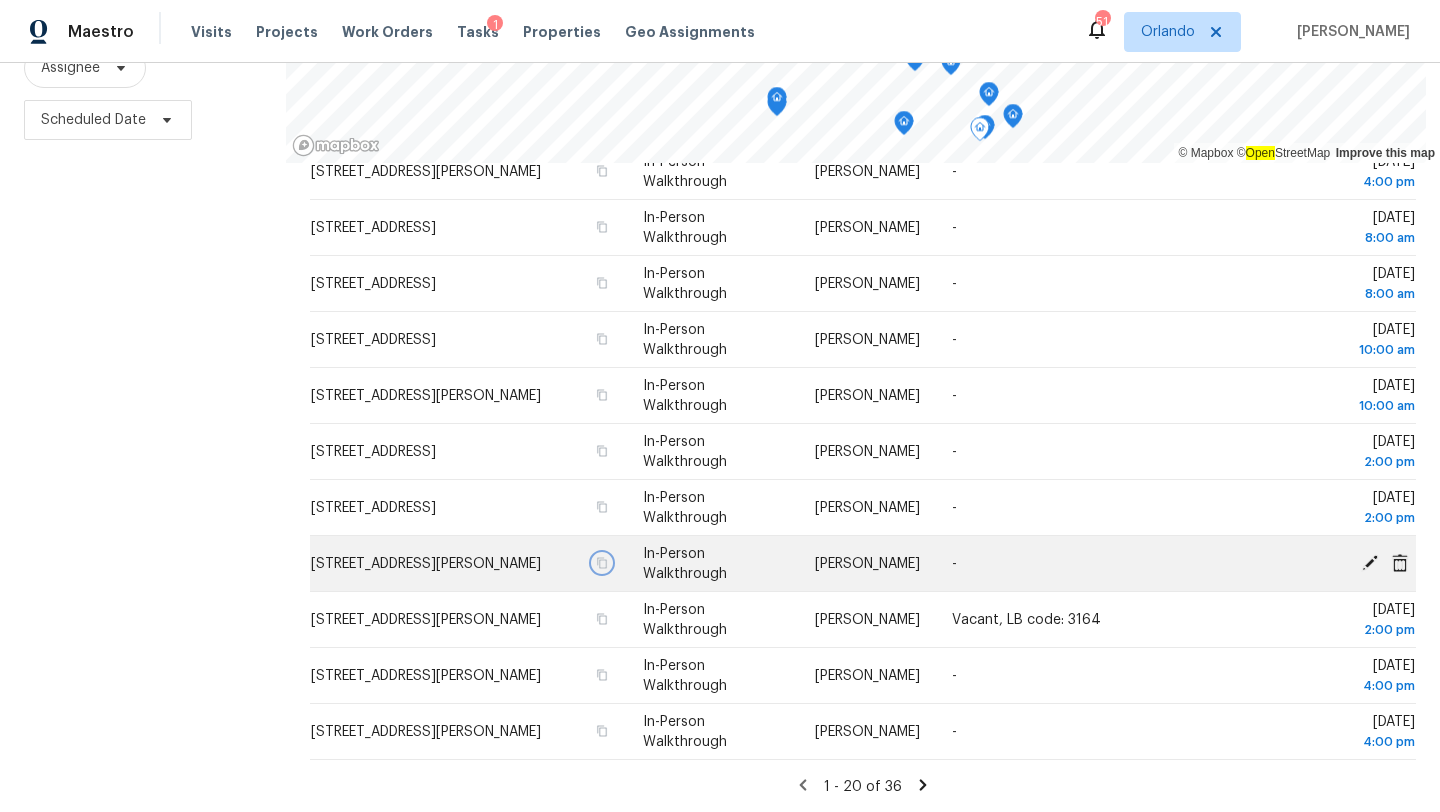 click 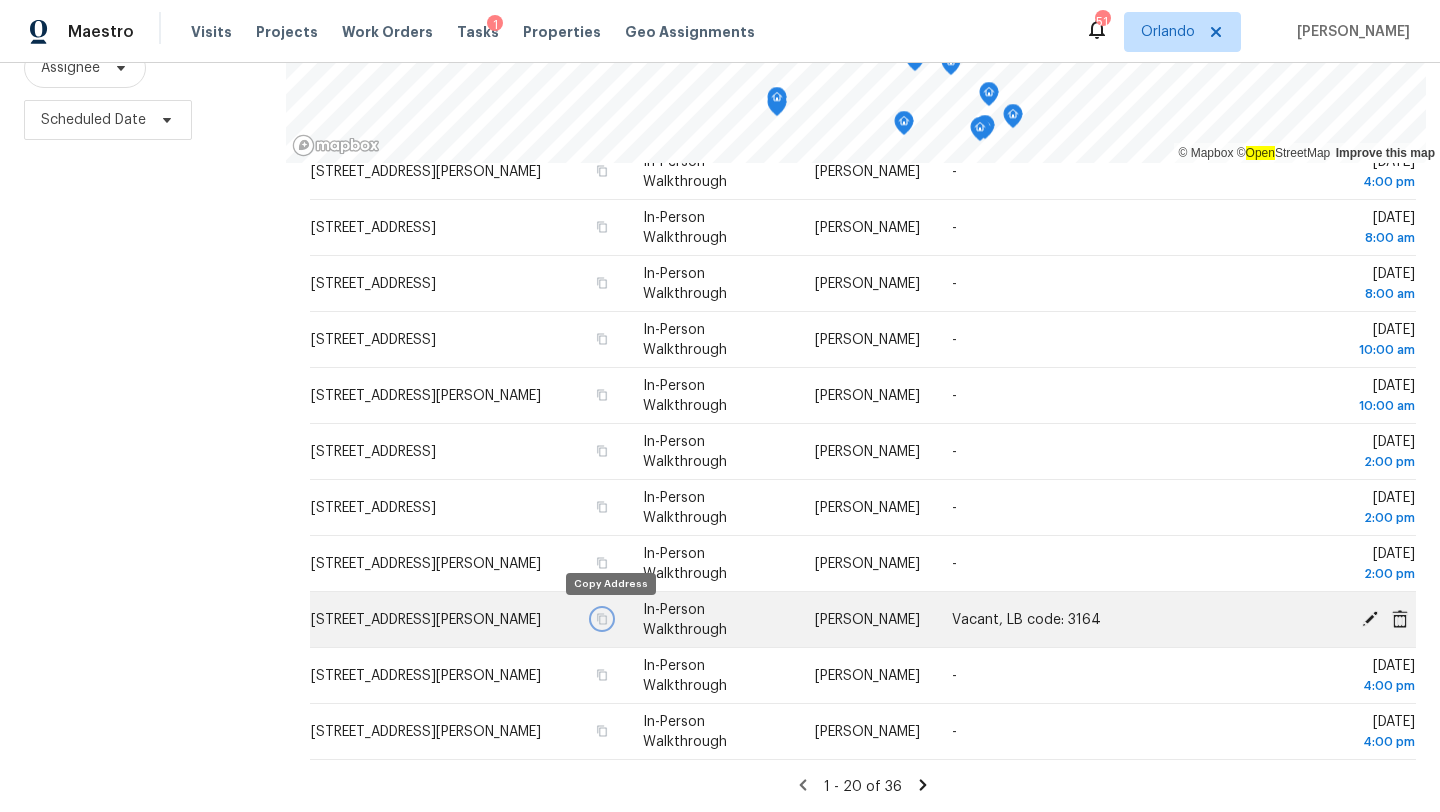 click 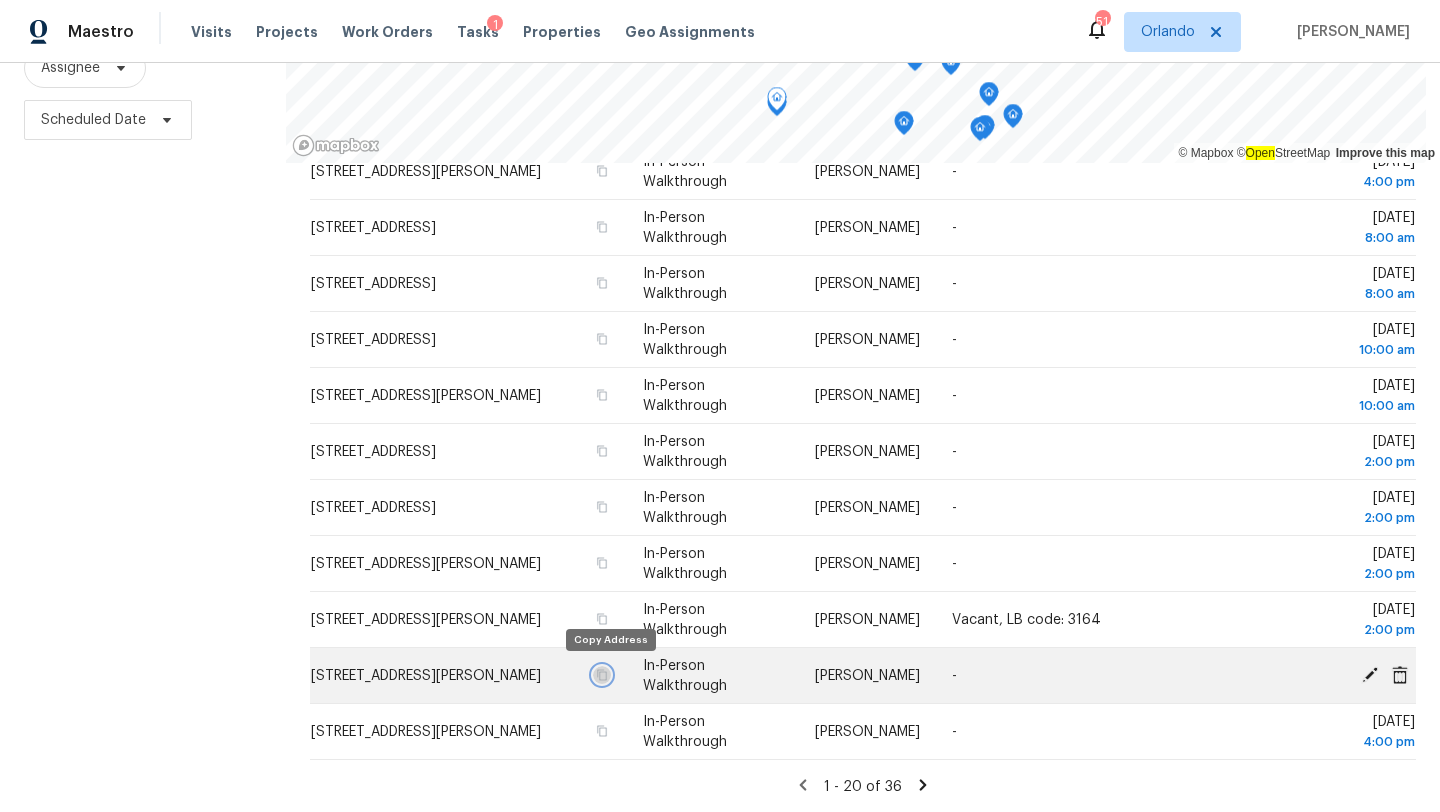 click 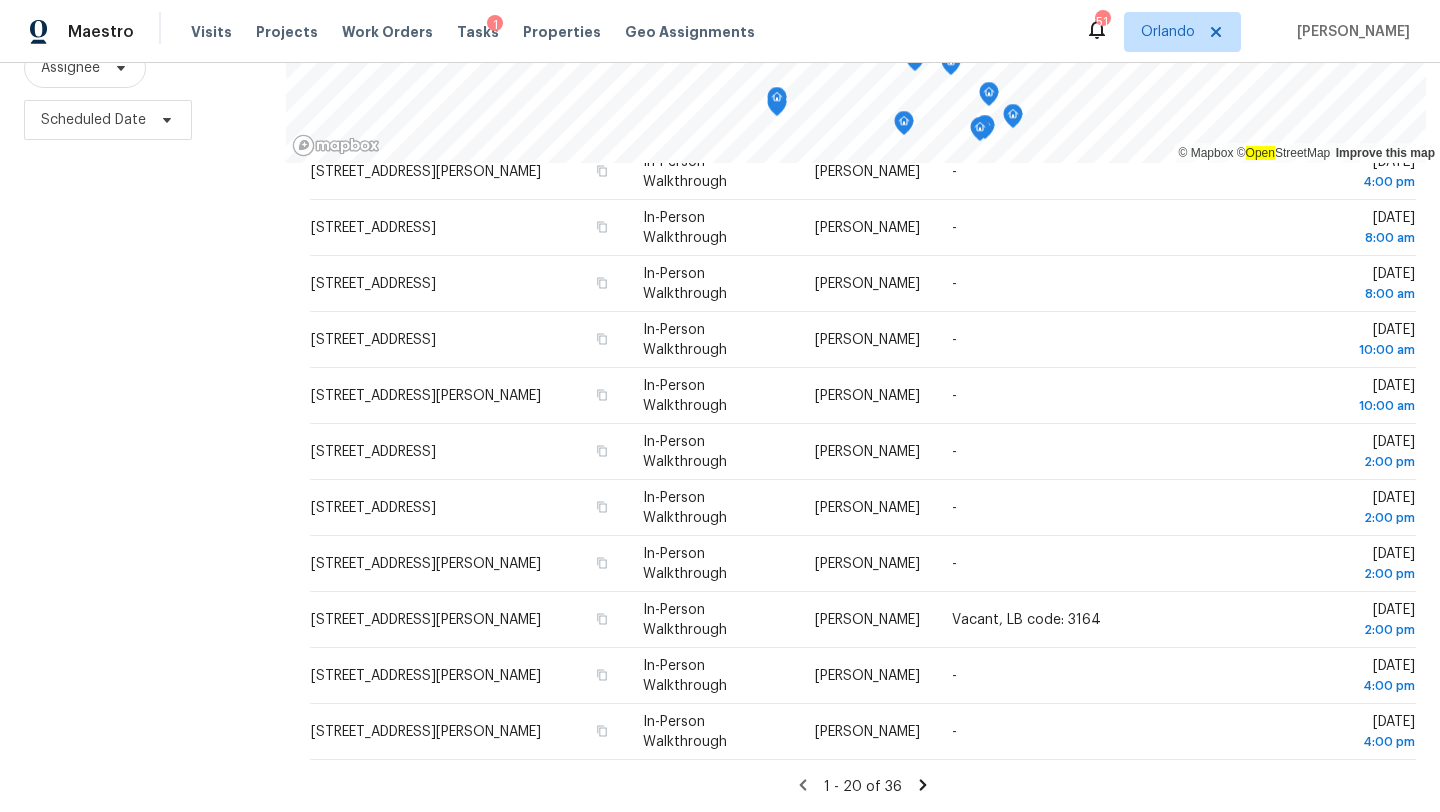 click 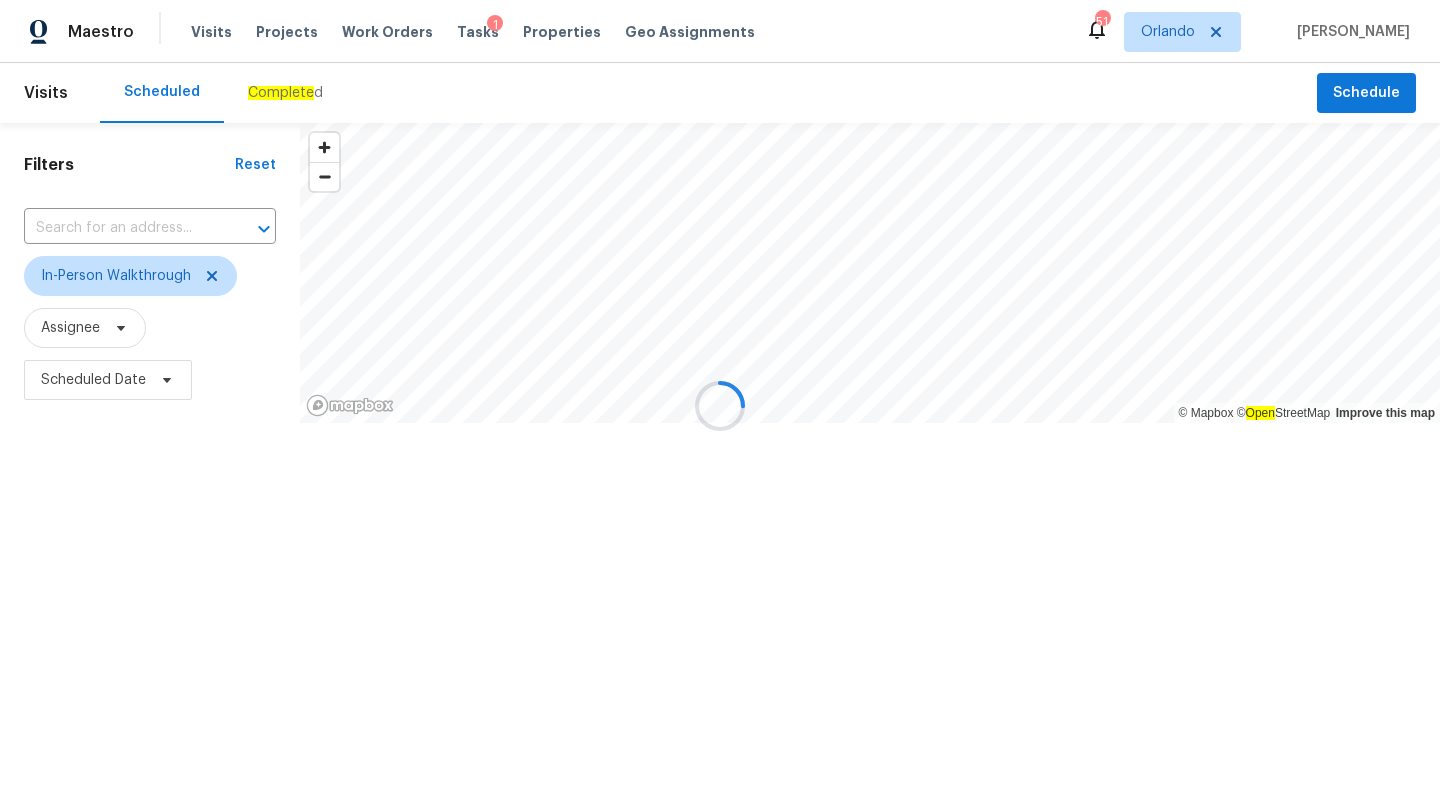 scroll, scrollTop: 0, scrollLeft: 0, axis: both 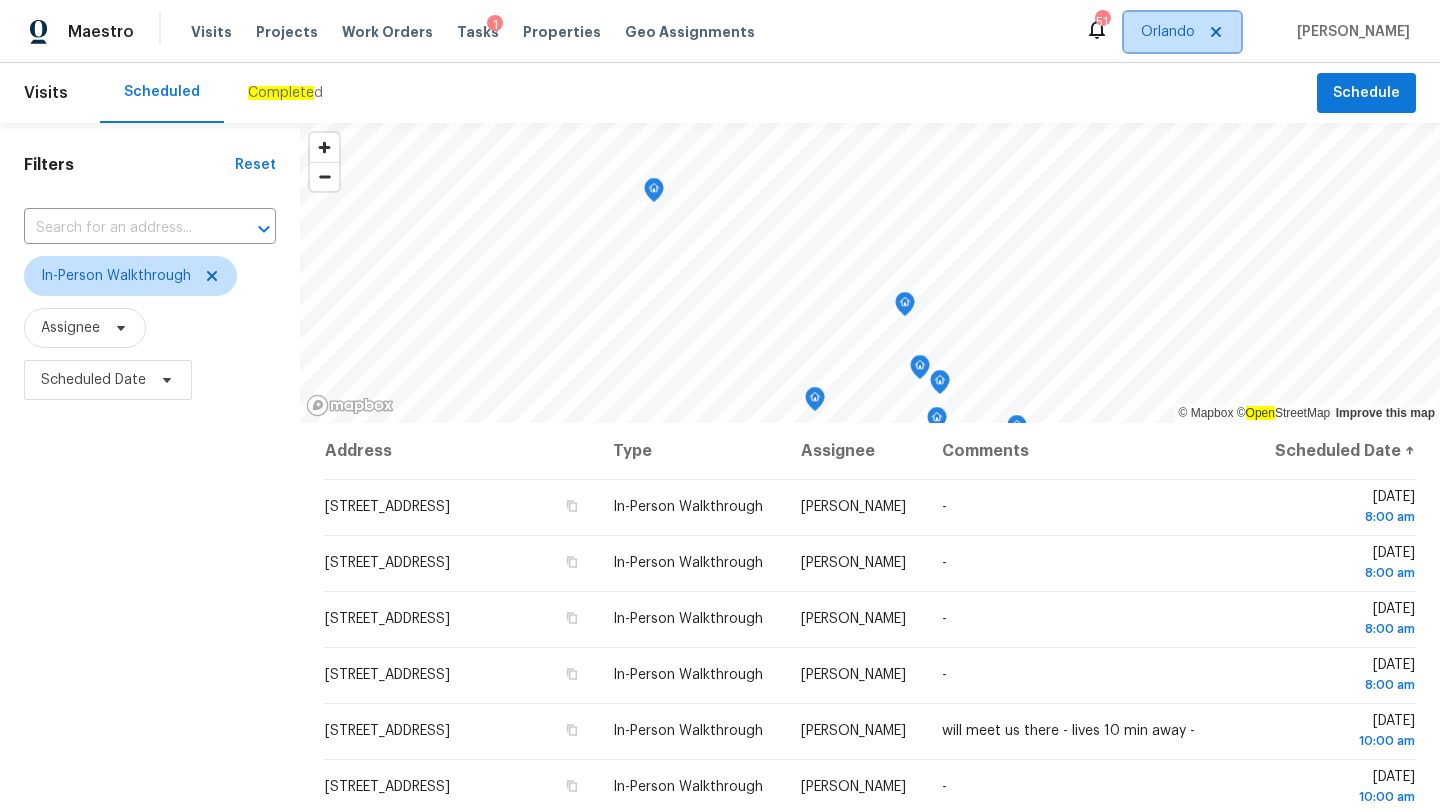 click on "Orlando" at bounding box center [1168, 32] 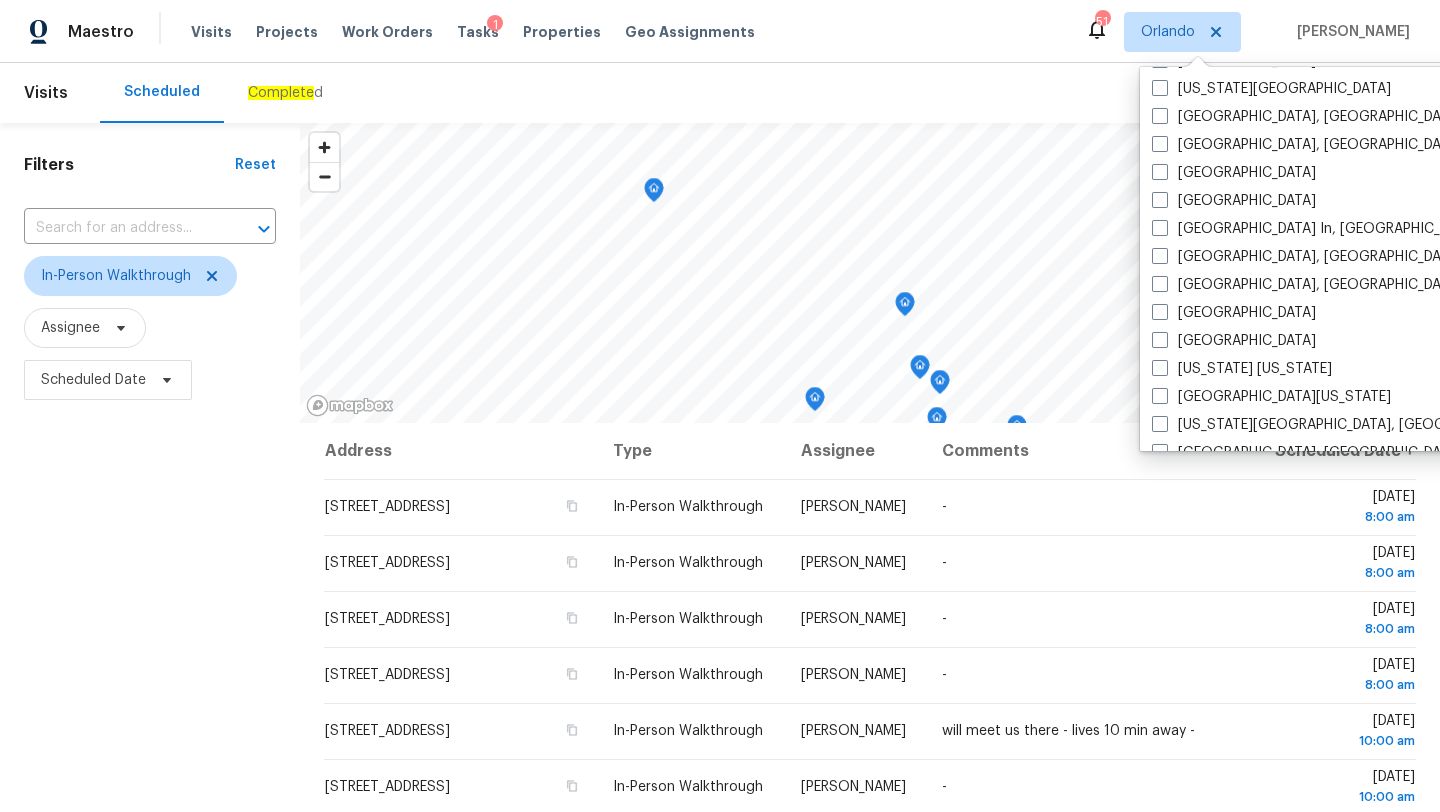 scroll, scrollTop: 1340, scrollLeft: 0, axis: vertical 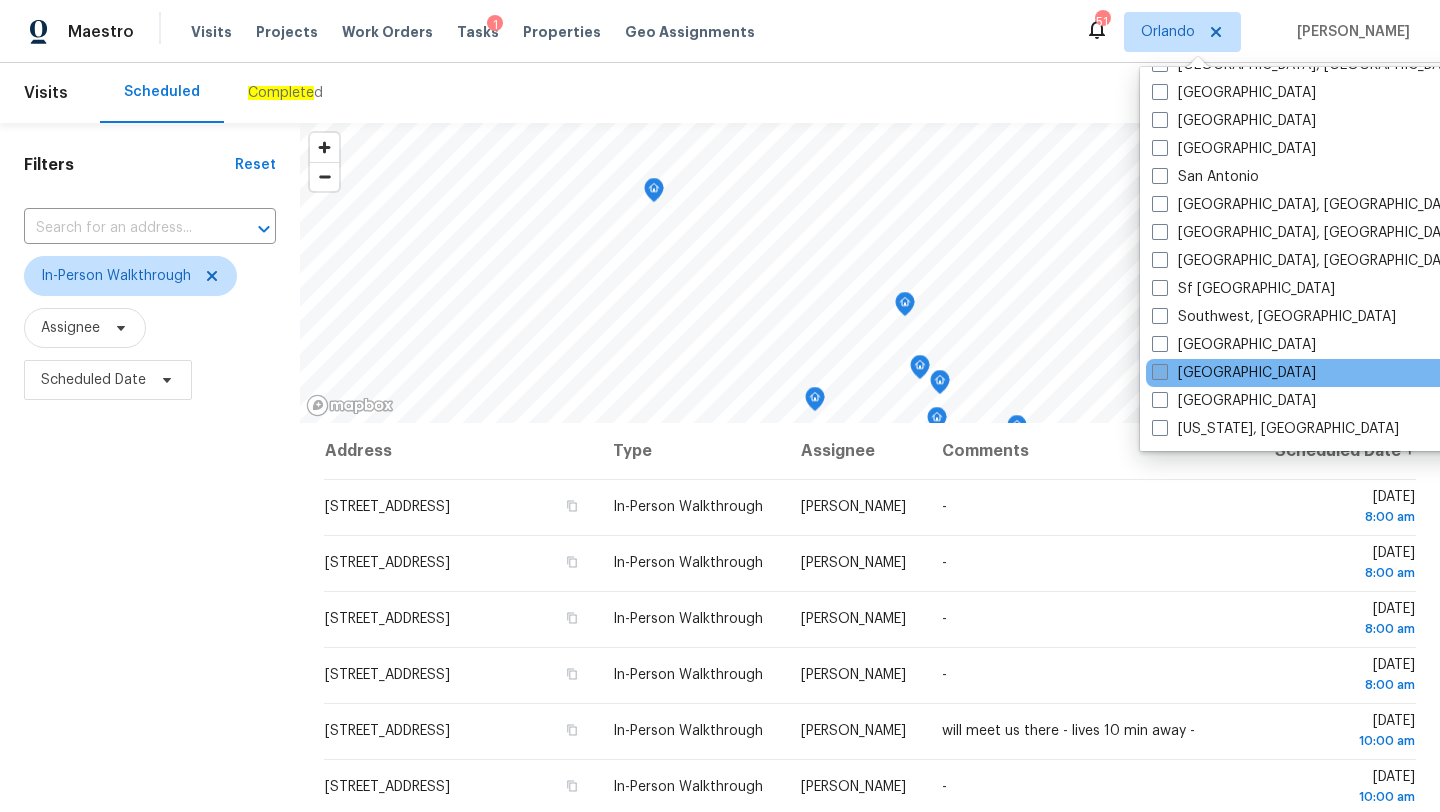 click on "[GEOGRAPHIC_DATA]" at bounding box center [1234, 373] 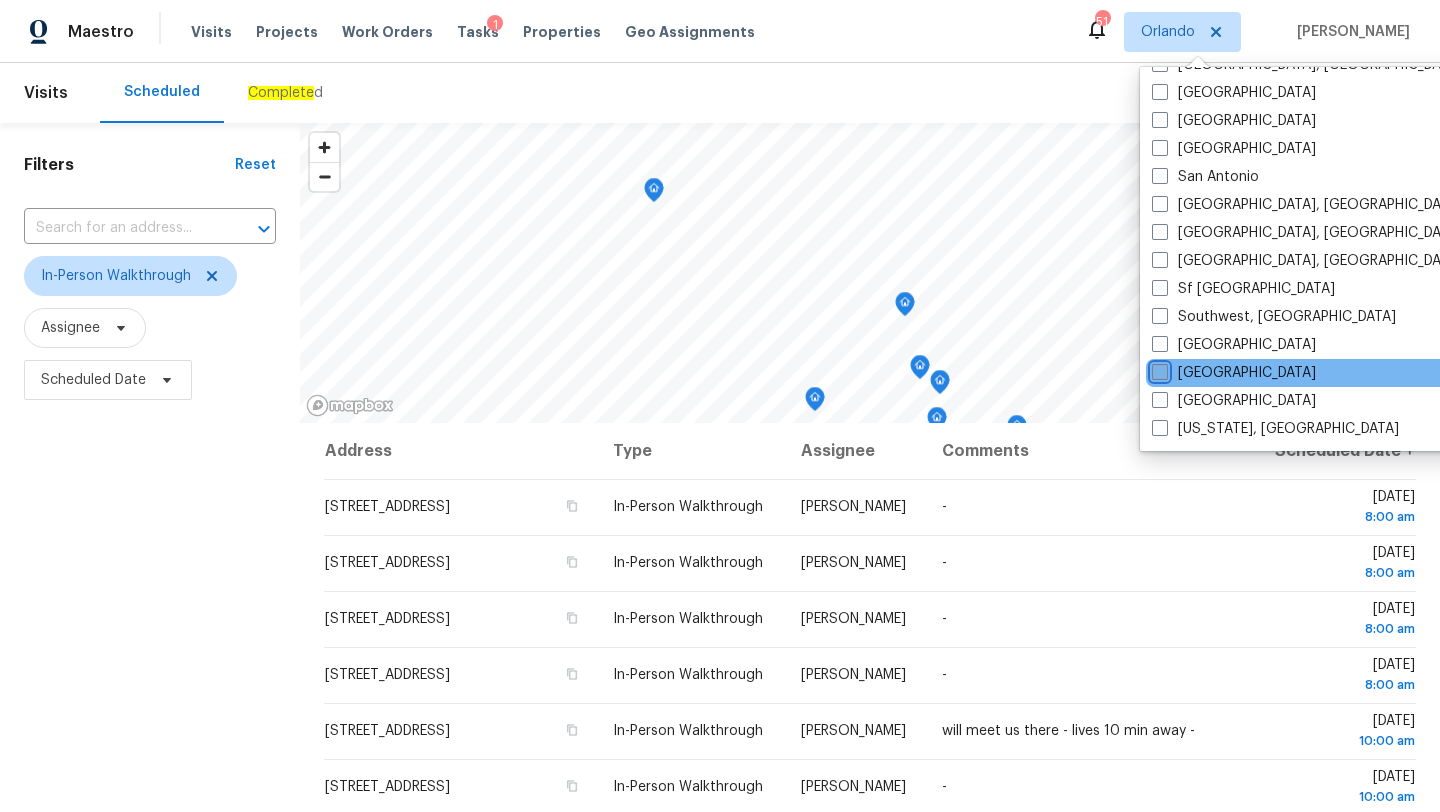 click on "[GEOGRAPHIC_DATA]" at bounding box center [1158, 369] 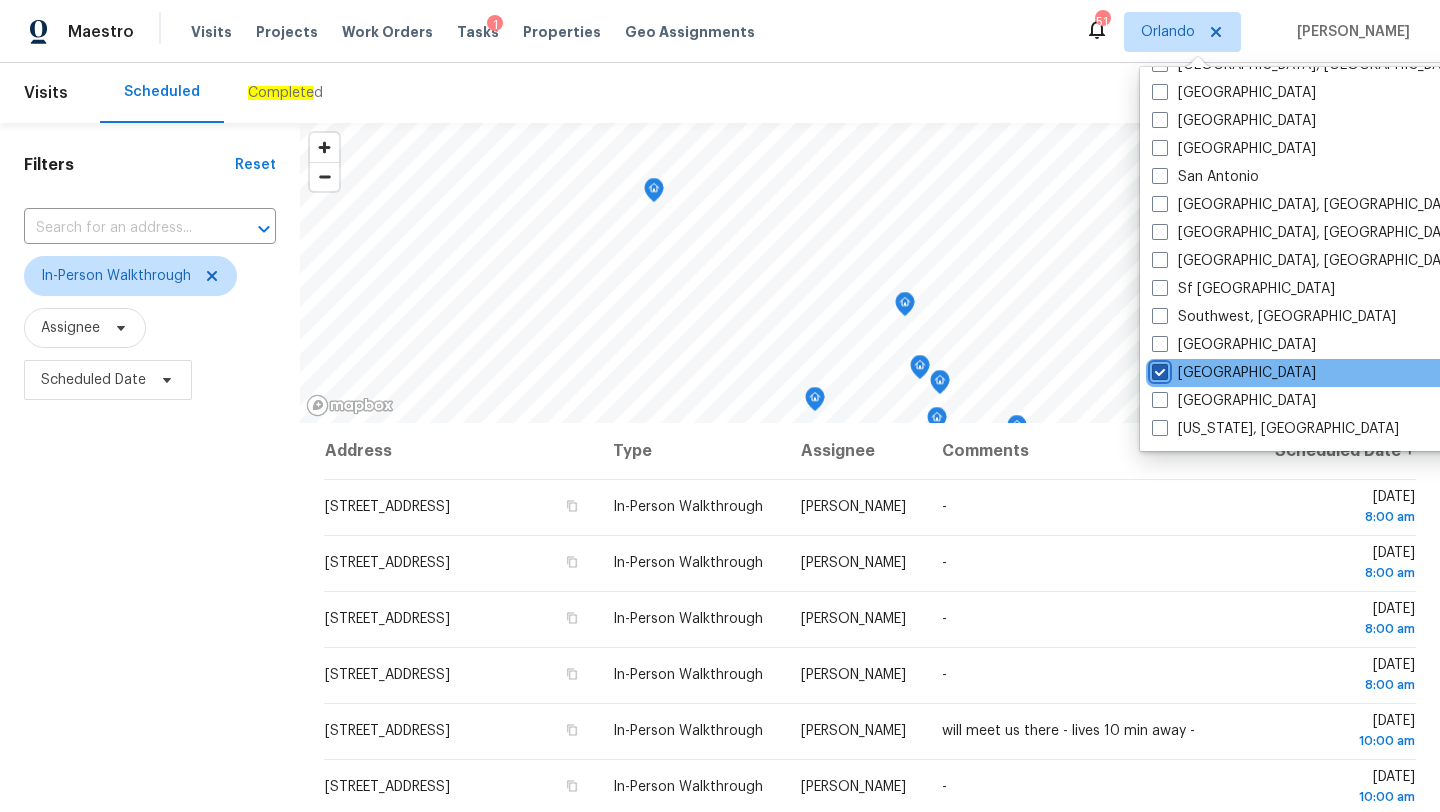 checkbox on "true" 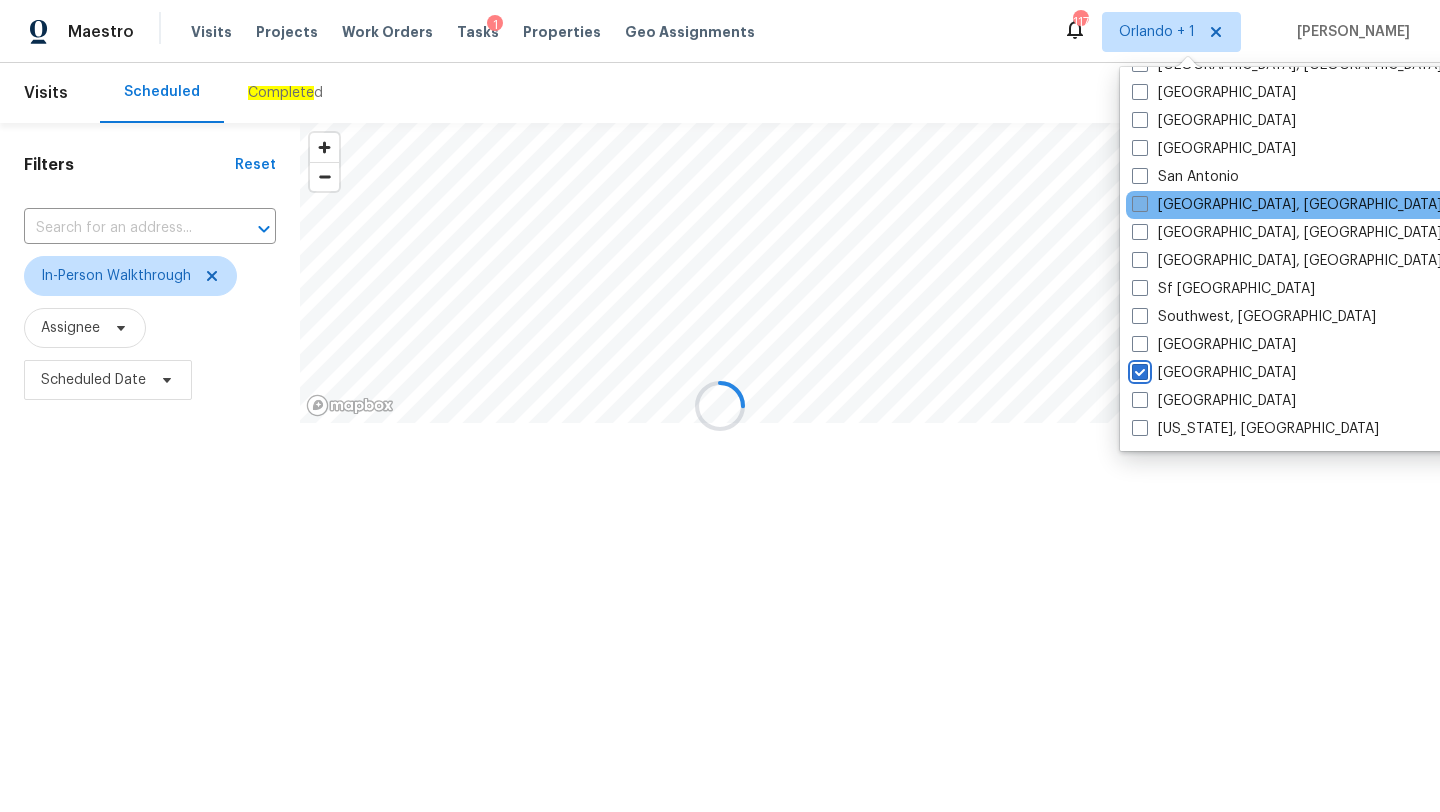 scroll, scrollTop: 0, scrollLeft: 0, axis: both 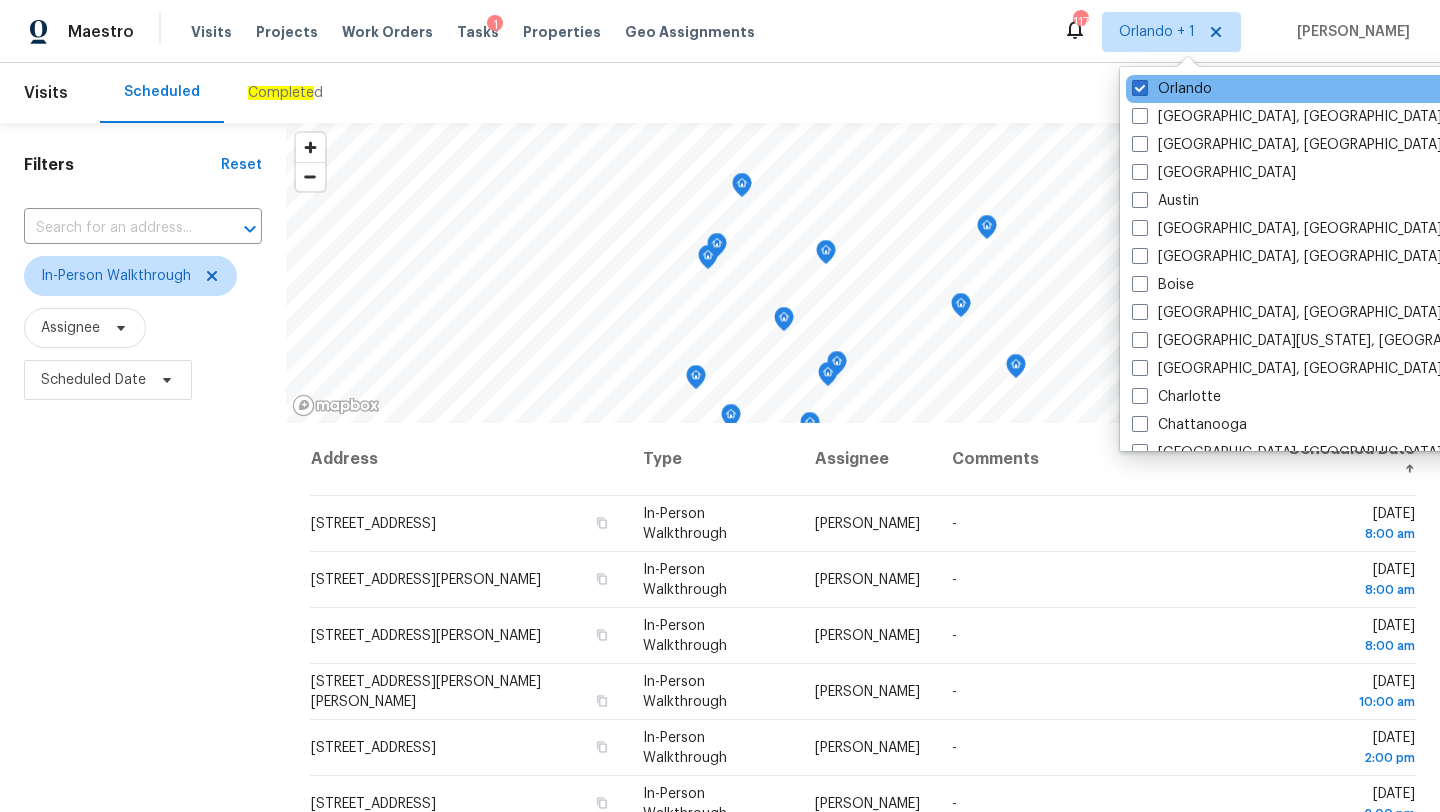 click on "Orlando" at bounding box center (1327, 89) 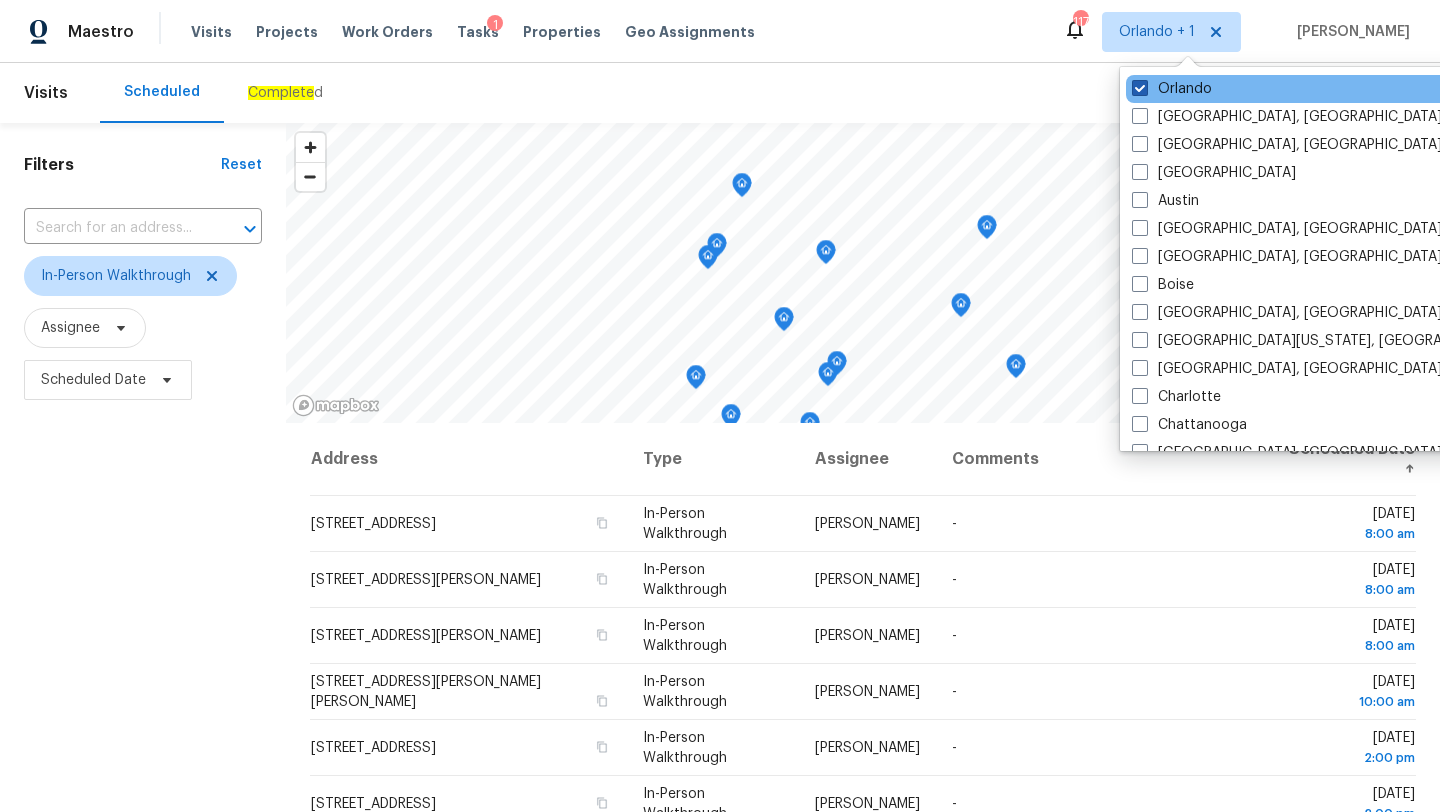 click on "Orlando" at bounding box center [1172, 89] 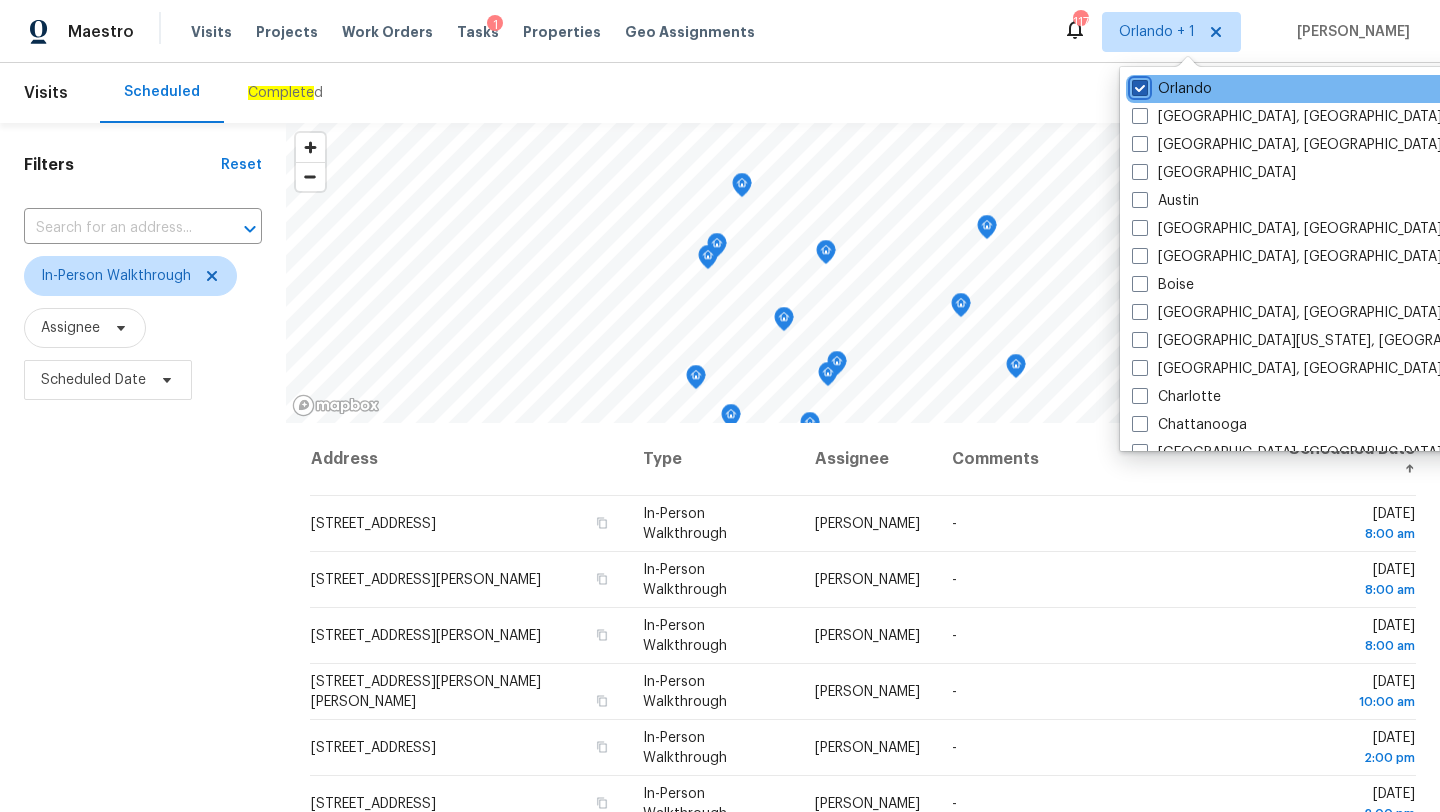 click on "Orlando" at bounding box center (1138, 85) 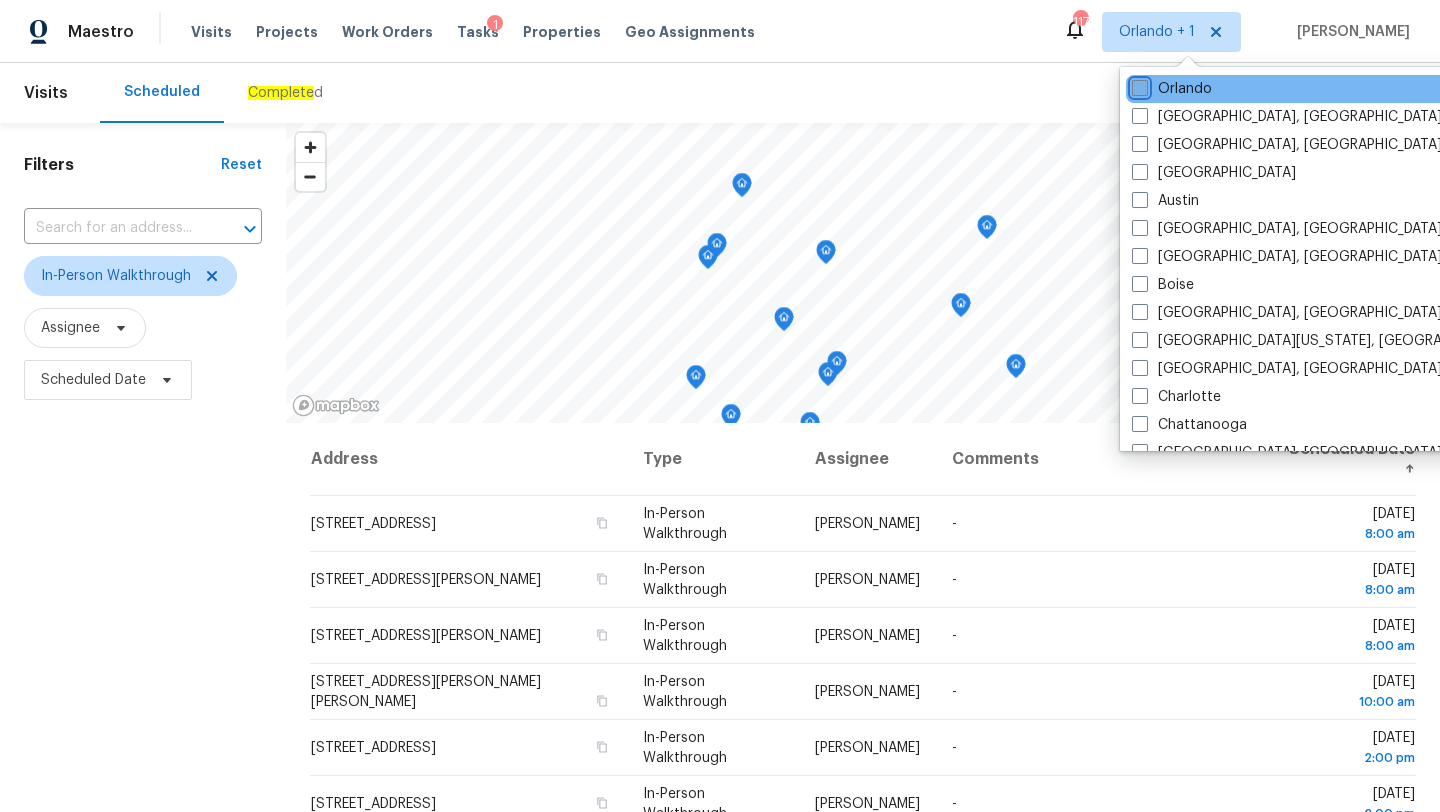 checkbox on "false" 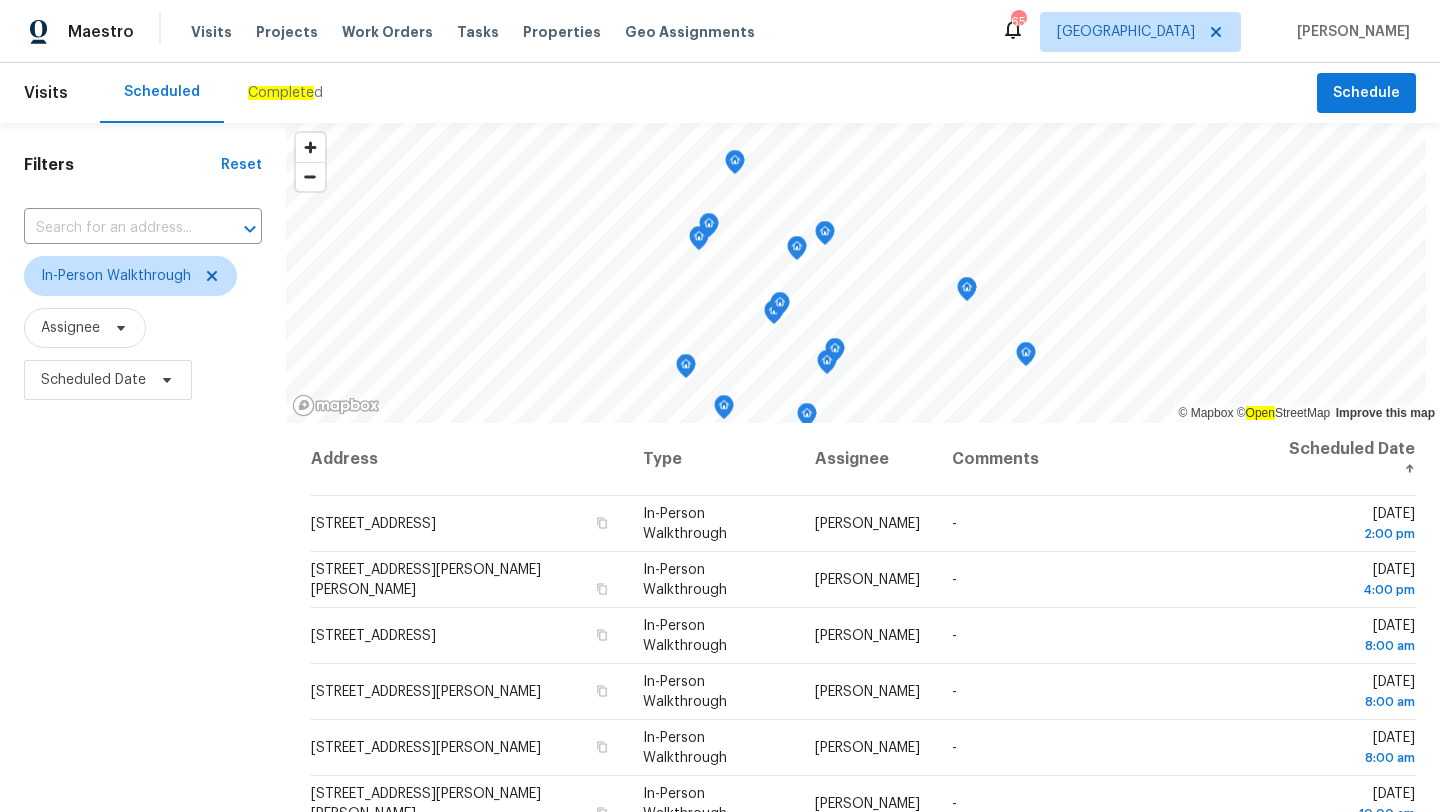 scroll, scrollTop: 260, scrollLeft: 0, axis: vertical 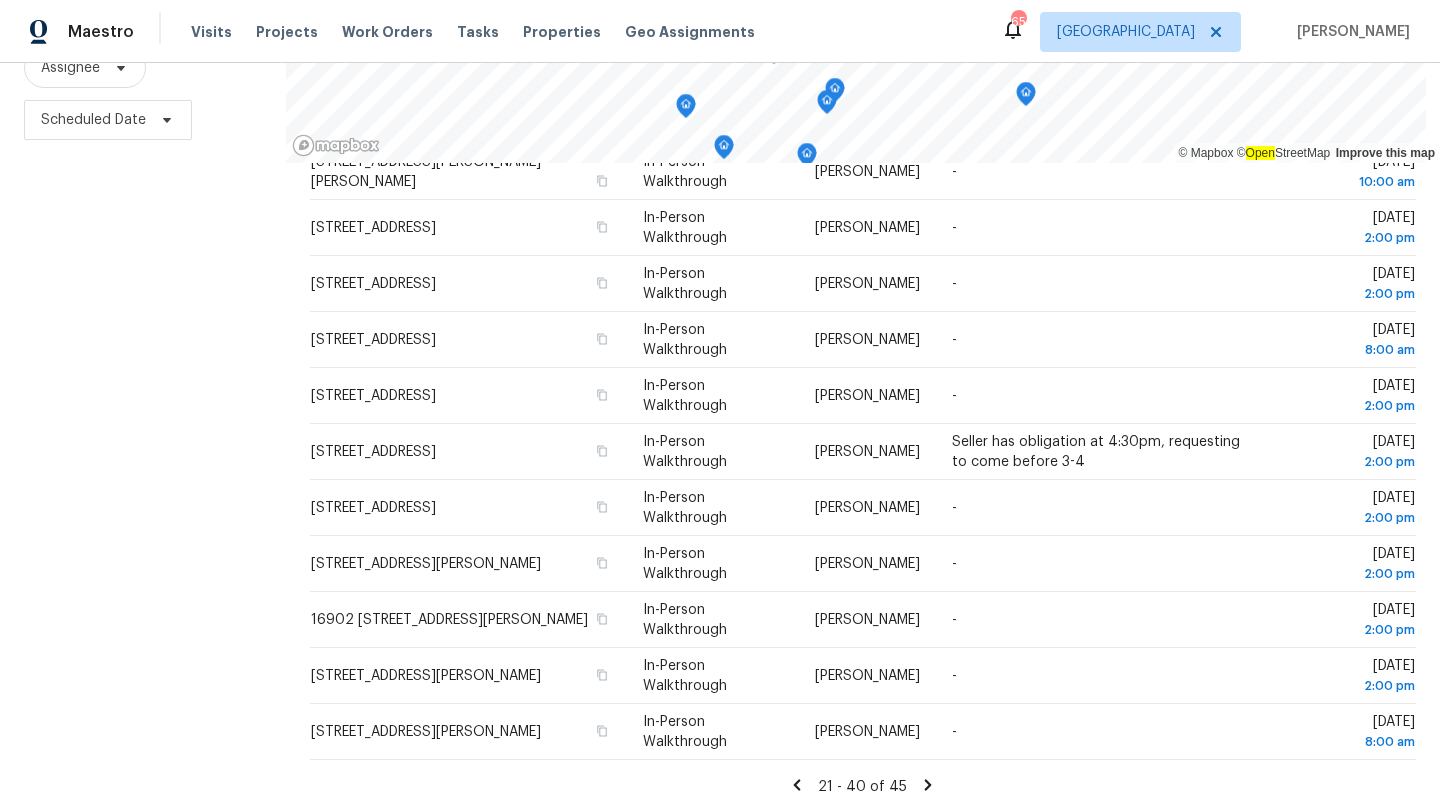 click 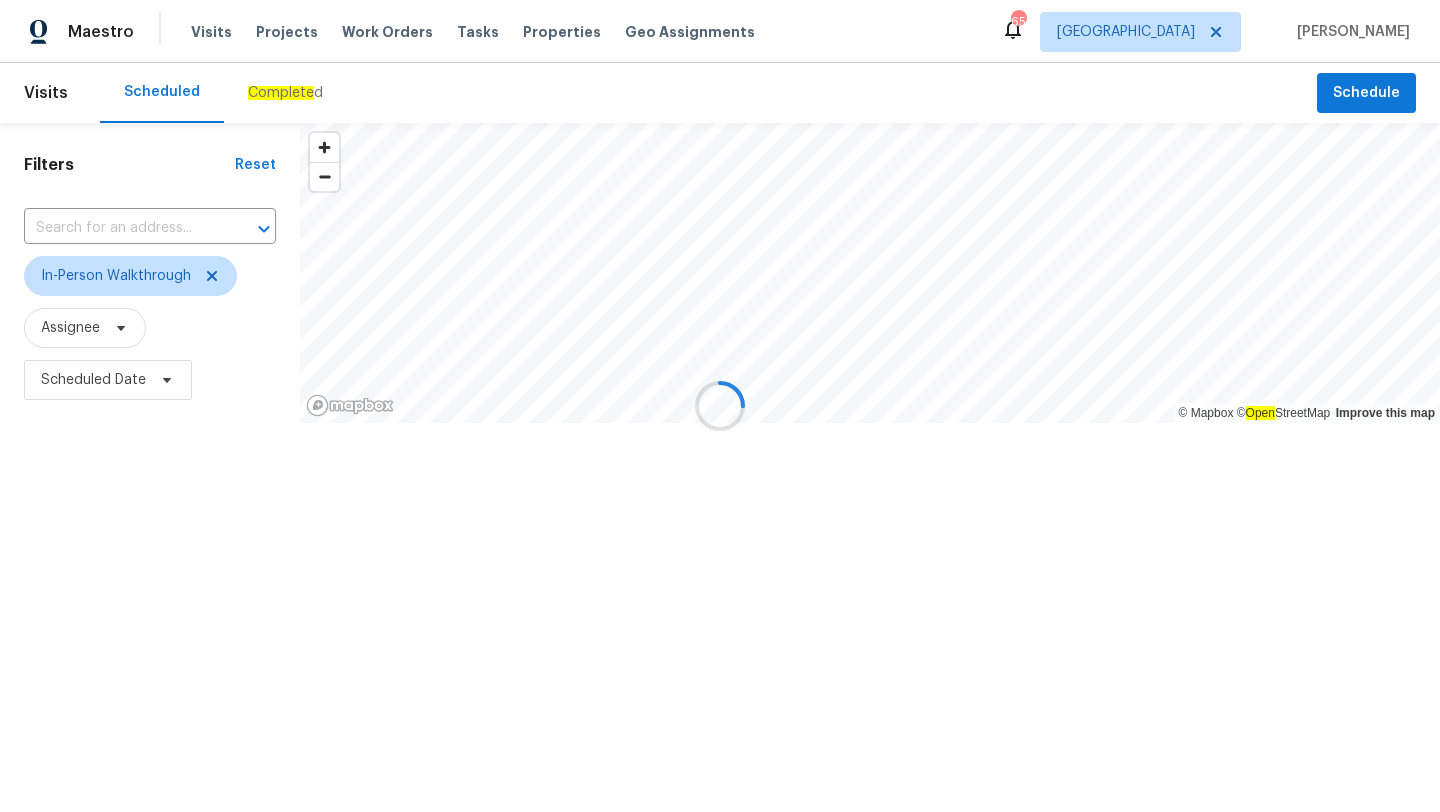 scroll, scrollTop: 0, scrollLeft: 0, axis: both 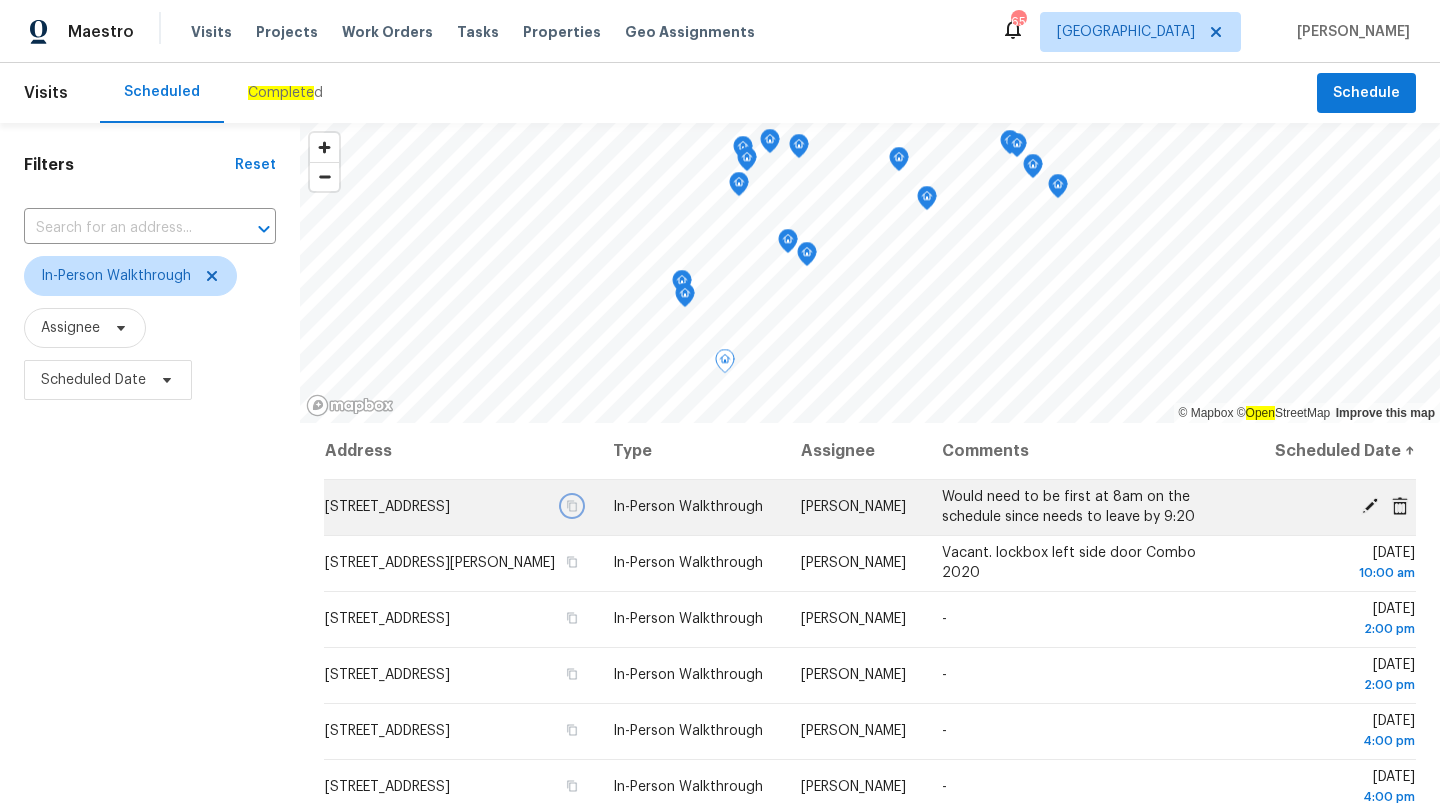 click 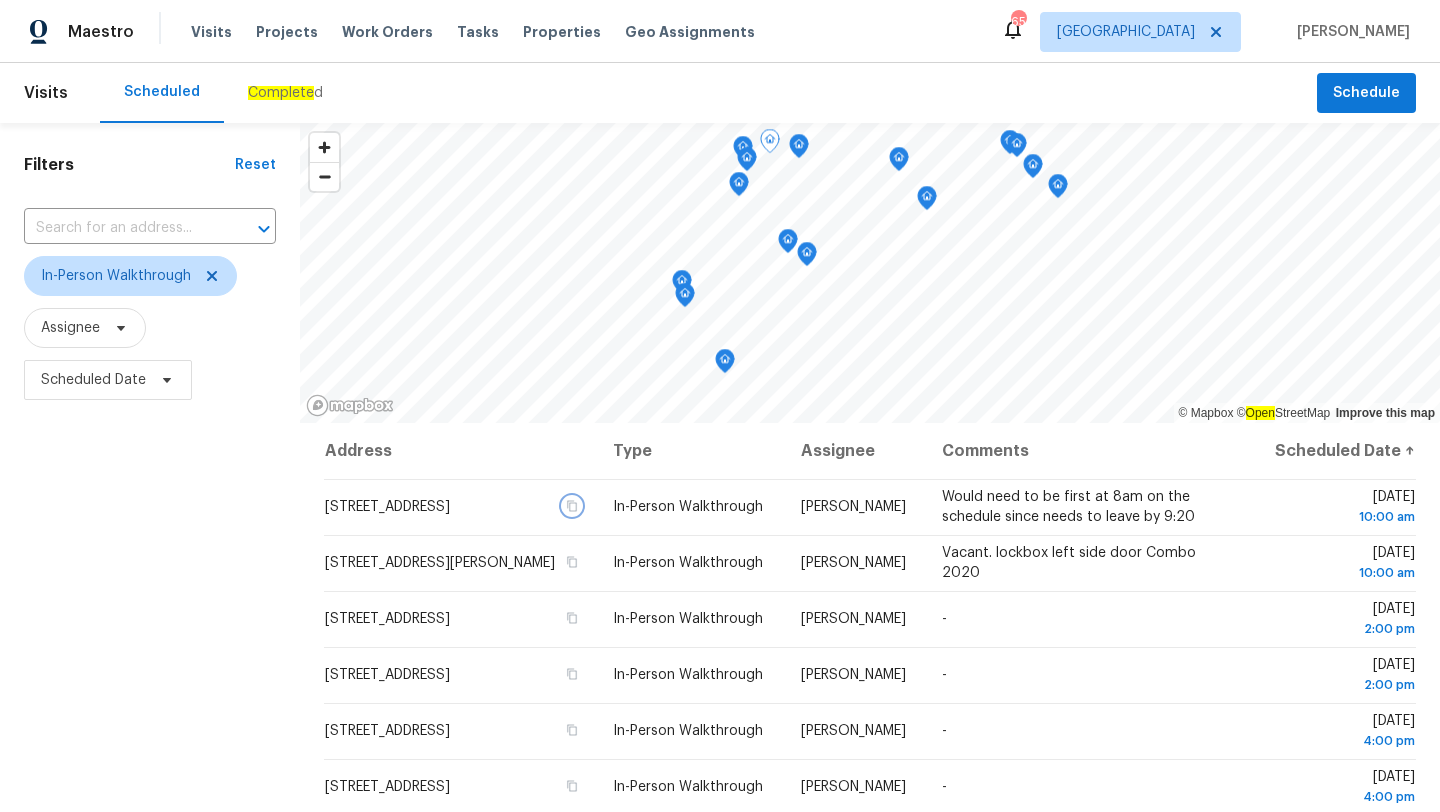 scroll, scrollTop: 260, scrollLeft: 0, axis: vertical 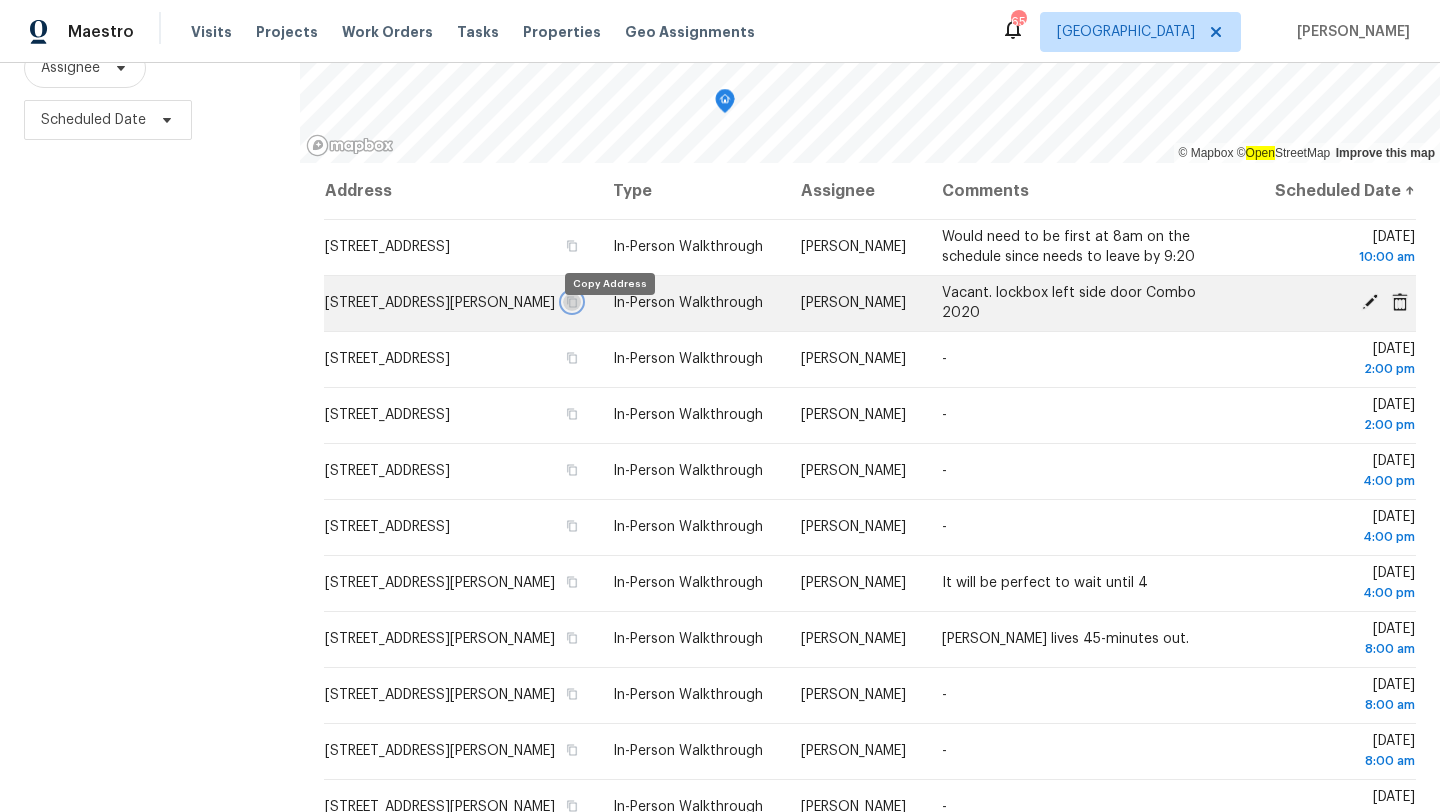 click 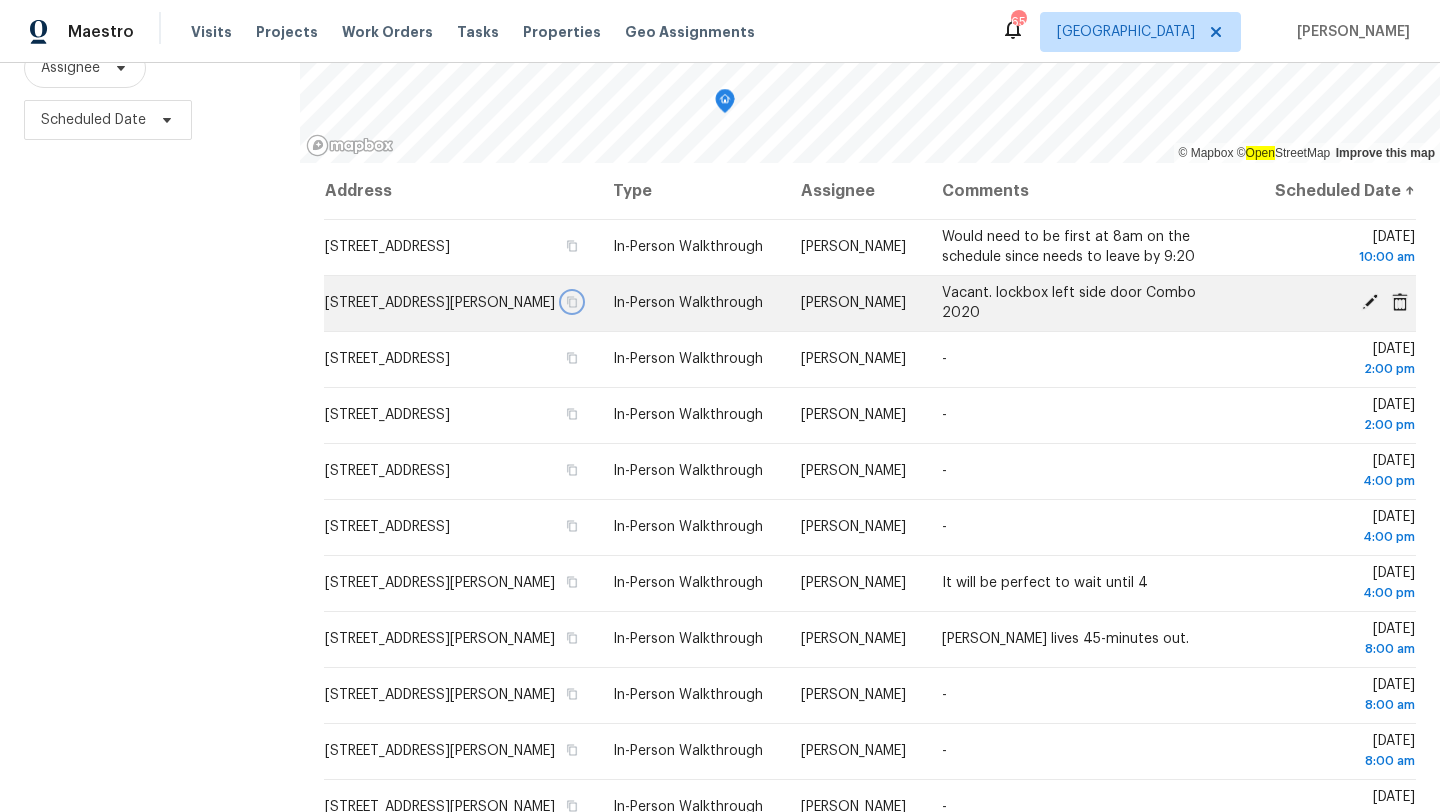 click 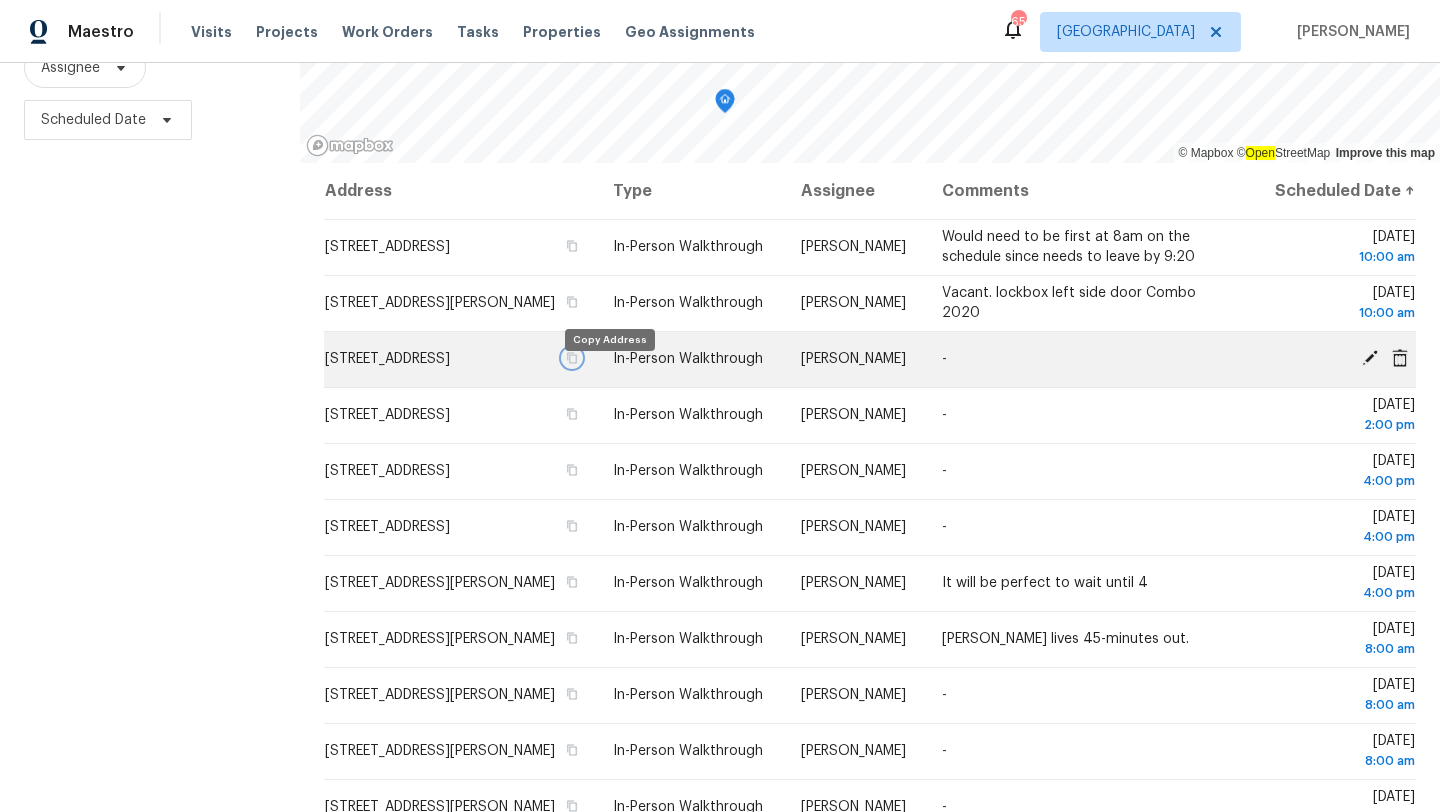 click 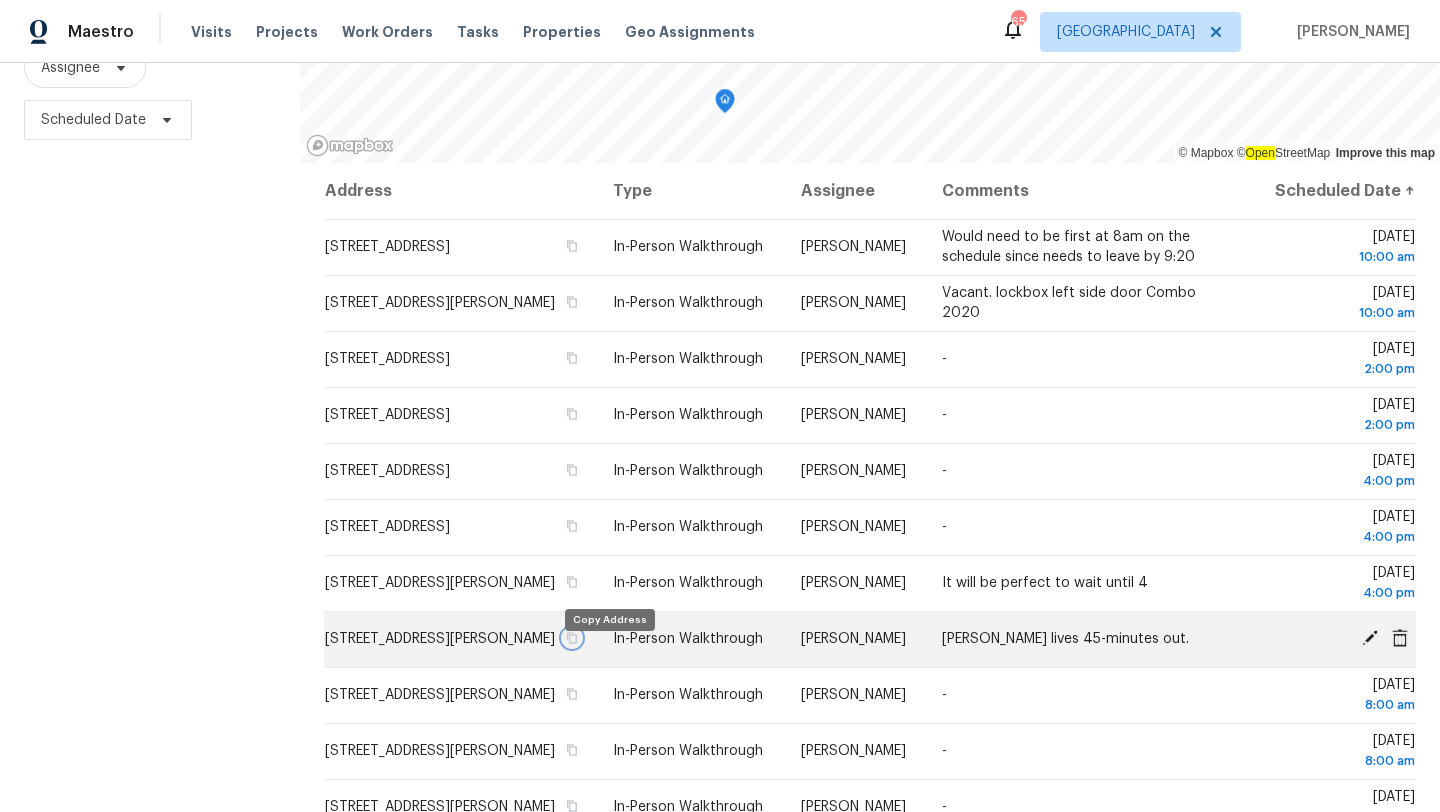 click 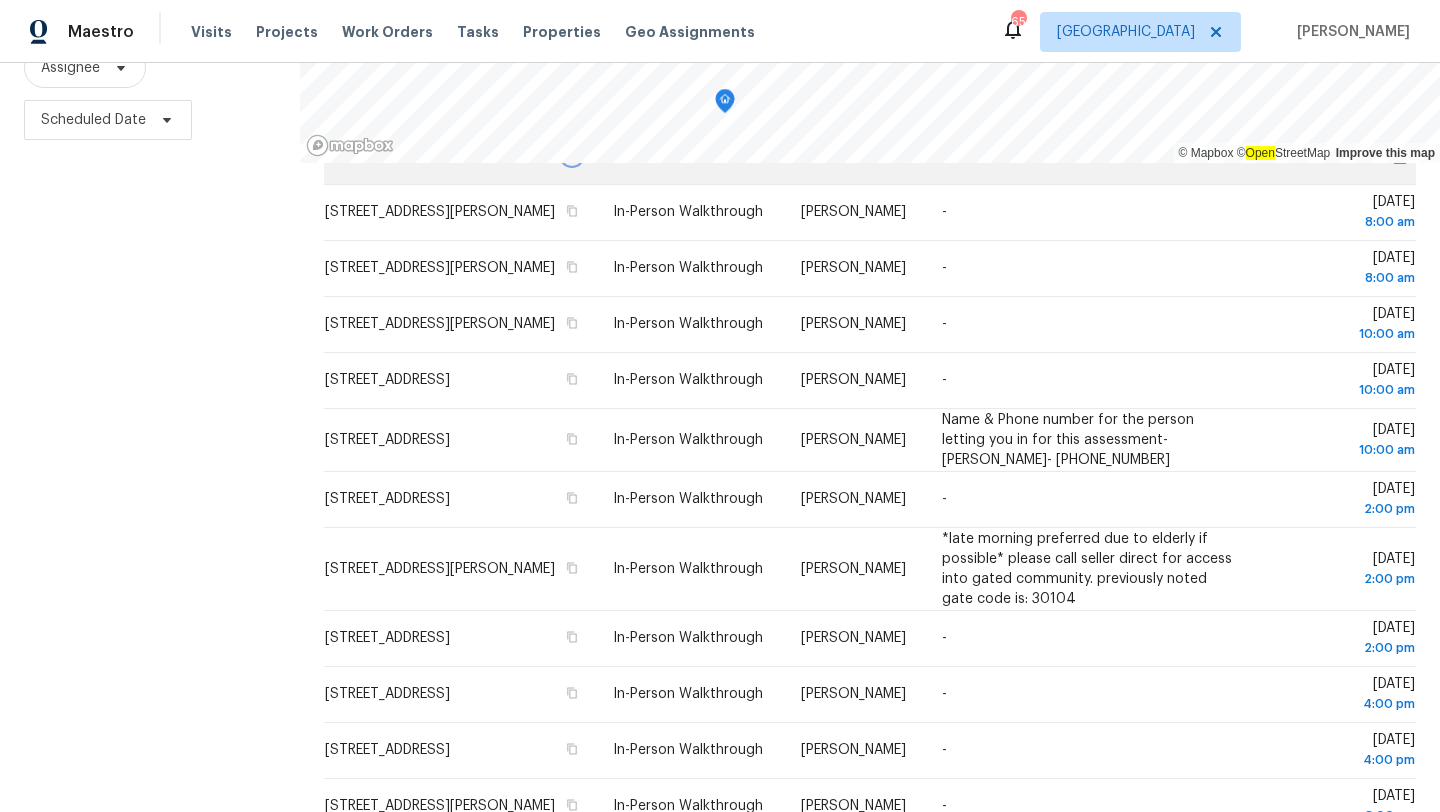 scroll, scrollTop: 476, scrollLeft: 0, axis: vertical 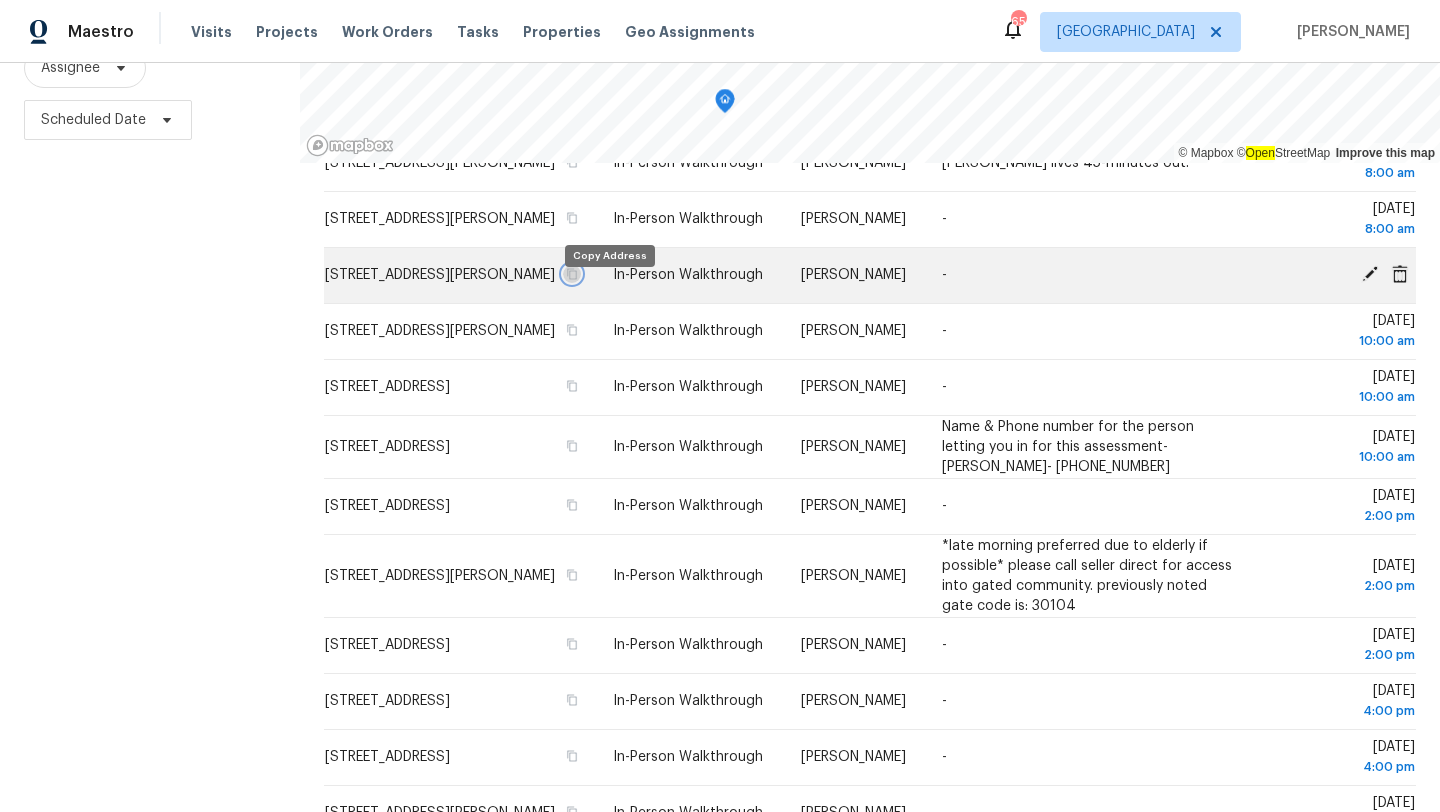 click 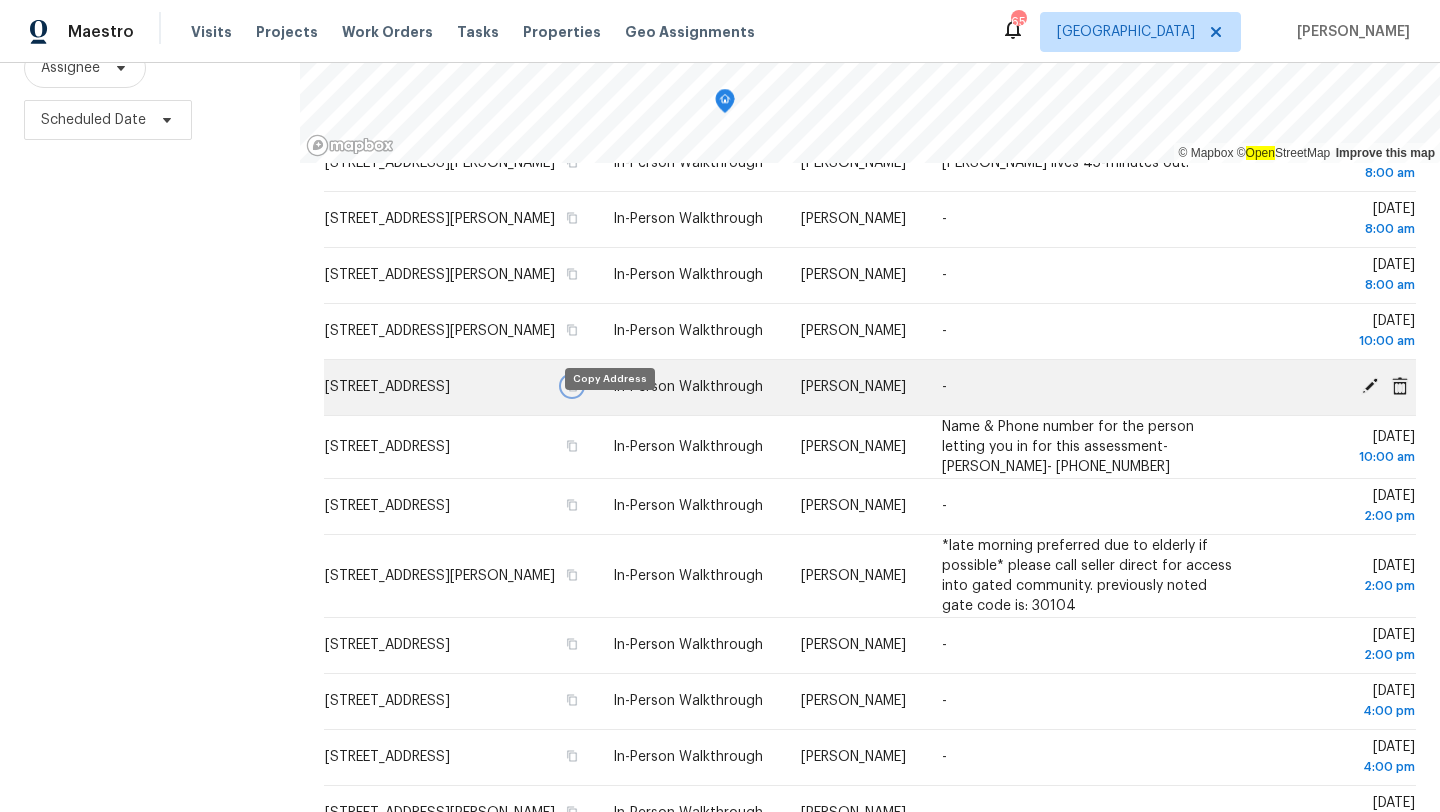 click 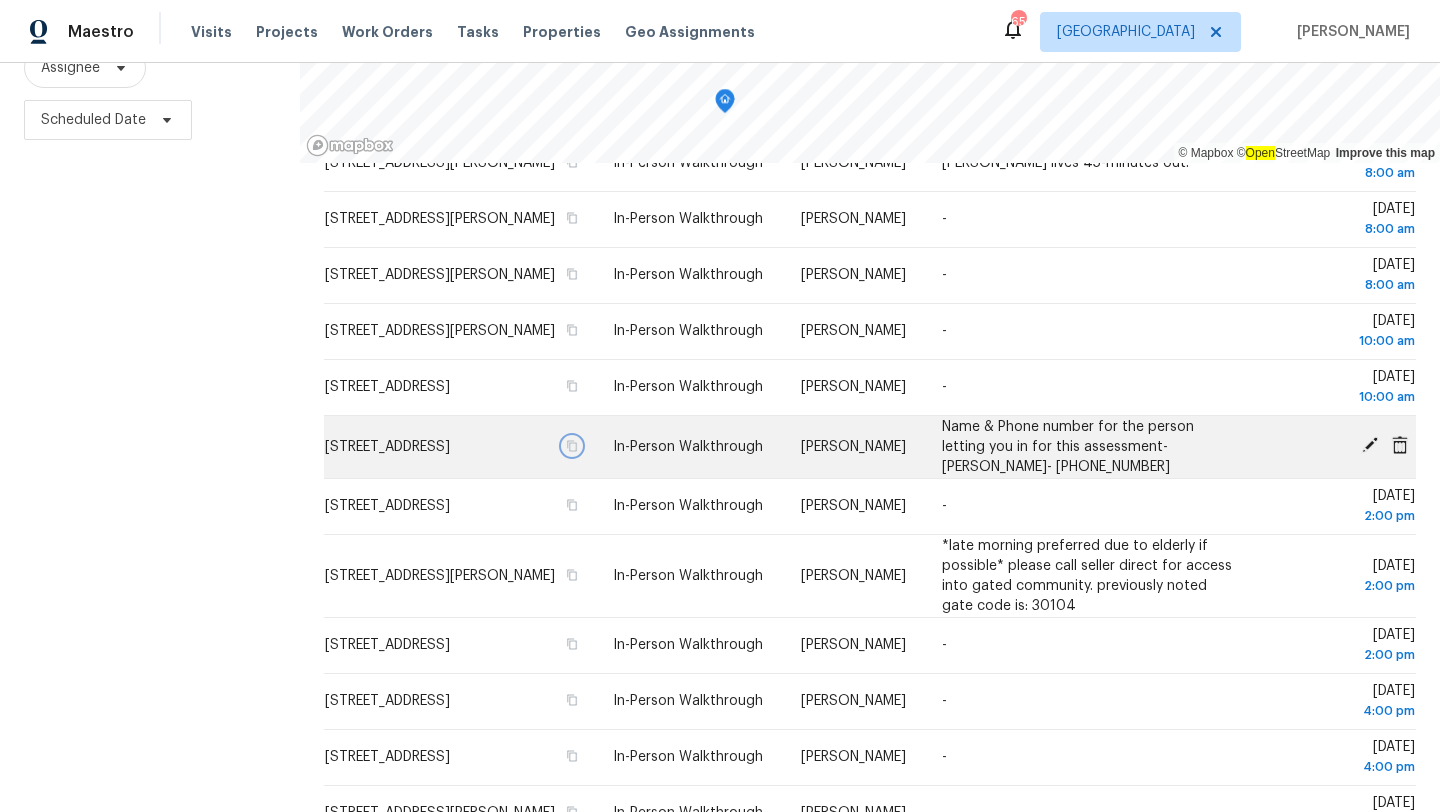 click 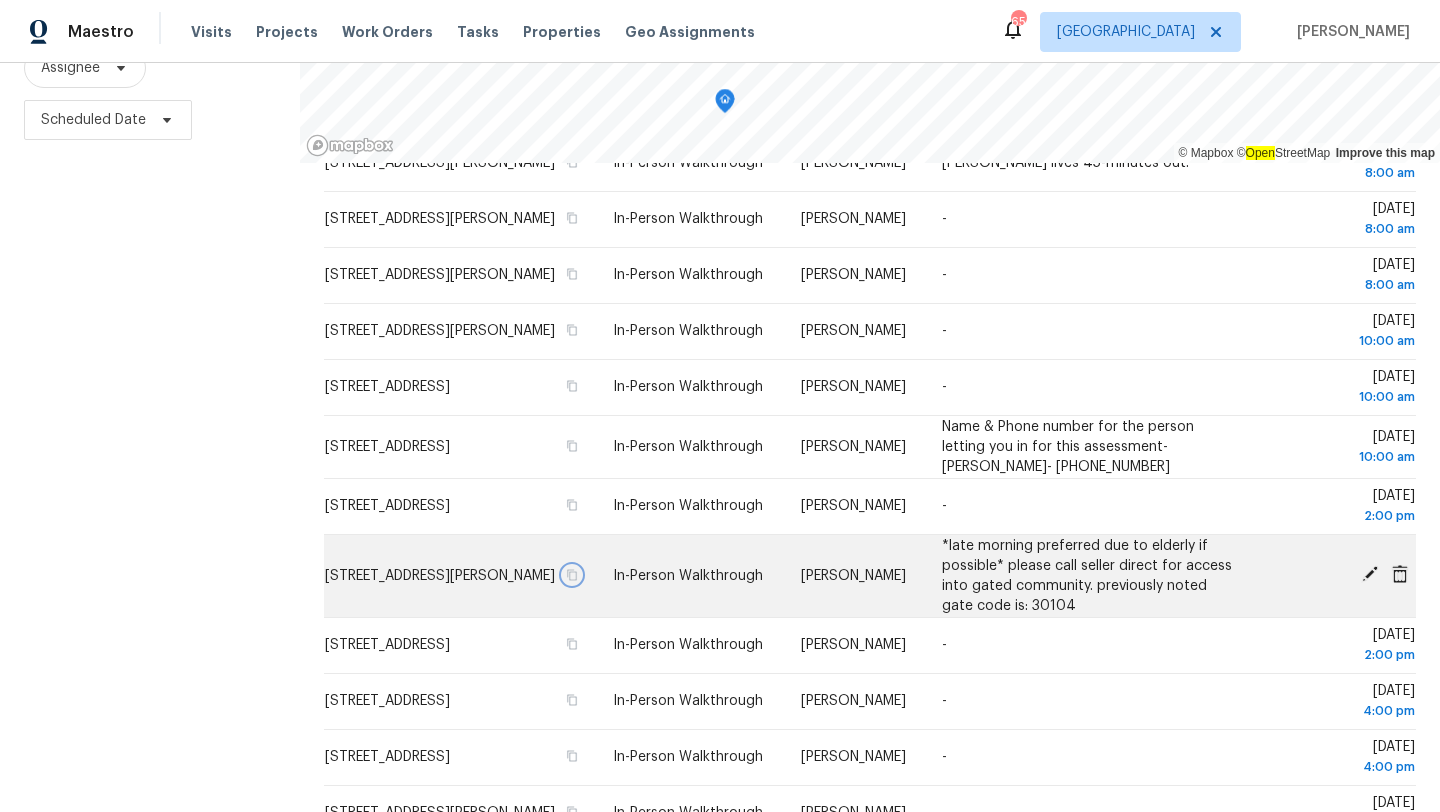 click 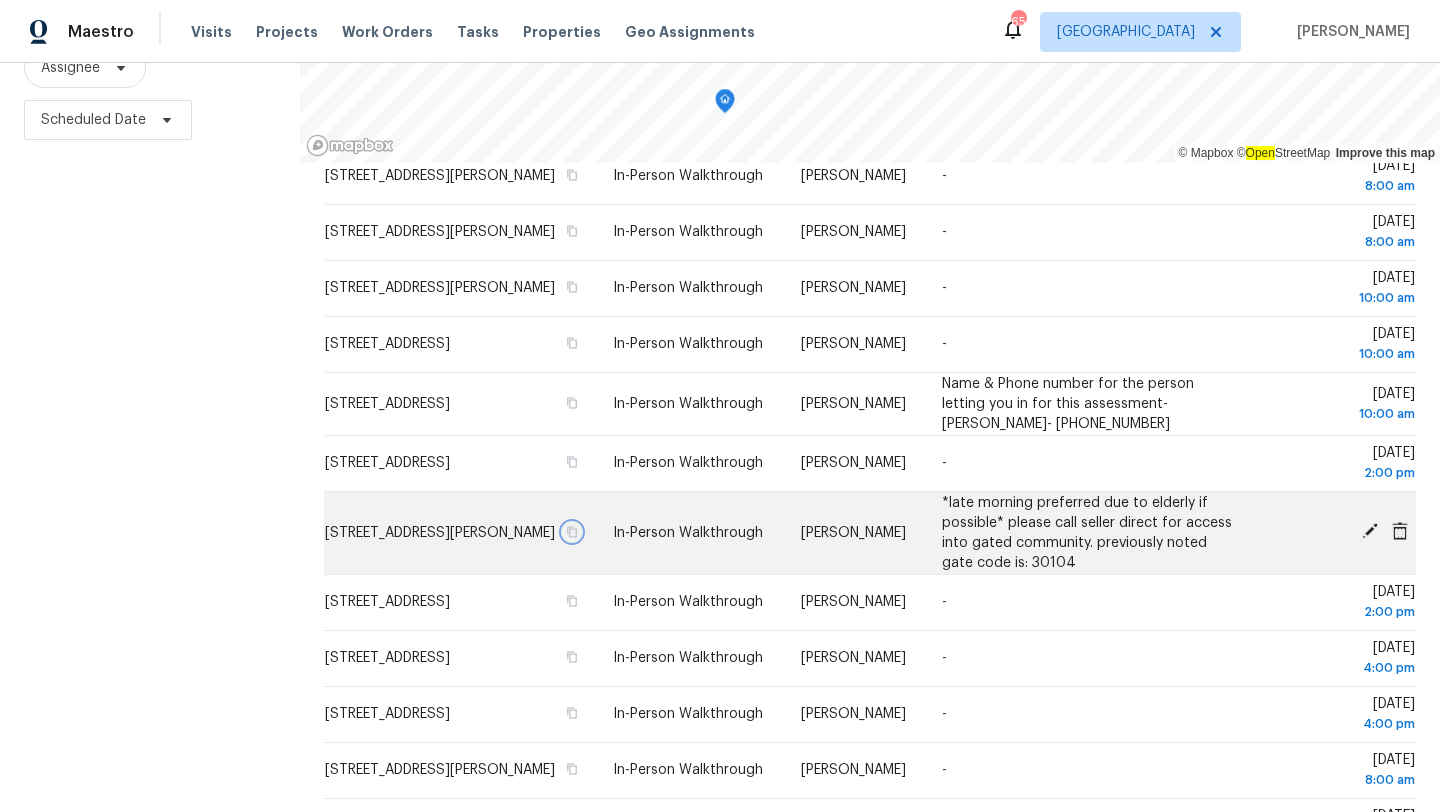 scroll, scrollTop: 630, scrollLeft: 0, axis: vertical 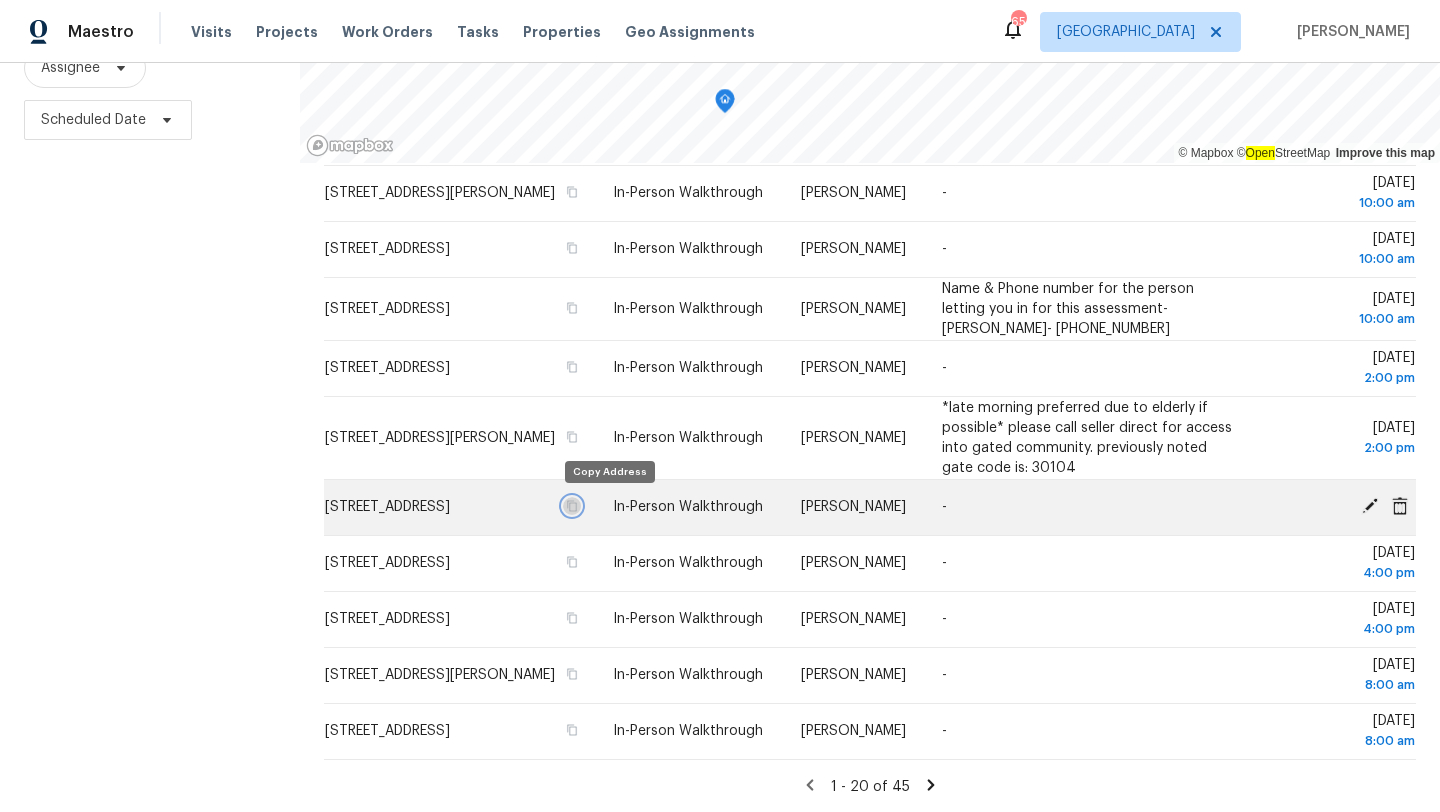 click 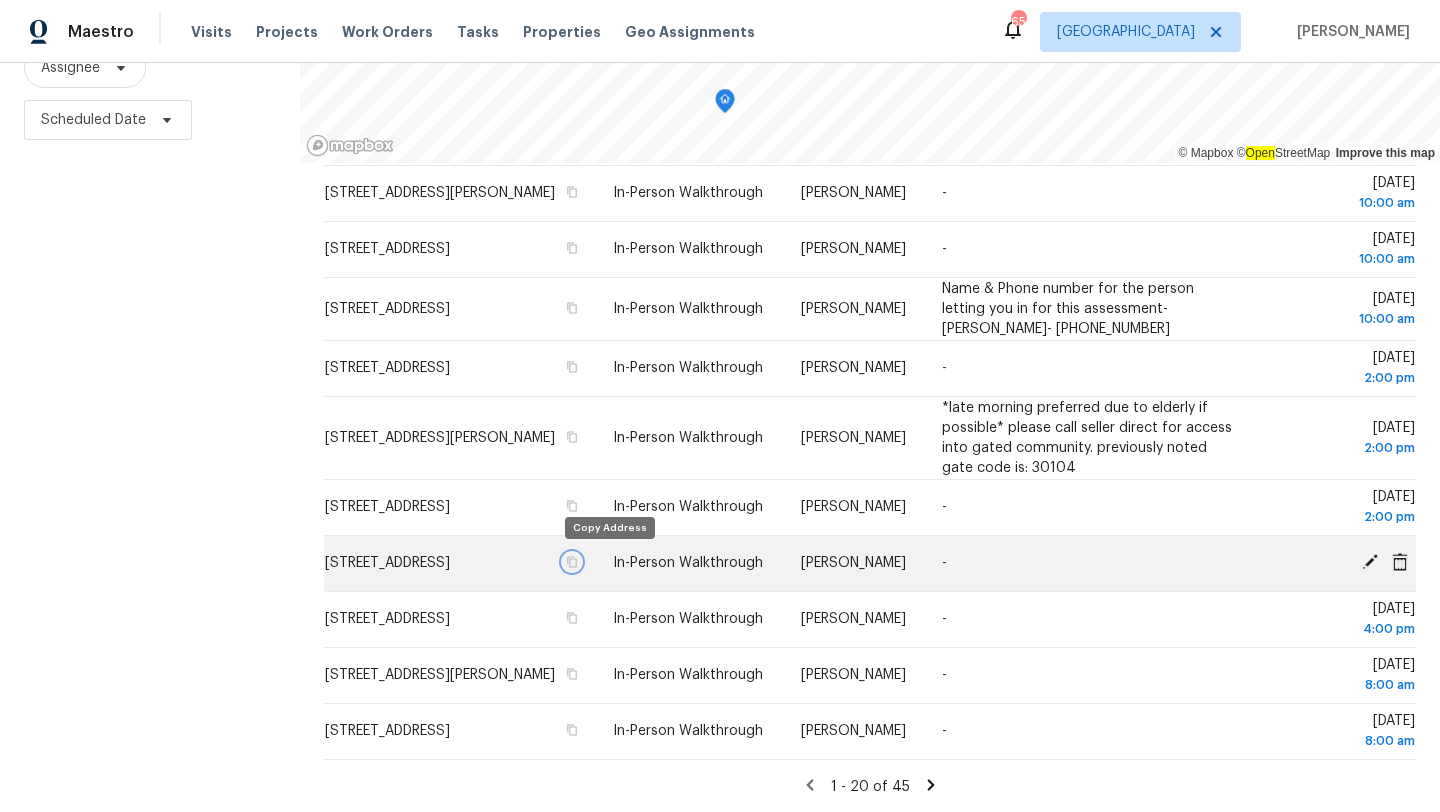 click 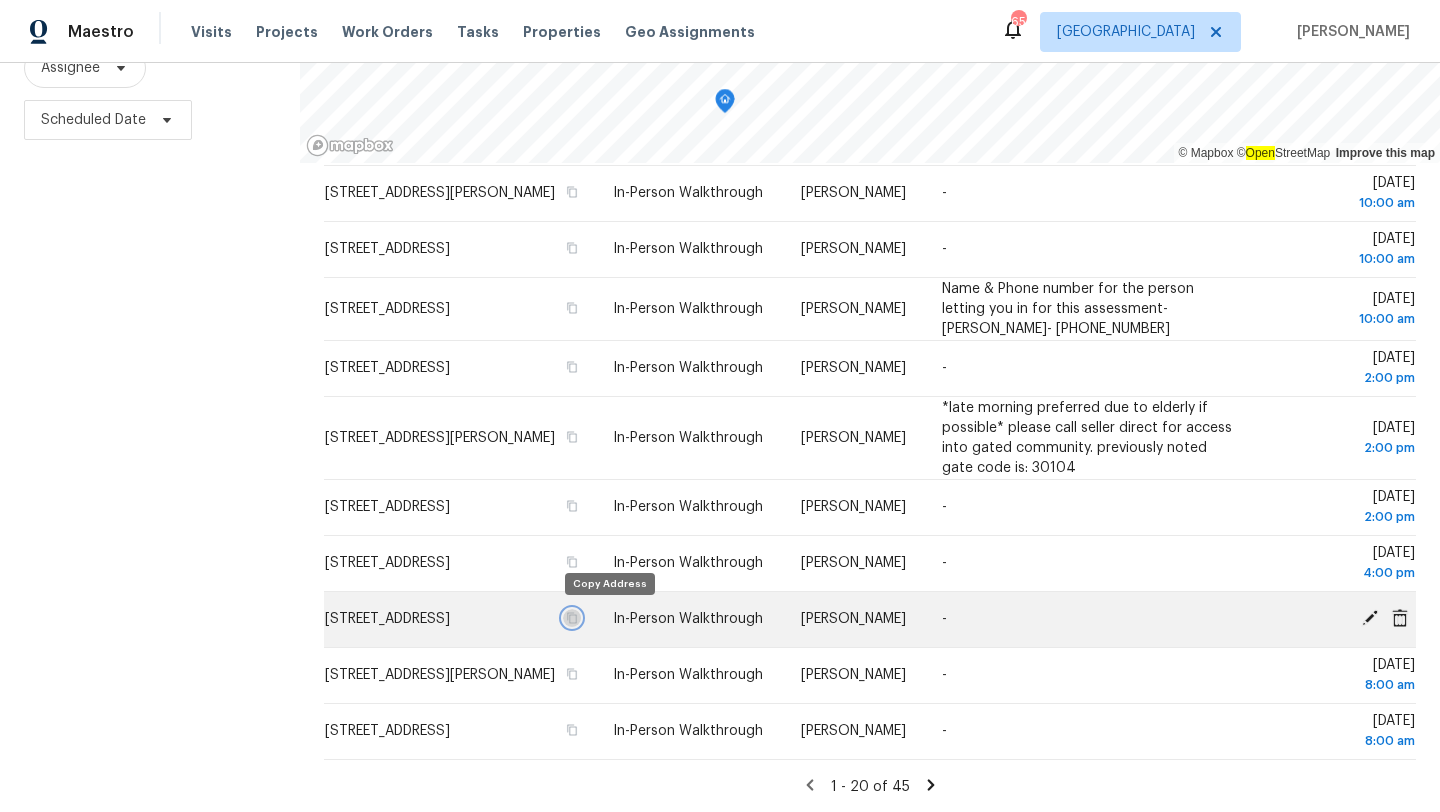 click 